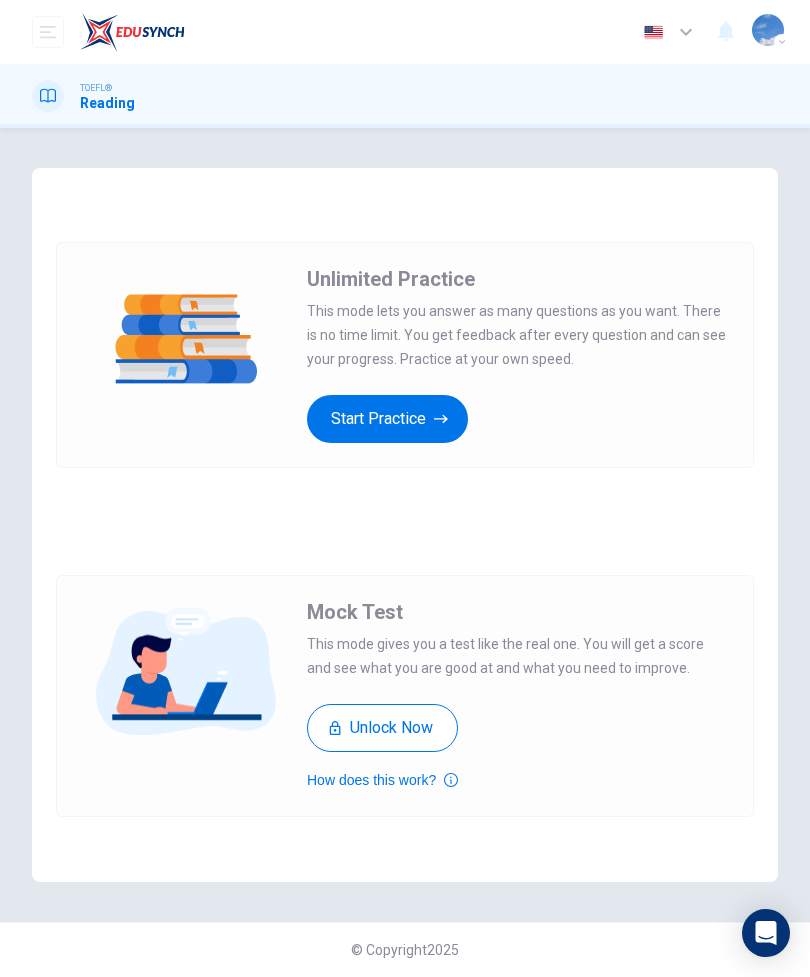 scroll, scrollTop: 0, scrollLeft: 0, axis: both 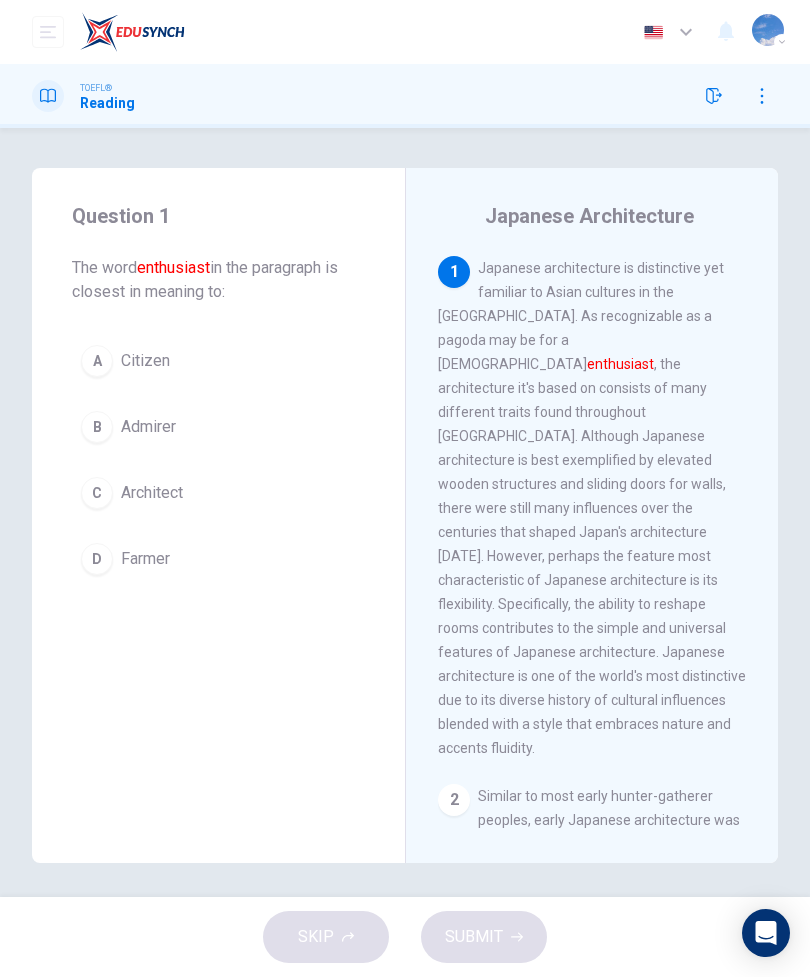 click on "C Architect" at bounding box center (218, 493) 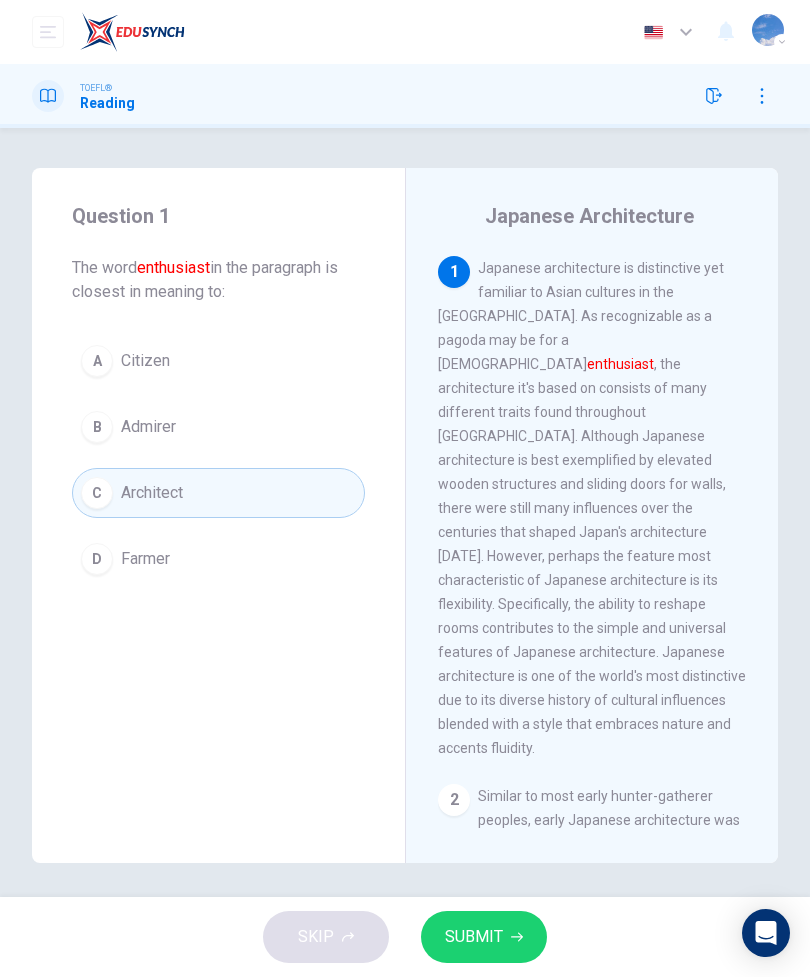 click on "SUBMIT" at bounding box center (484, 937) 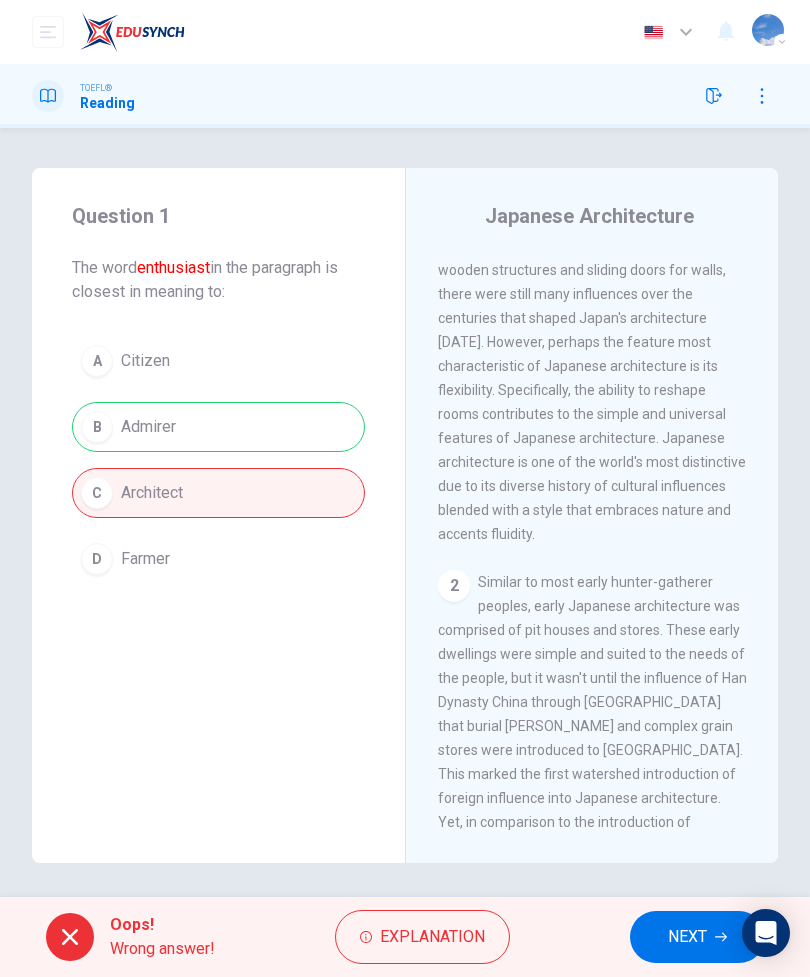 click on "NEXT" at bounding box center [687, 937] 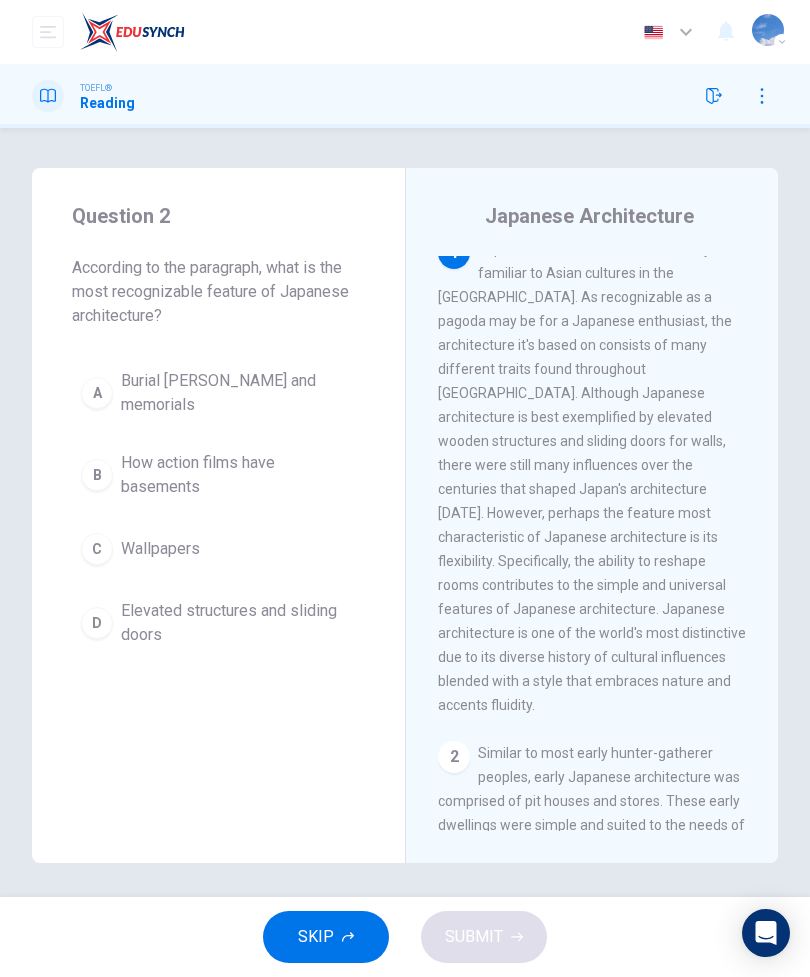 scroll, scrollTop: 0, scrollLeft: 0, axis: both 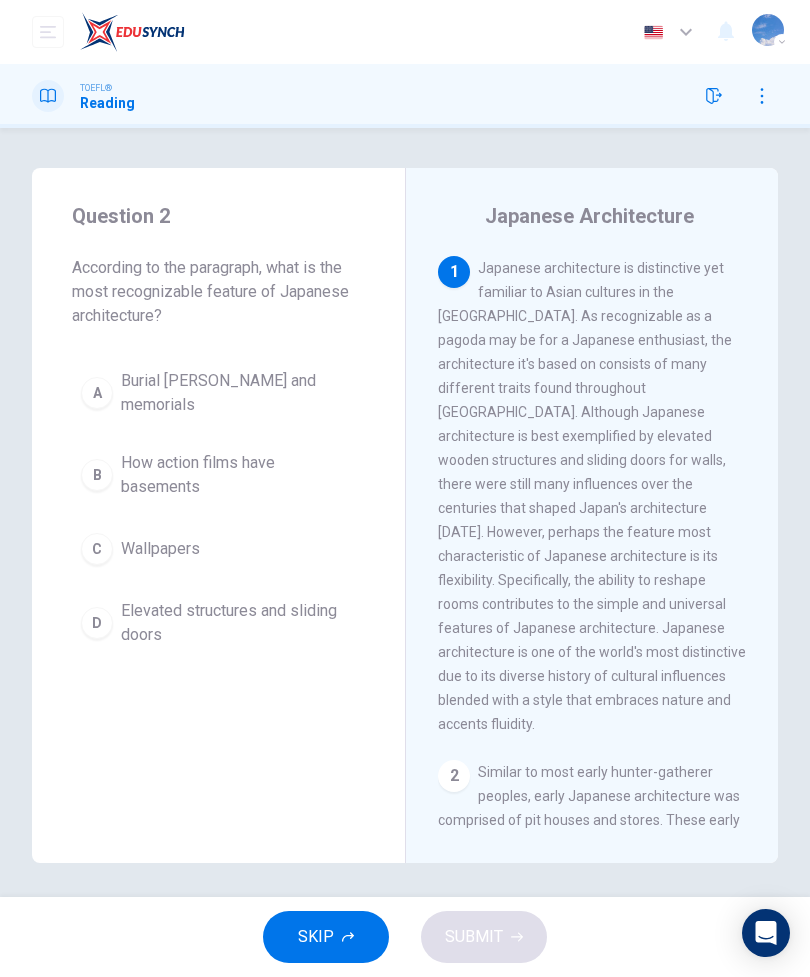 click on "C Wallpapers" at bounding box center (218, 549) 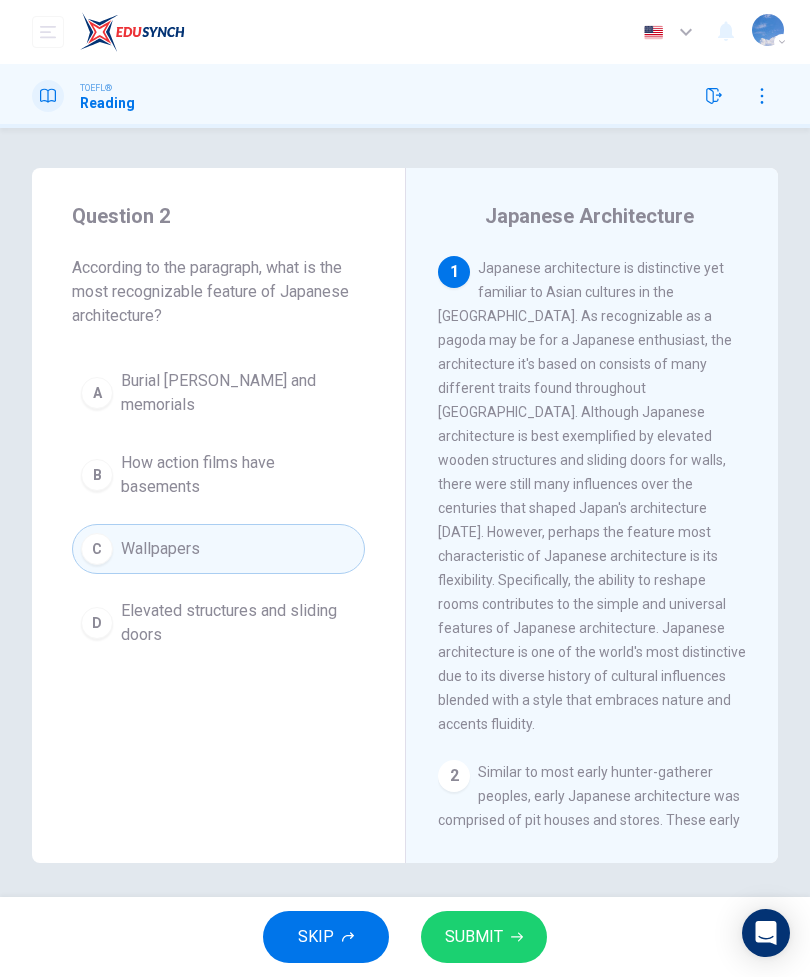 click on "Elevated structures and sliding doors" at bounding box center (238, 623) 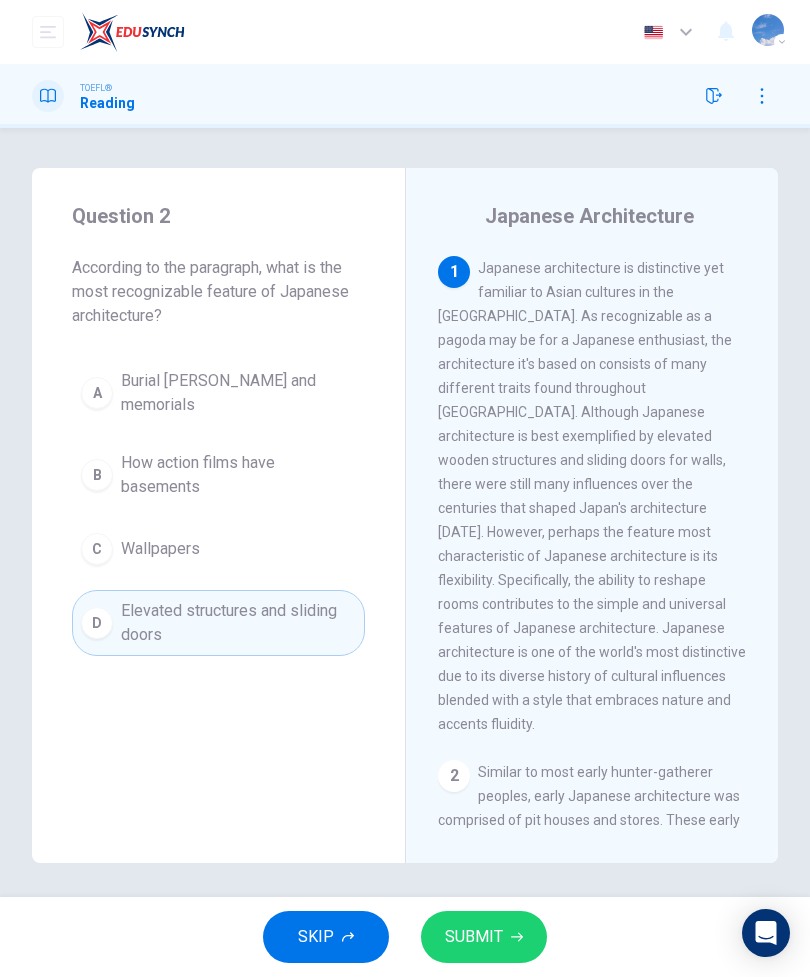 click on "SUBMIT" at bounding box center (484, 937) 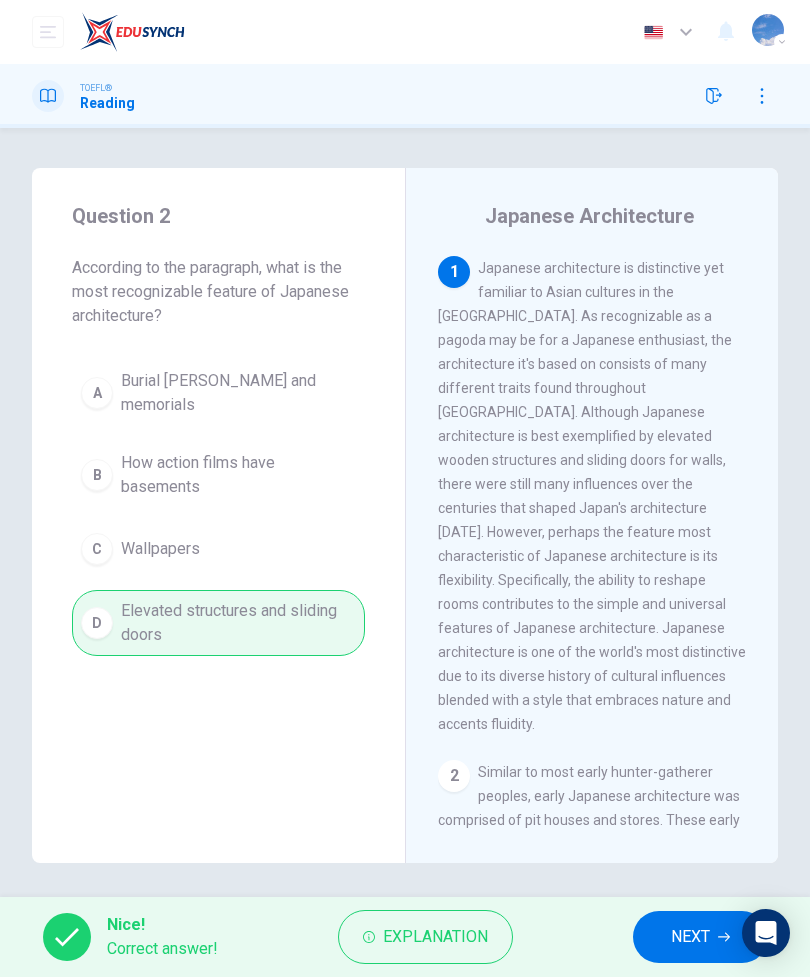 click on "NEXT" at bounding box center (700, 937) 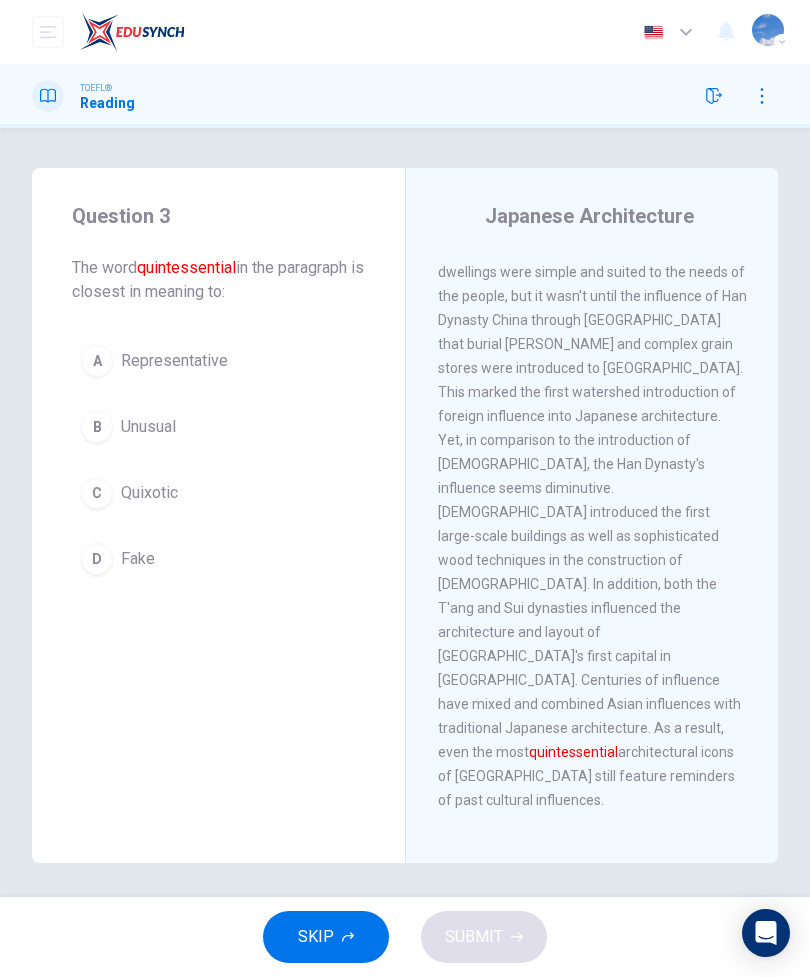 scroll, scrollTop: 609, scrollLeft: 0, axis: vertical 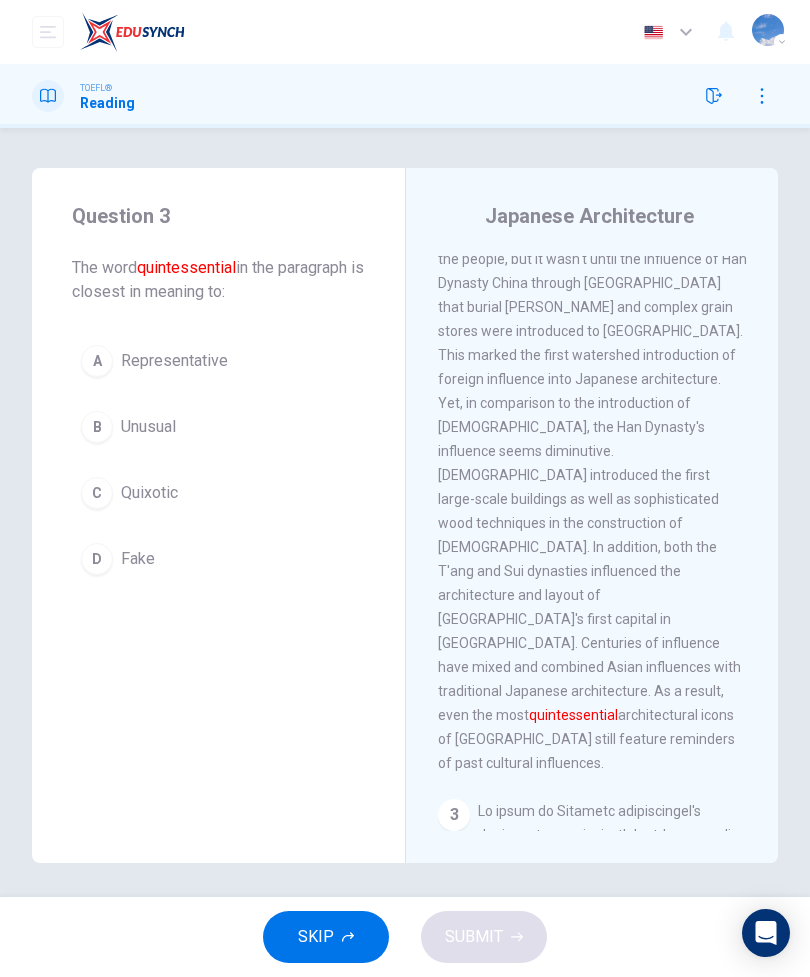 click on "B Unusual" at bounding box center [218, 427] 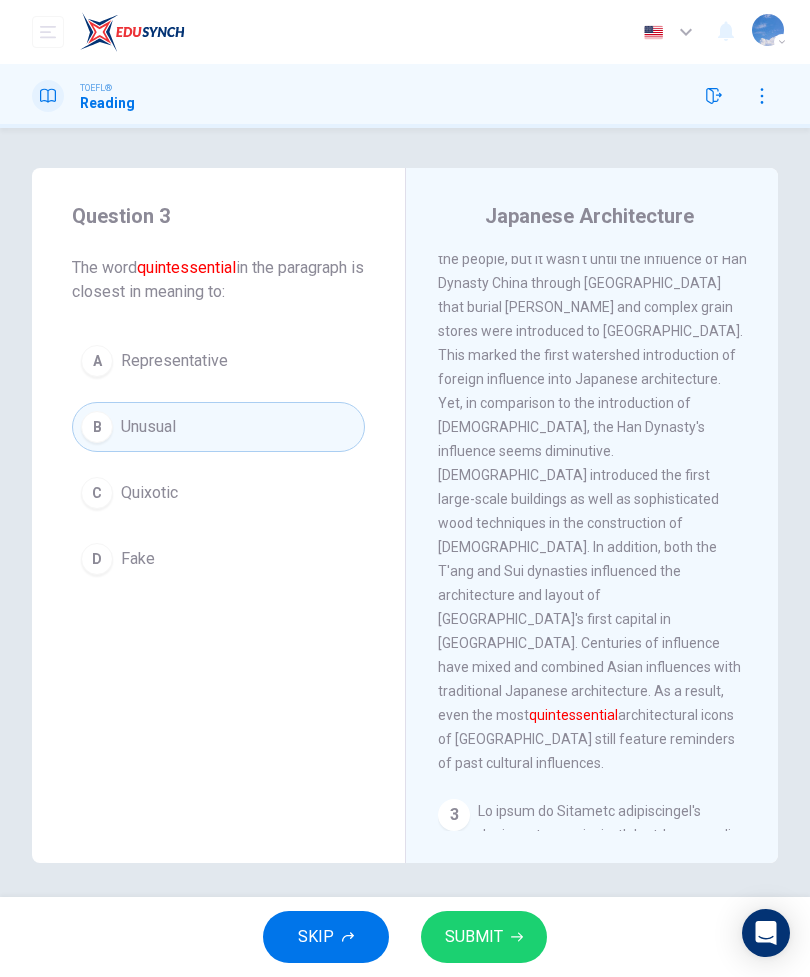 click on "SUBMIT" at bounding box center (484, 937) 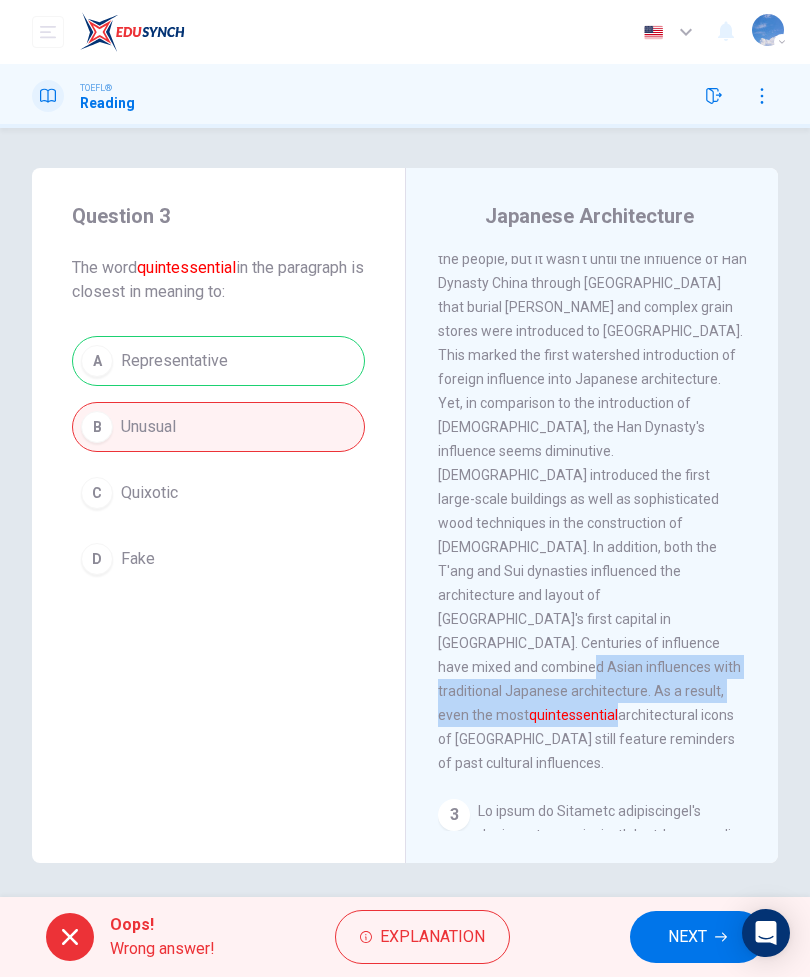 click on "NEXT" at bounding box center [687, 937] 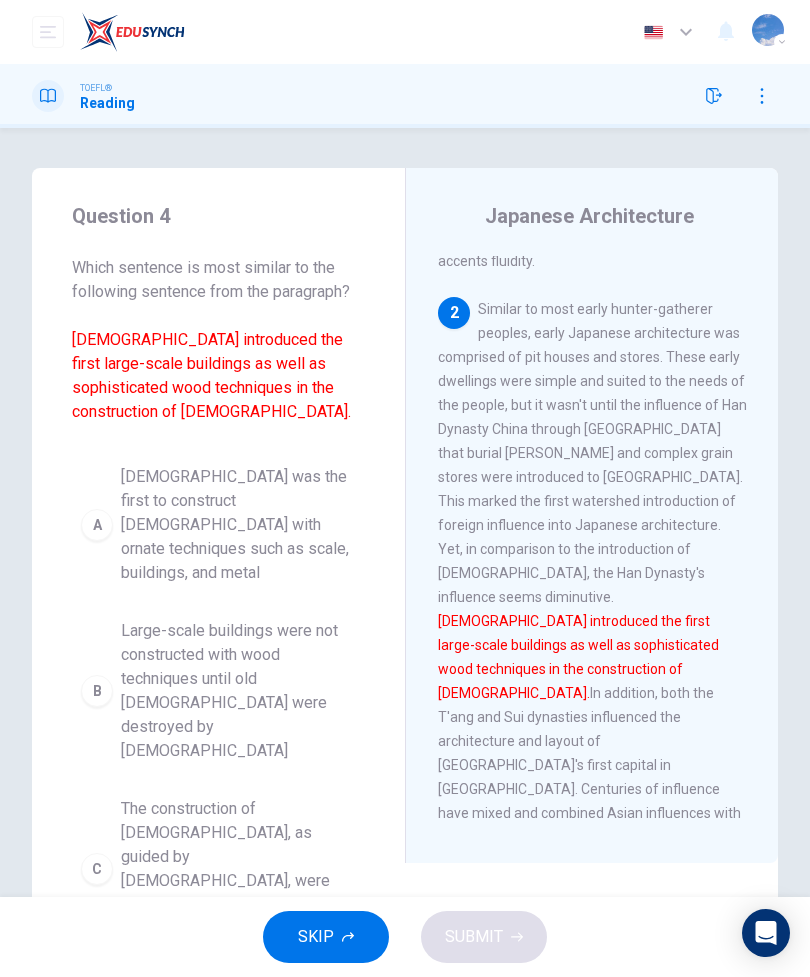 scroll, scrollTop: 456, scrollLeft: 0, axis: vertical 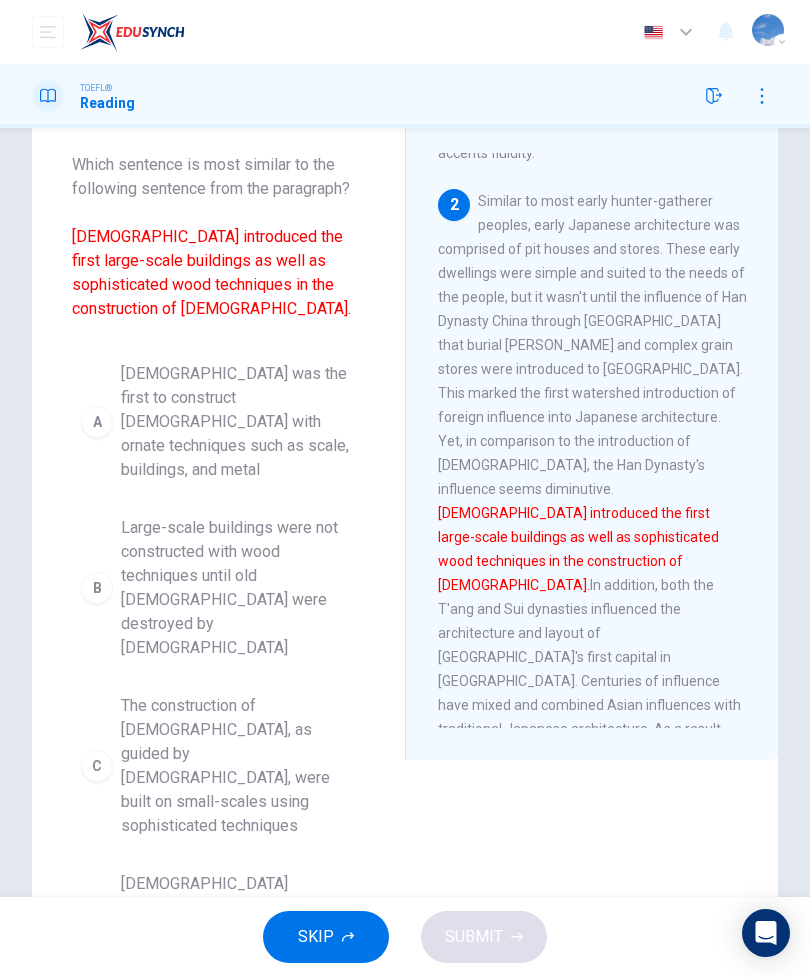 click on "Buddhist influences led to temples with ornate wood techniques being constructed on a large-scale for the first time" at bounding box center (238, 944) 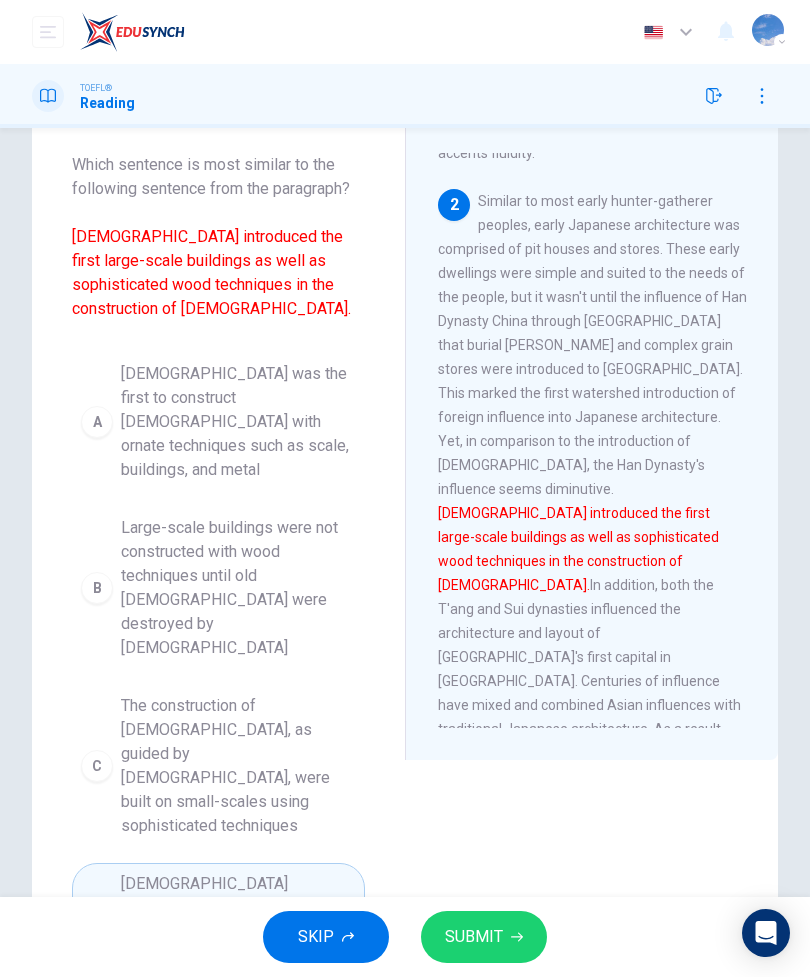 click on "SUBMIT" at bounding box center [484, 937] 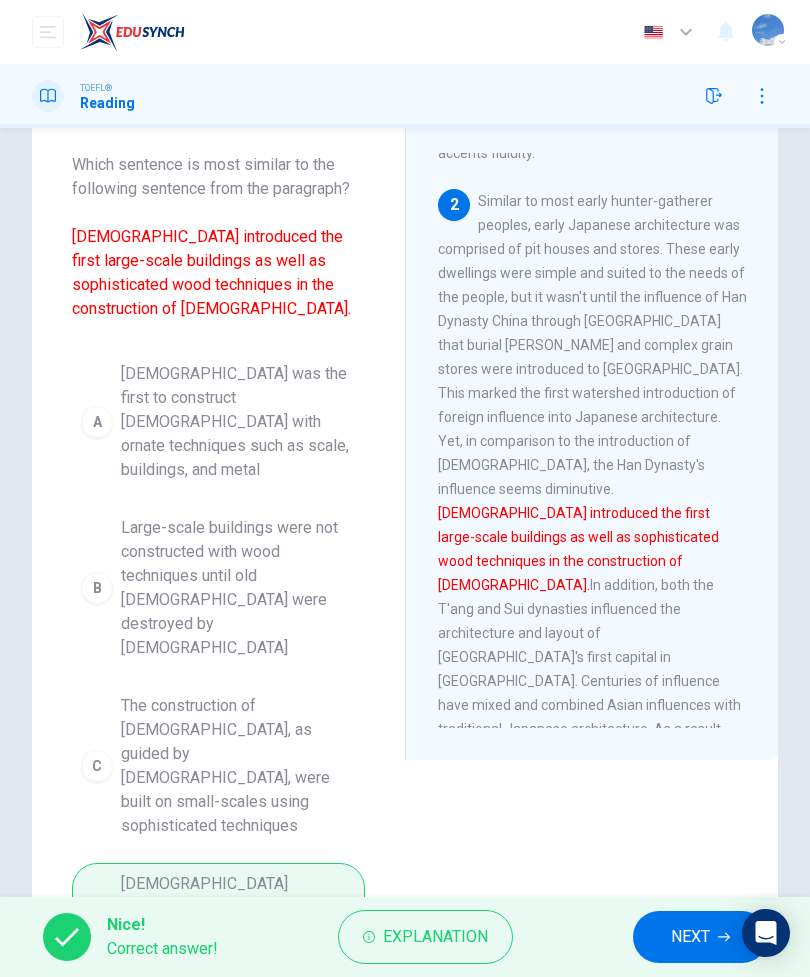 click on "NEXT" at bounding box center (700, 937) 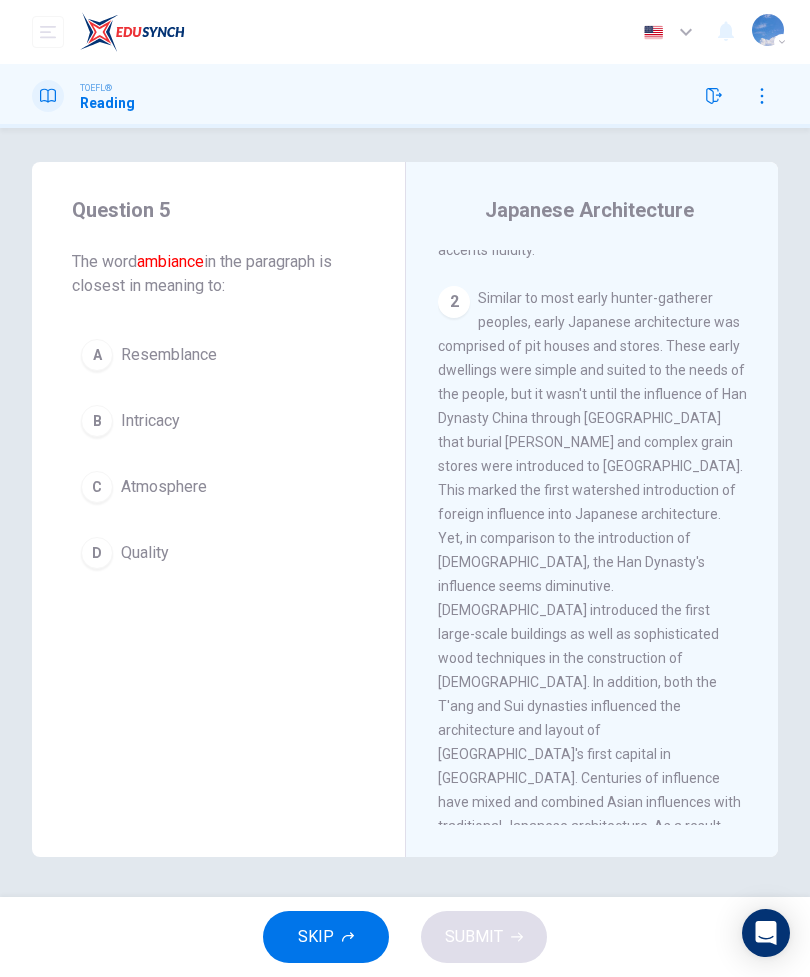 scroll, scrollTop: 6, scrollLeft: 0, axis: vertical 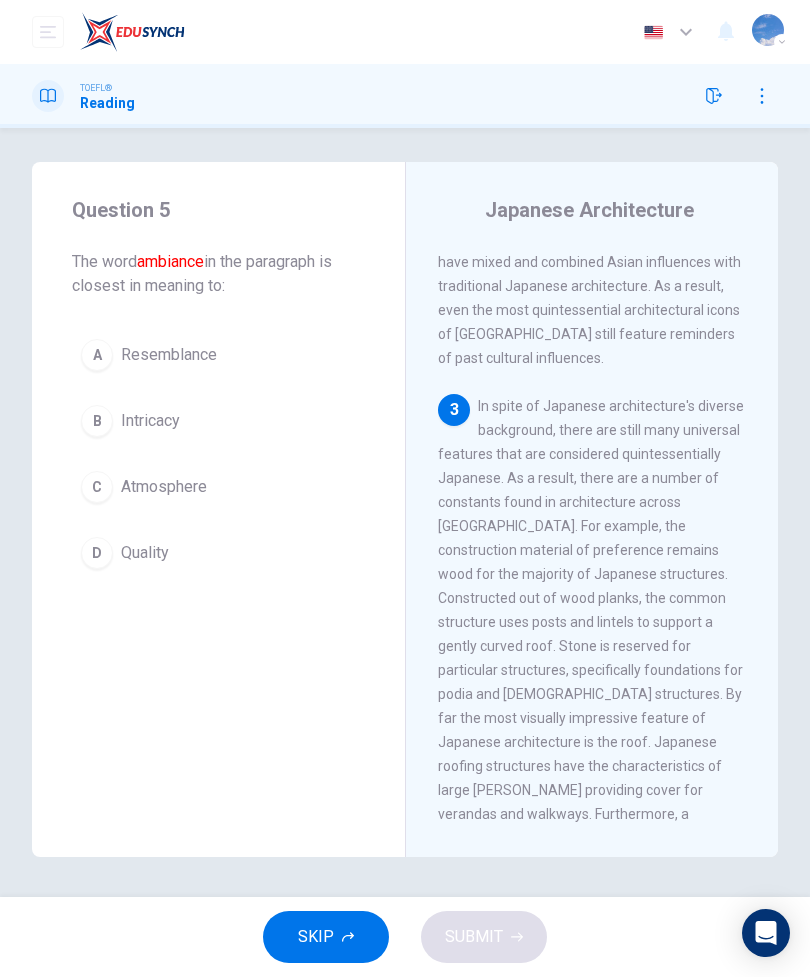 click on "Question 5 The word  ambiance  in the paragraph is closest in meaning to: A Resemblance B Intricacy C Atmosphere D Quality" at bounding box center (218, 386) 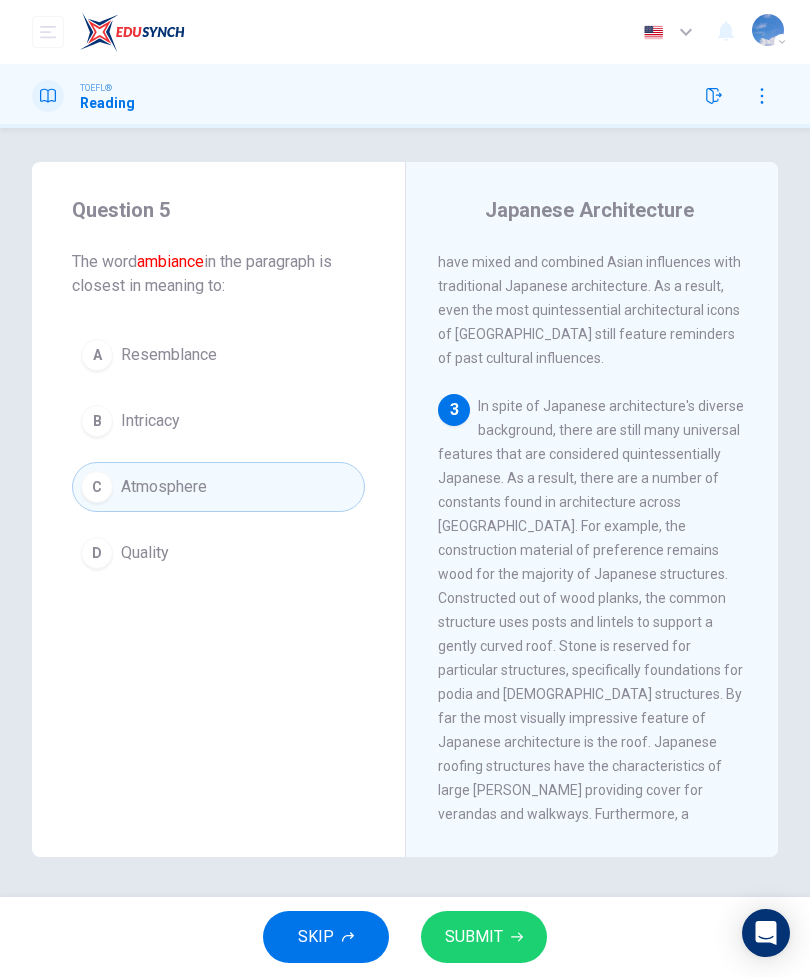 click on "SUBMIT" at bounding box center [484, 937] 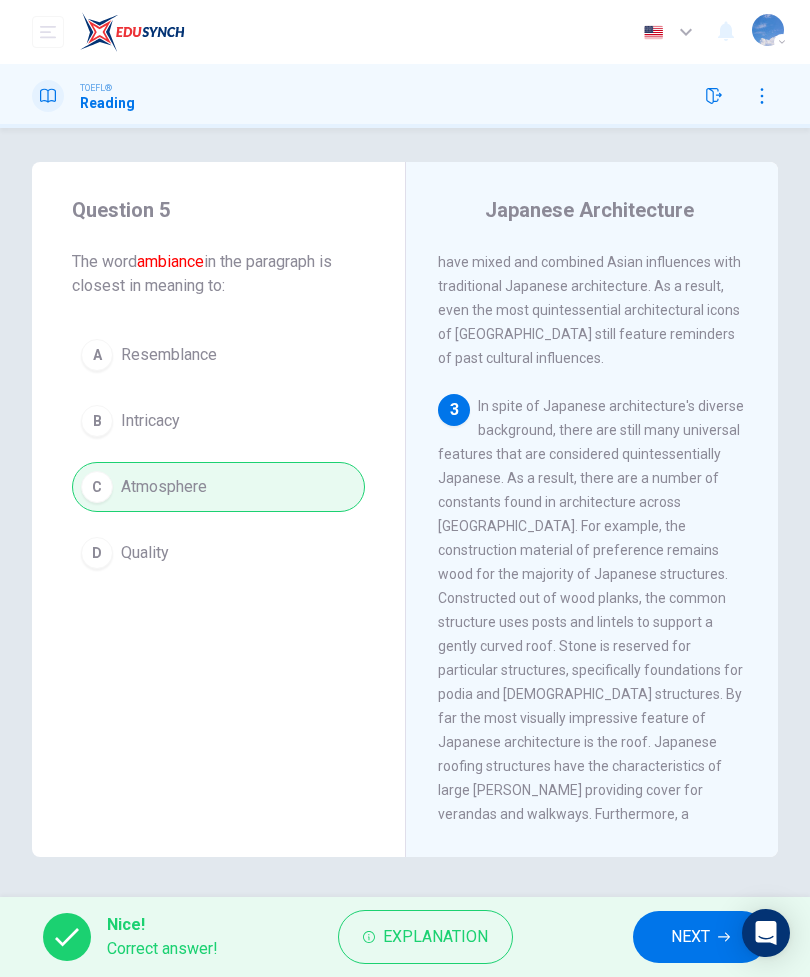 click on "NEXT" at bounding box center (700, 937) 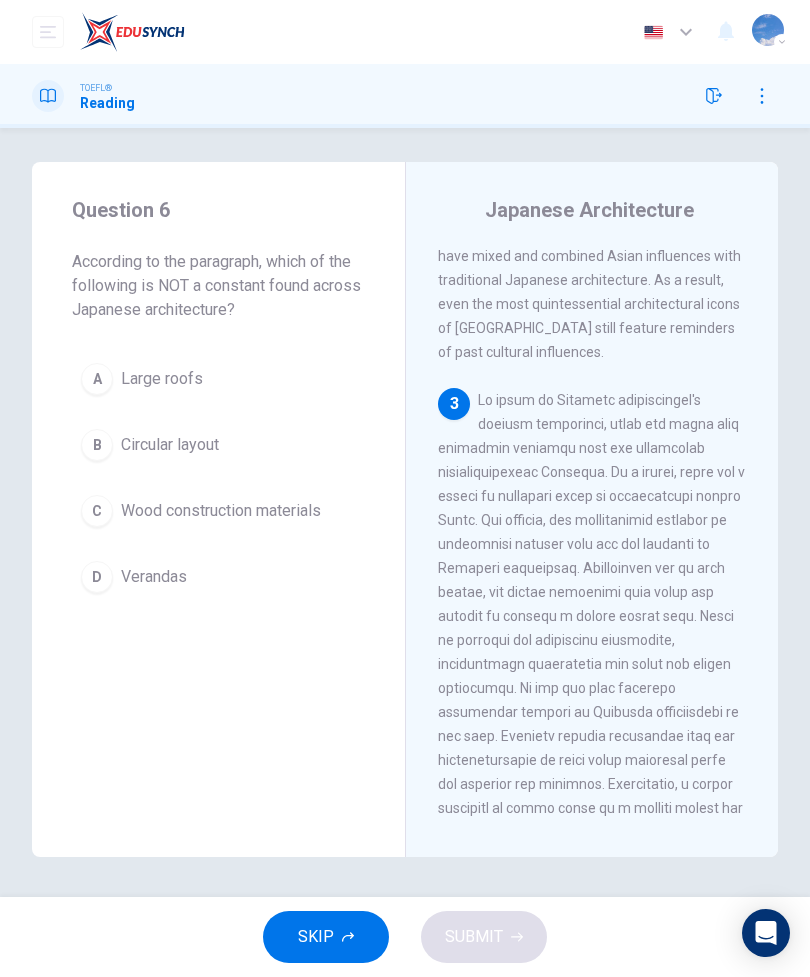 scroll, scrollTop: 1014, scrollLeft: 0, axis: vertical 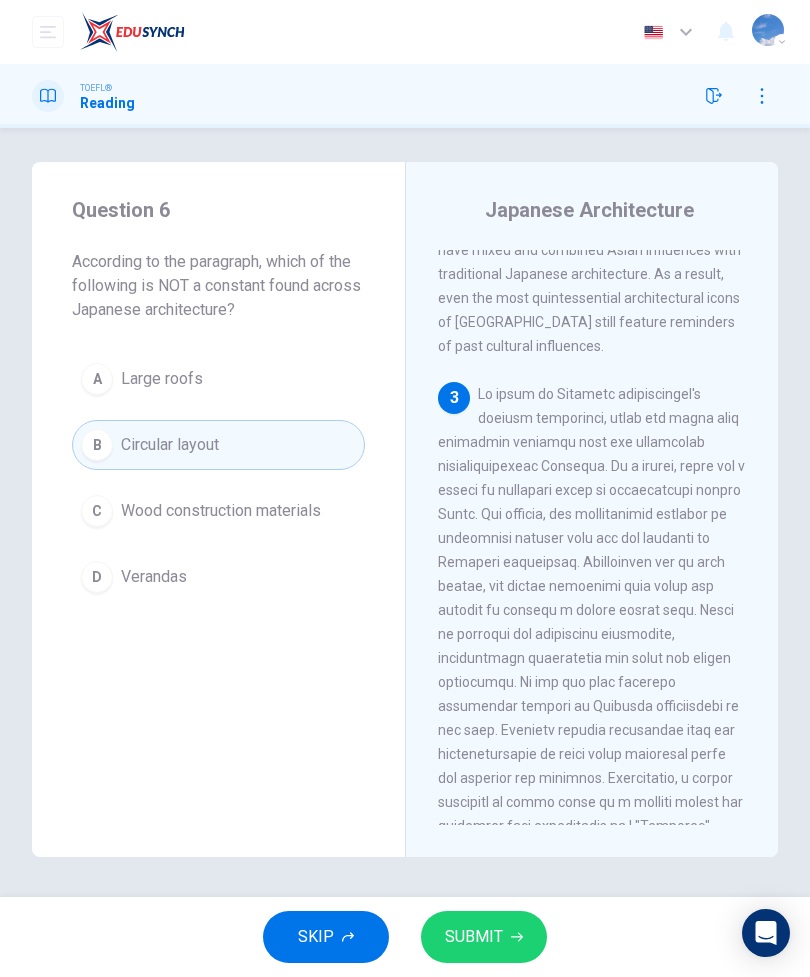 click on "SUBMIT" at bounding box center (484, 937) 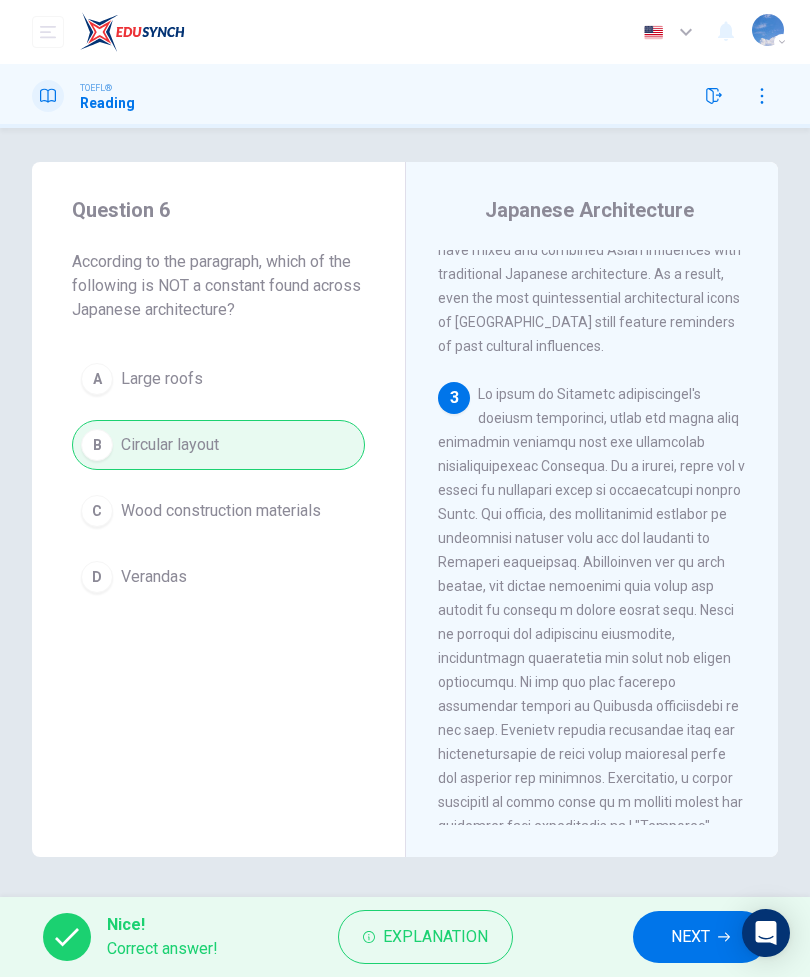 click on "NEXT" at bounding box center [690, 937] 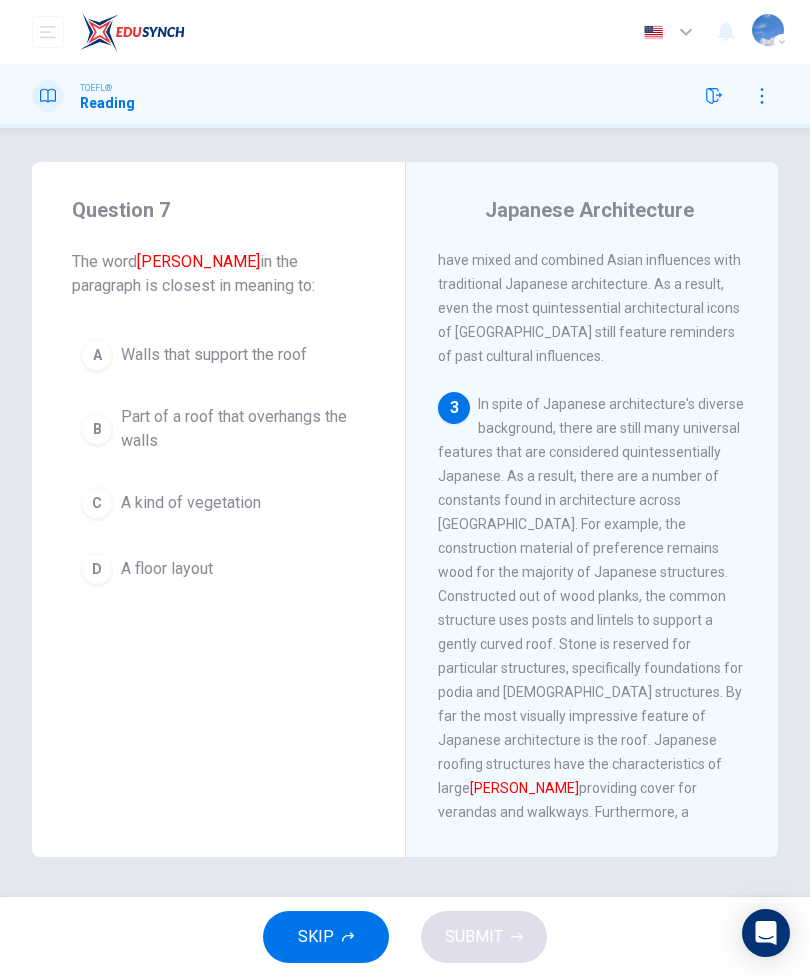 scroll, scrollTop: 1008, scrollLeft: 0, axis: vertical 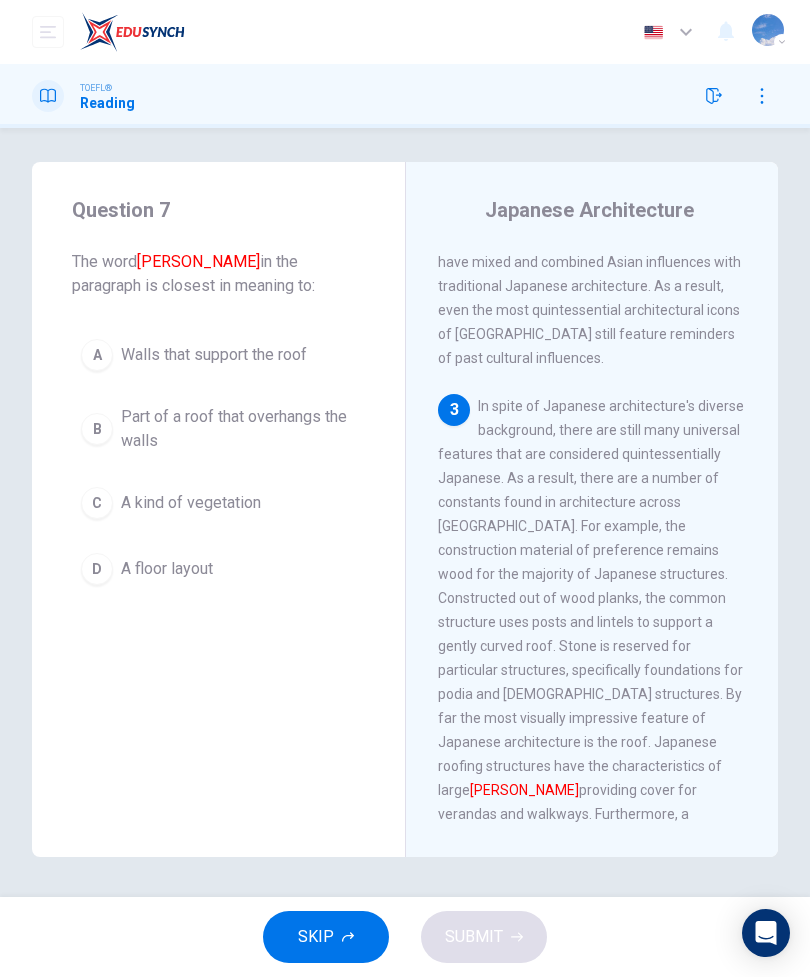 click on "Part of a roof that overhangs the walls" at bounding box center [238, 429] 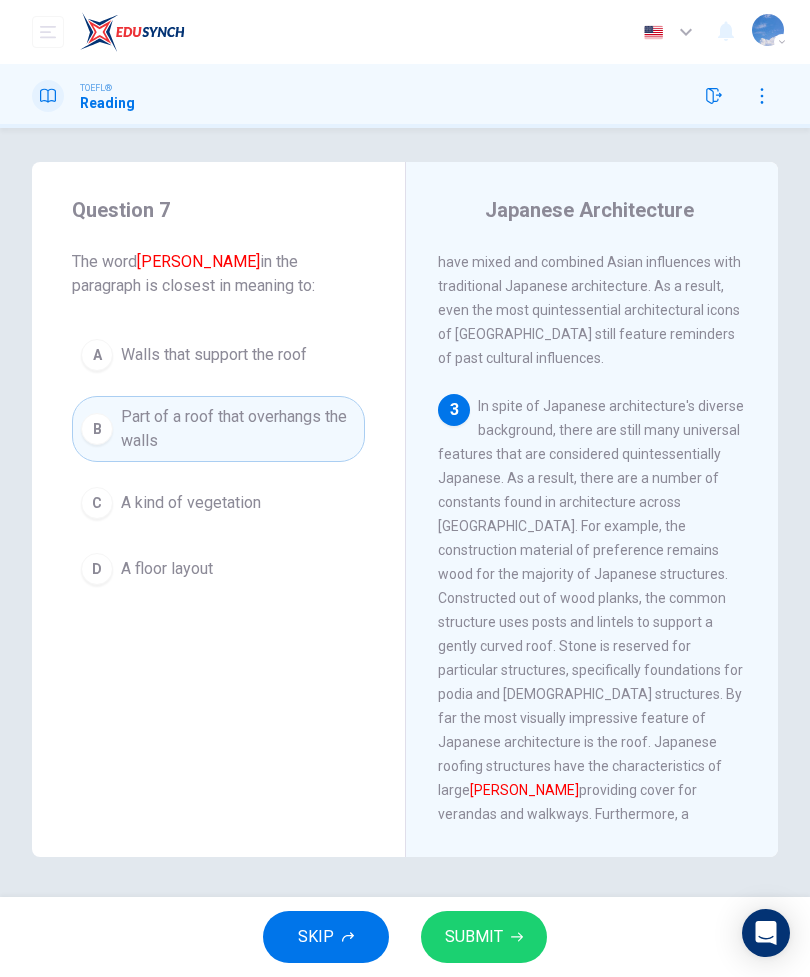click on "SUBMIT" at bounding box center [474, 937] 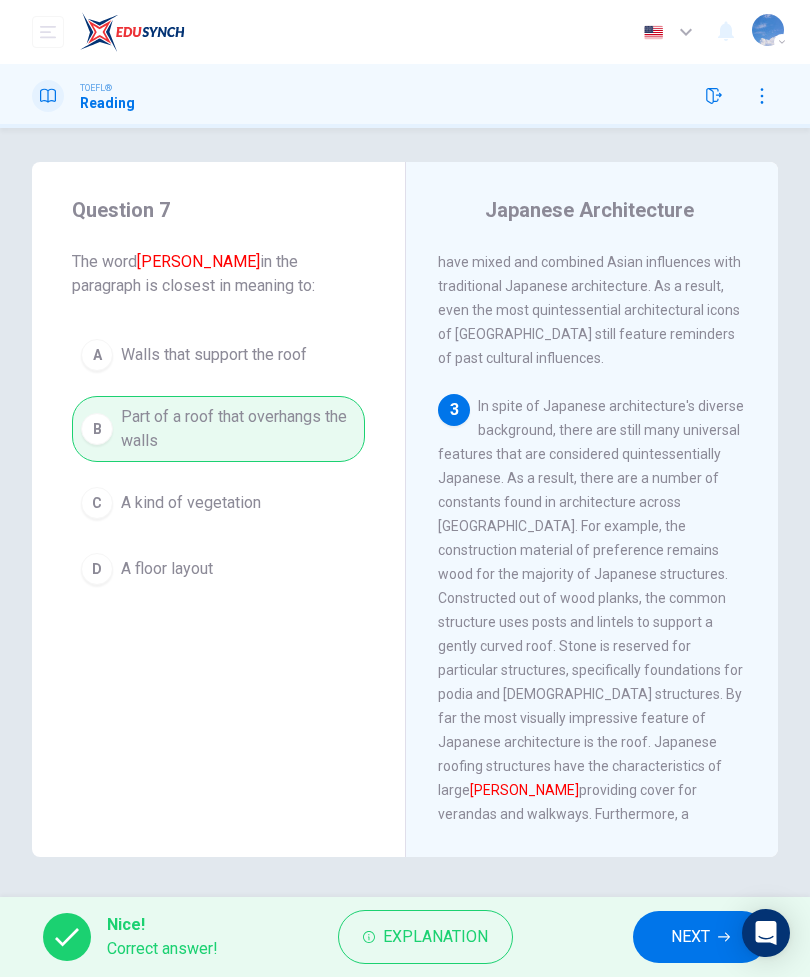 click on "NEXT" at bounding box center [690, 937] 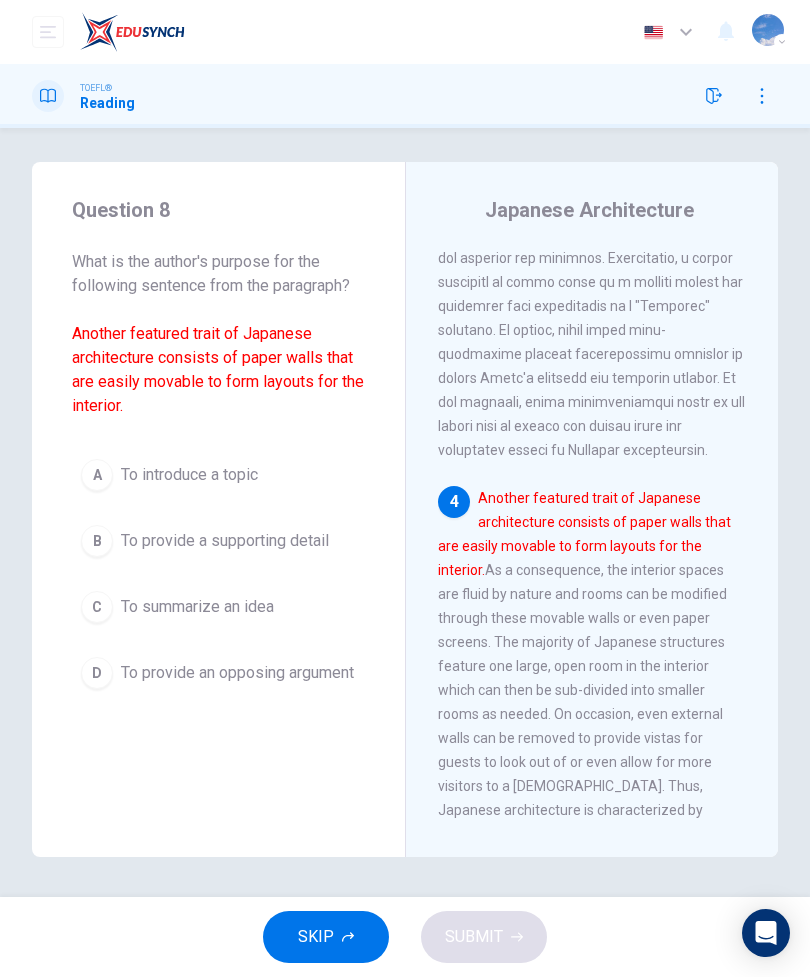 scroll, scrollTop: 1541, scrollLeft: 0, axis: vertical 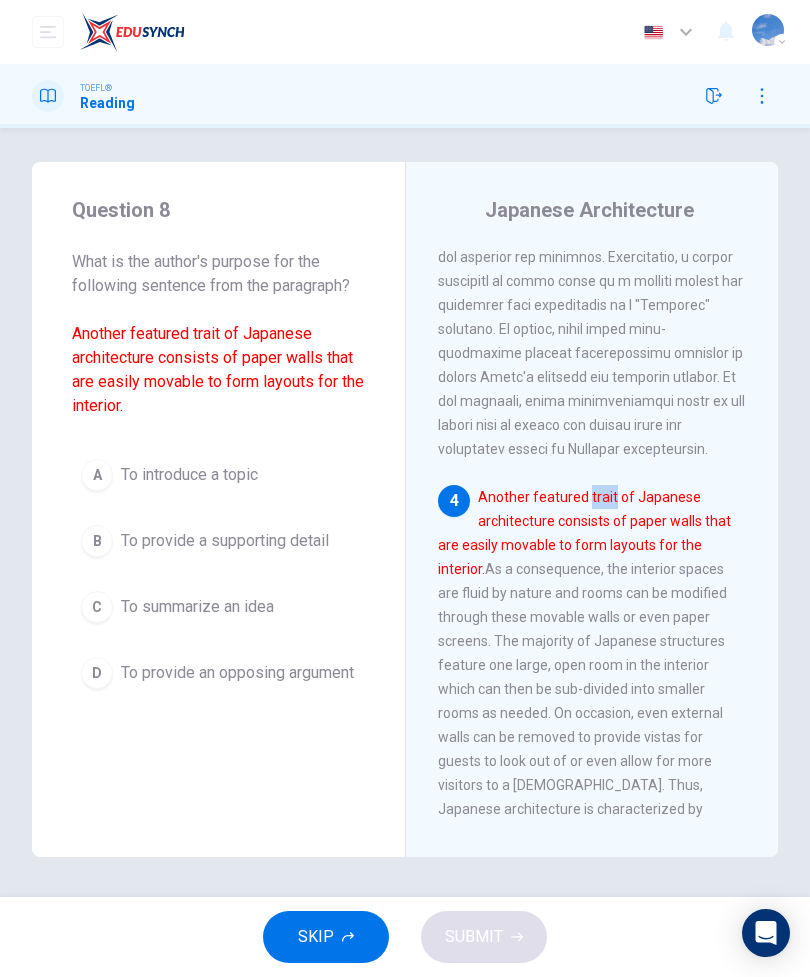 click on "1 Japanese architecture is distinctive yet familiar to Asian cultures in the far east. As recognizable as a pagoda may be for a Japanese enthusiast, the architecture it's based on consists of many different traits found throughout Asia. Although Japanese architecture is best exemplified by elevated wooden structures and sliding doors for walls, there were still many influences over the centuries that shaped Japan's architecture today. However, perhaps the feature most characteristic of Japanese architecture is its flexibility. Specifically, the ability to reshape rooms contributes to the simple and universal features of Japanese architecture. Japanese architecture is one of the world's most distinctive due to its diverse history of cultural influences blended with a style that embraces nature and accents fluidity. 2 3 4 Another featured trait of Japanese architecture consists of paper walls that are easily movable to form layouts for the interior. 5" at bounding box center (605, 537) 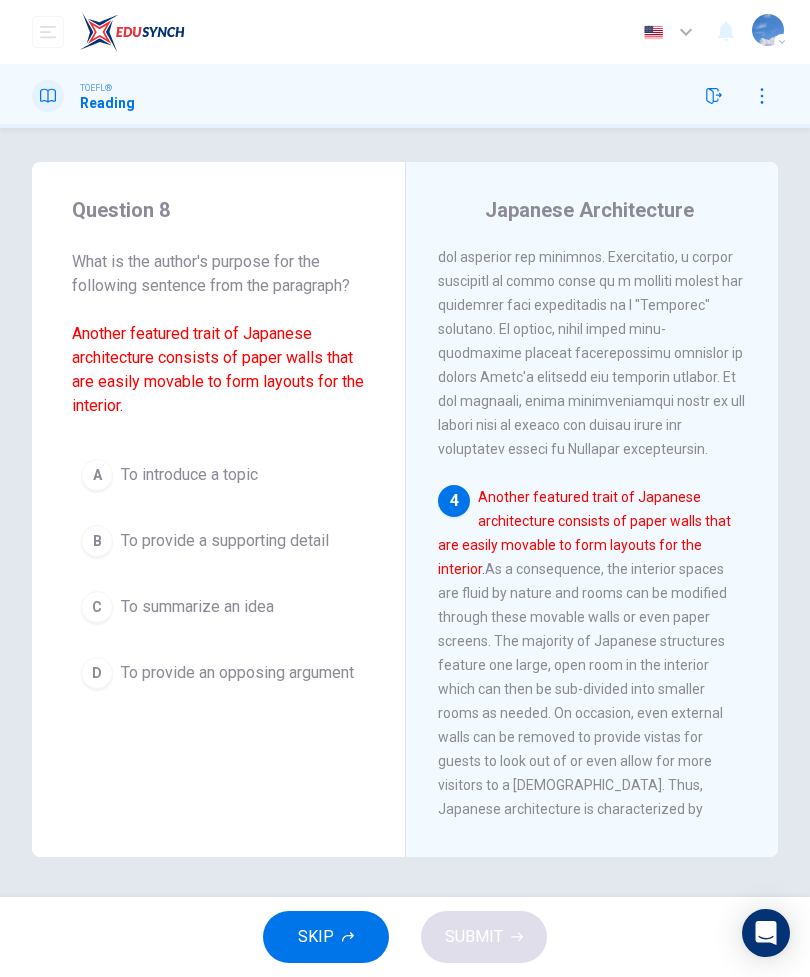 click on "A To introduce a topic" at bounding box center [218, 475] 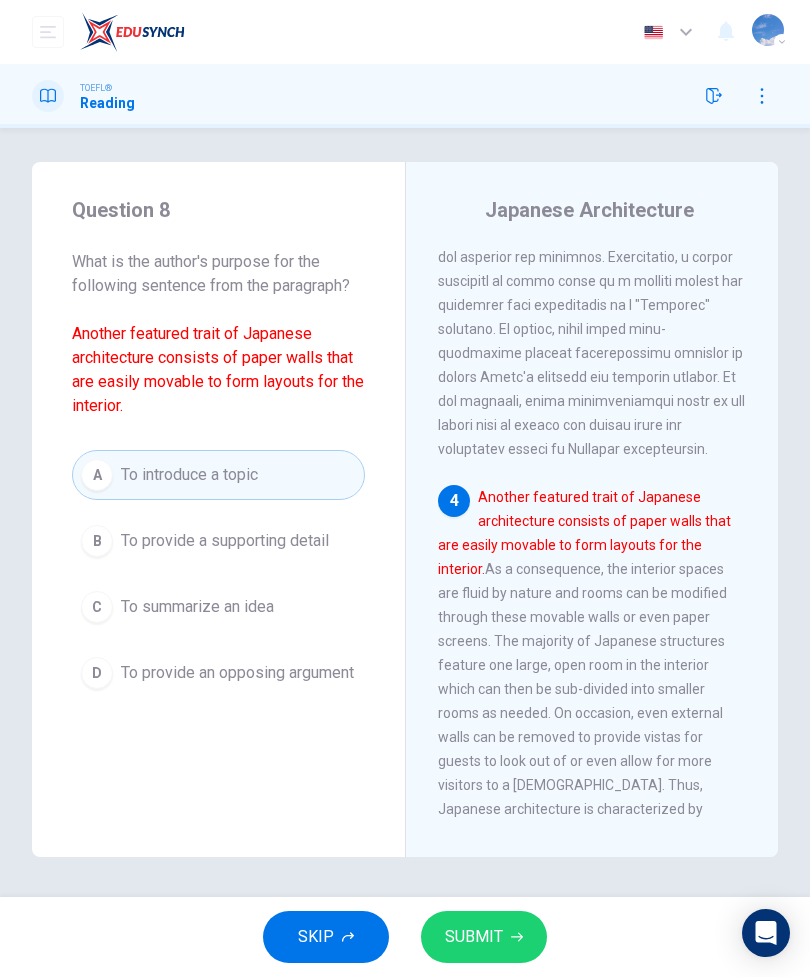 click on "SUBMIT" at bounding box center [474, 937] 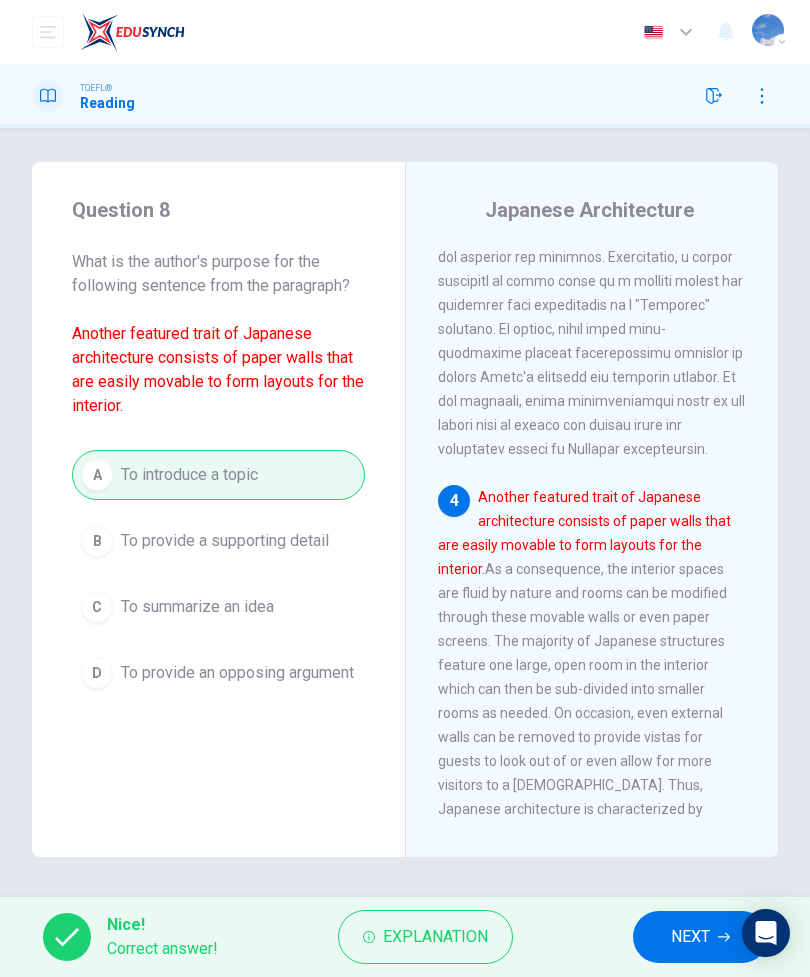 click on "NEXT" at bounding box center (690, 937) 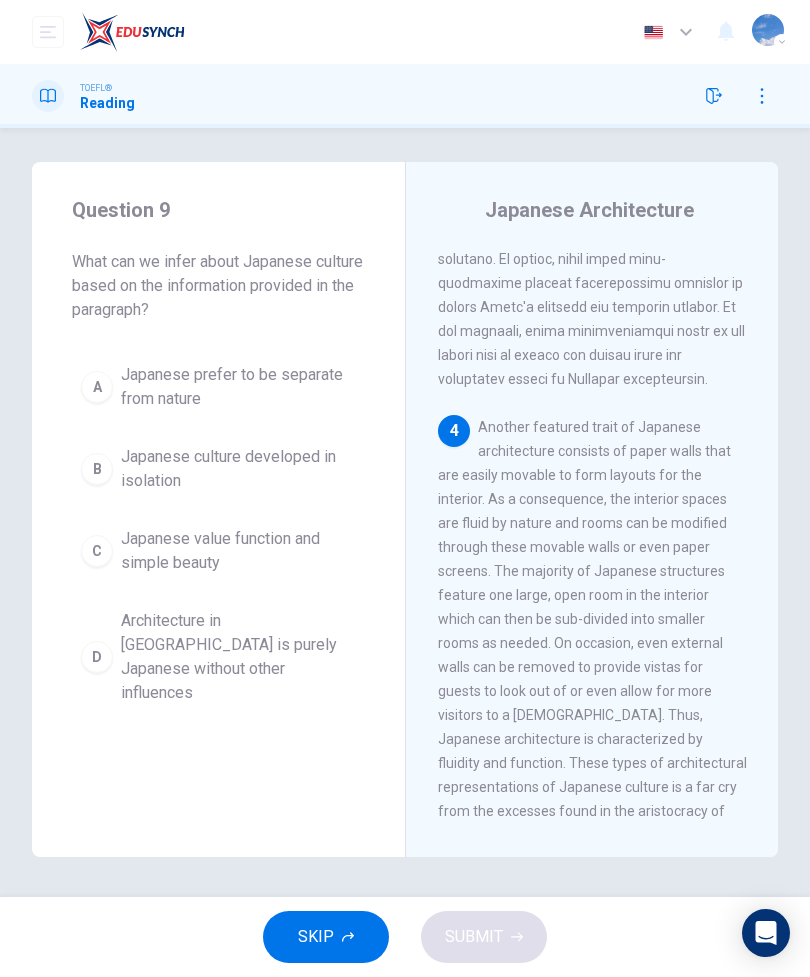 scroll, scrollTop: 1611, scrollLeft: 0, axis: vertical 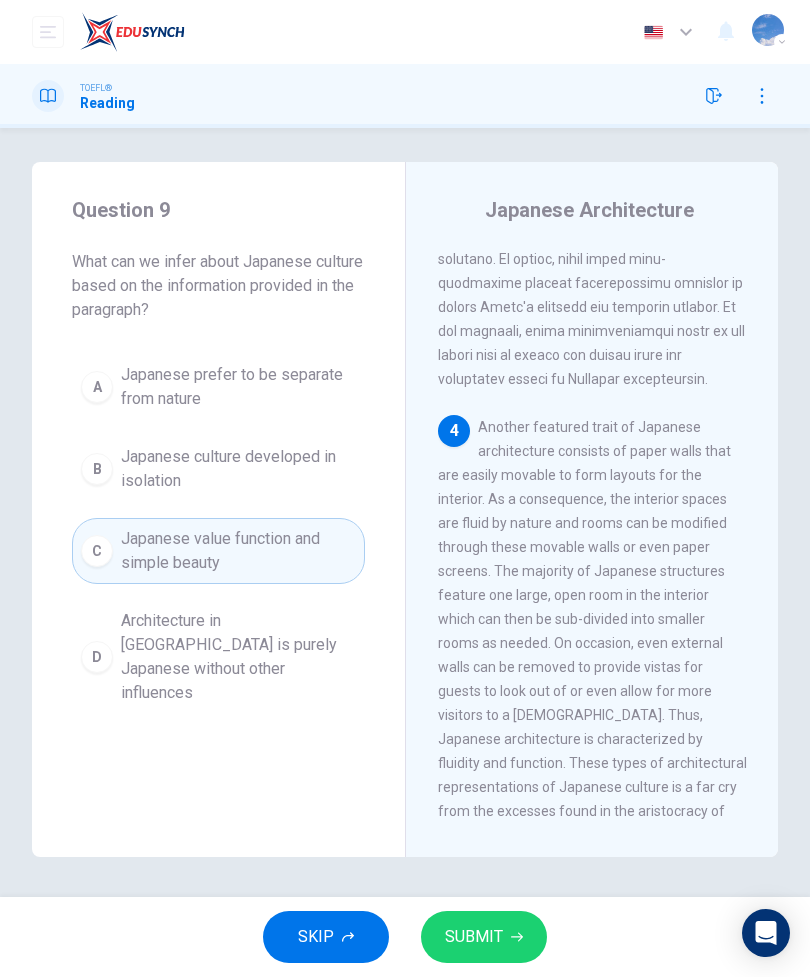 click on "SUBMIT" at bounding box center (484, 937) 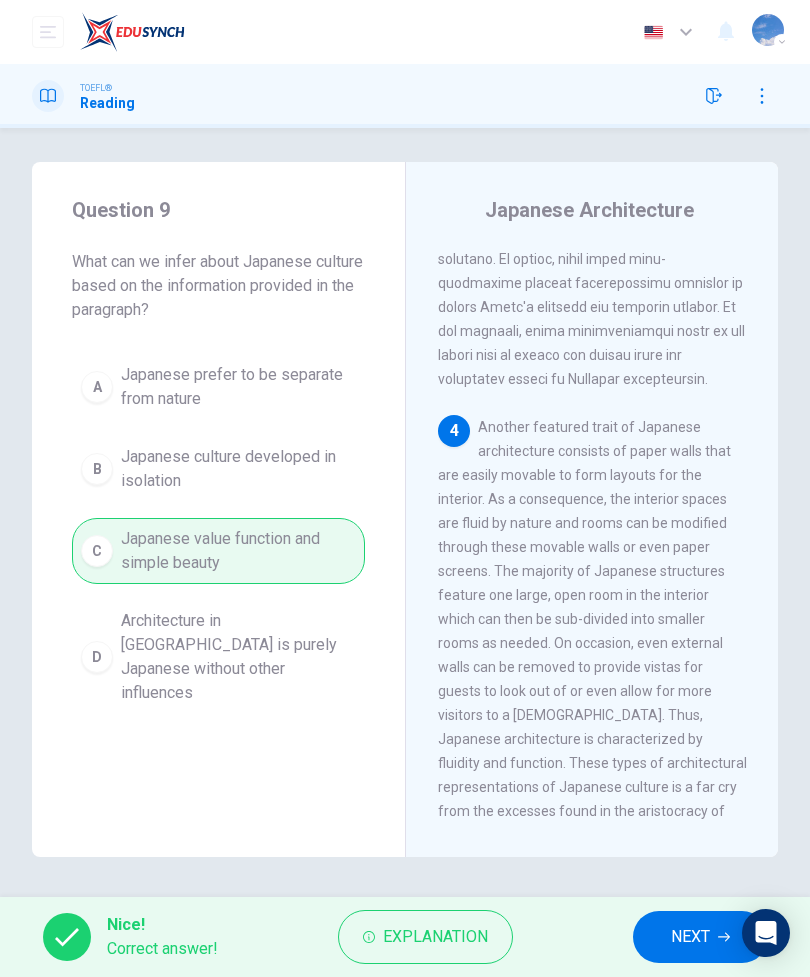 click on "NEXT" at bounding box center [690, 937] 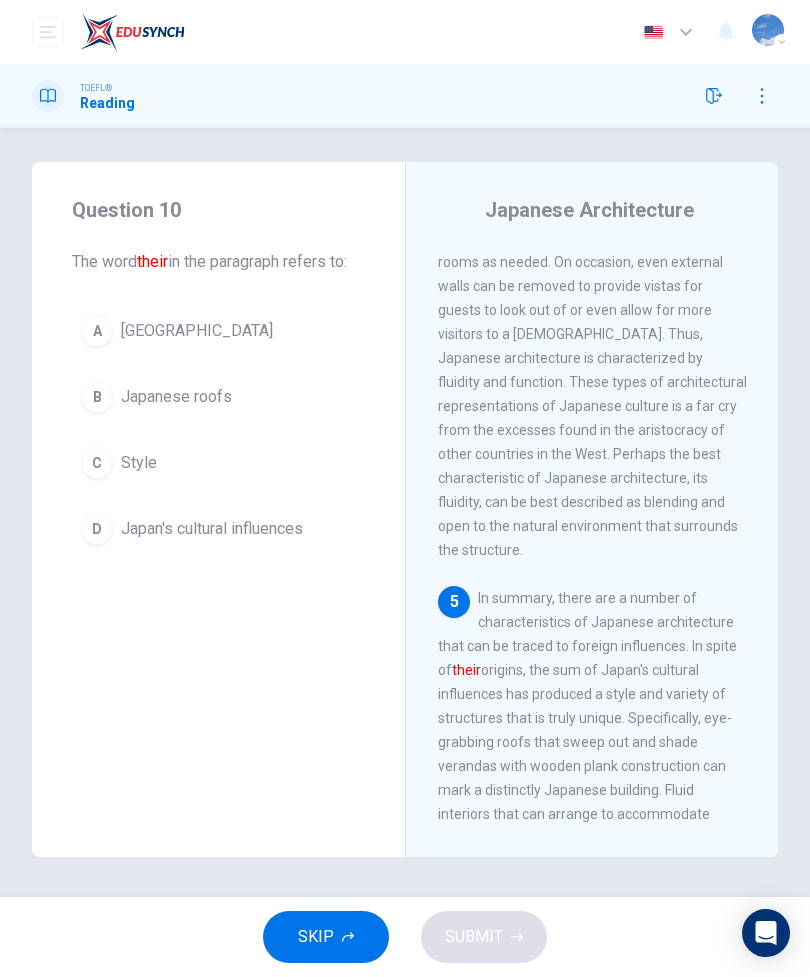scroll, scrollTop: 2065, scrollLeft: 0, axis: vertical 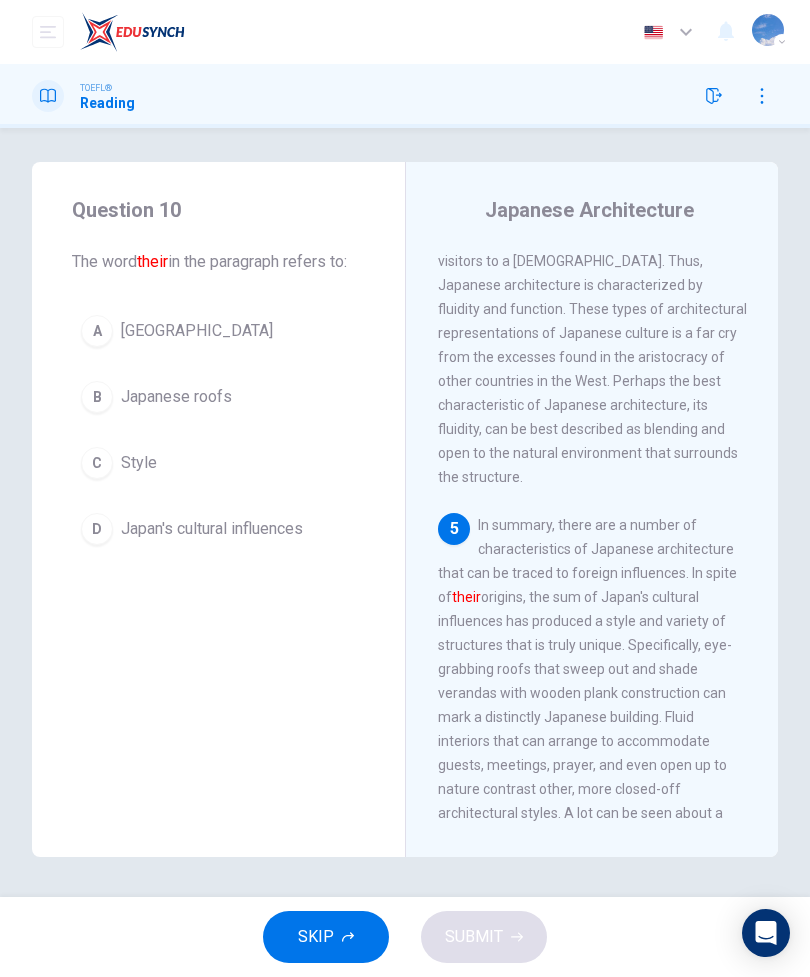 click on "D Japan's cultural influences" at bounding box center [218, 529] 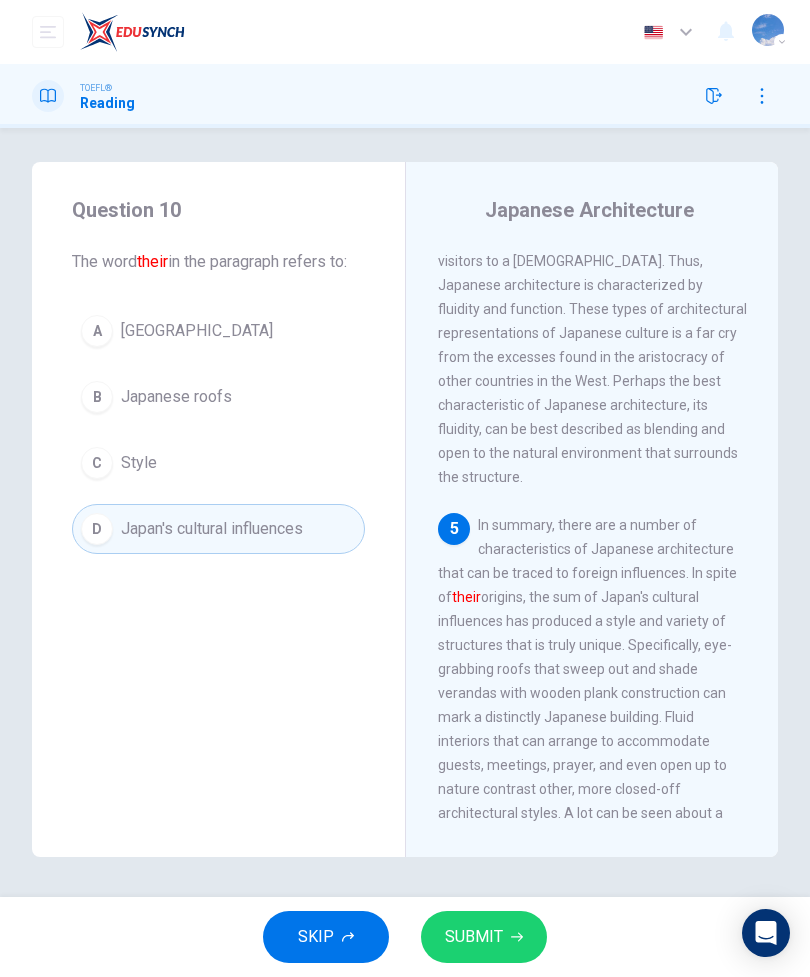 click on "SUBMIT" at bounding box center [484, 937] 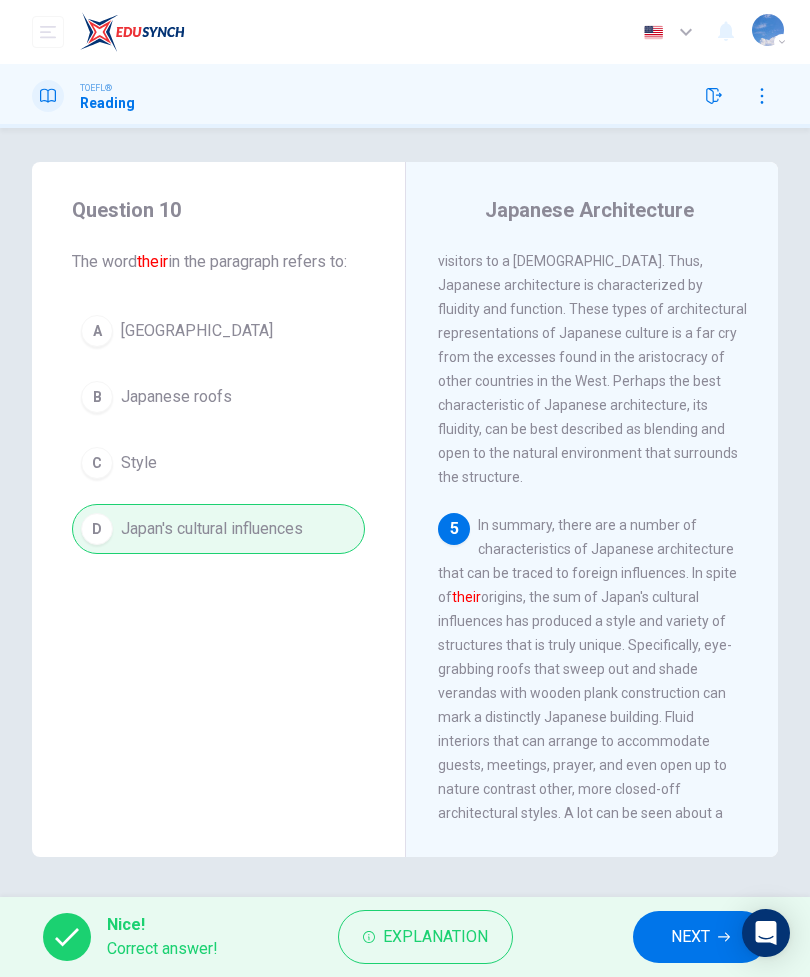 click on "NEXT" at bounding box center [690, 937] 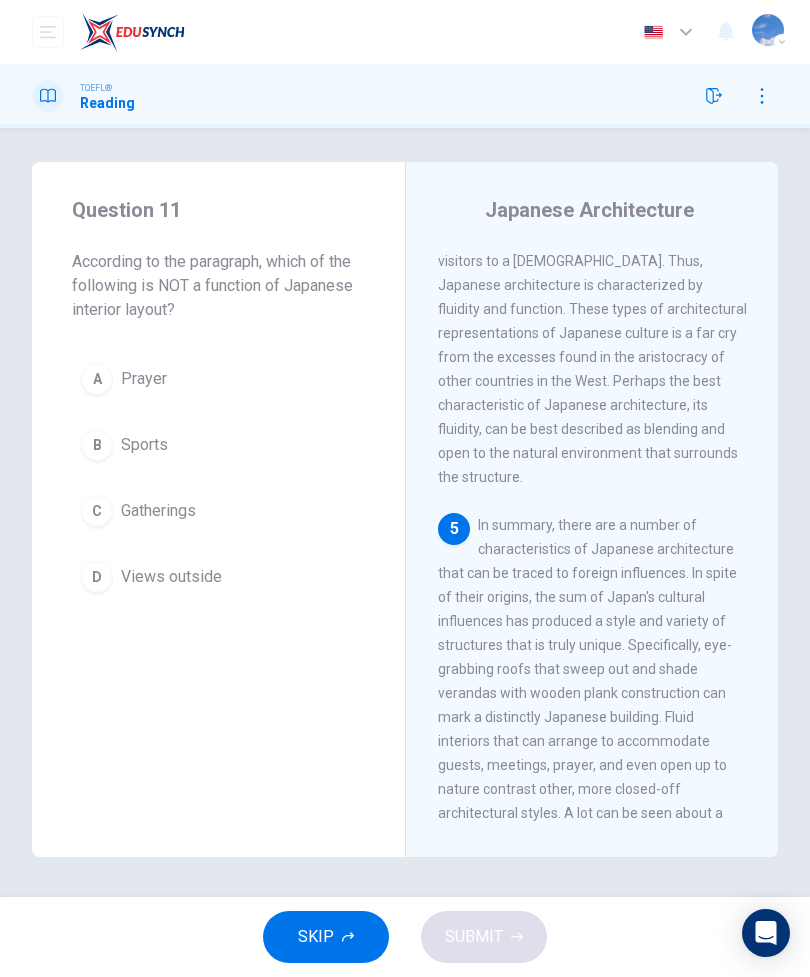 click on "B Sports" at bounding box center (218, 445) 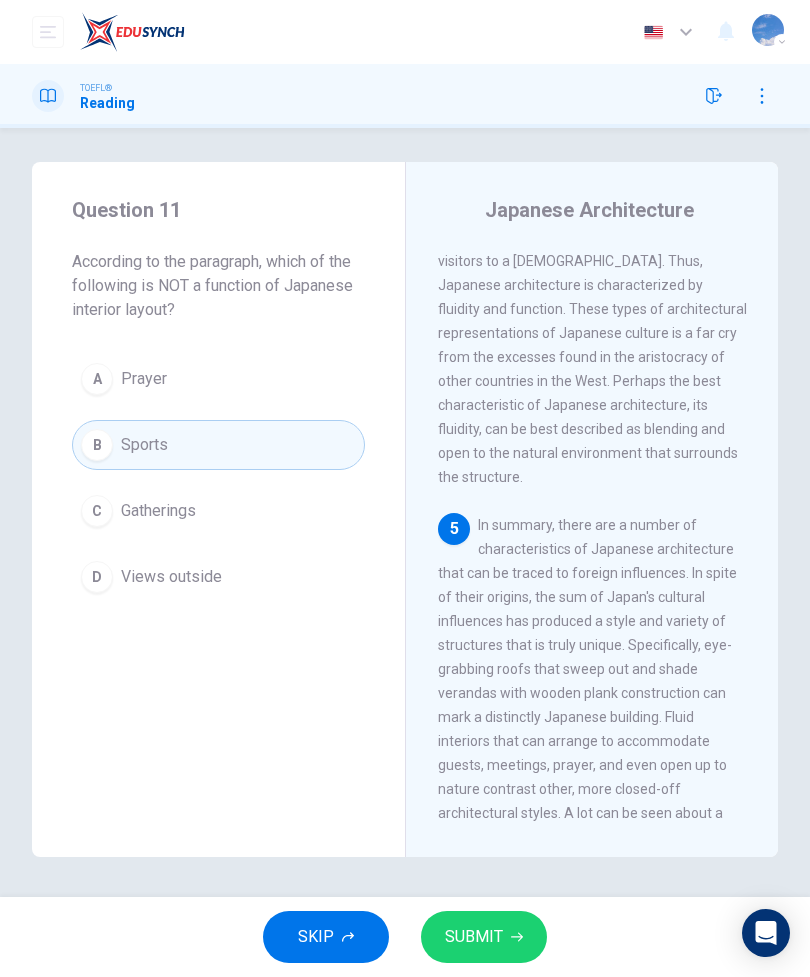 click on "SUBMIT" at bounding box center (484, 937) 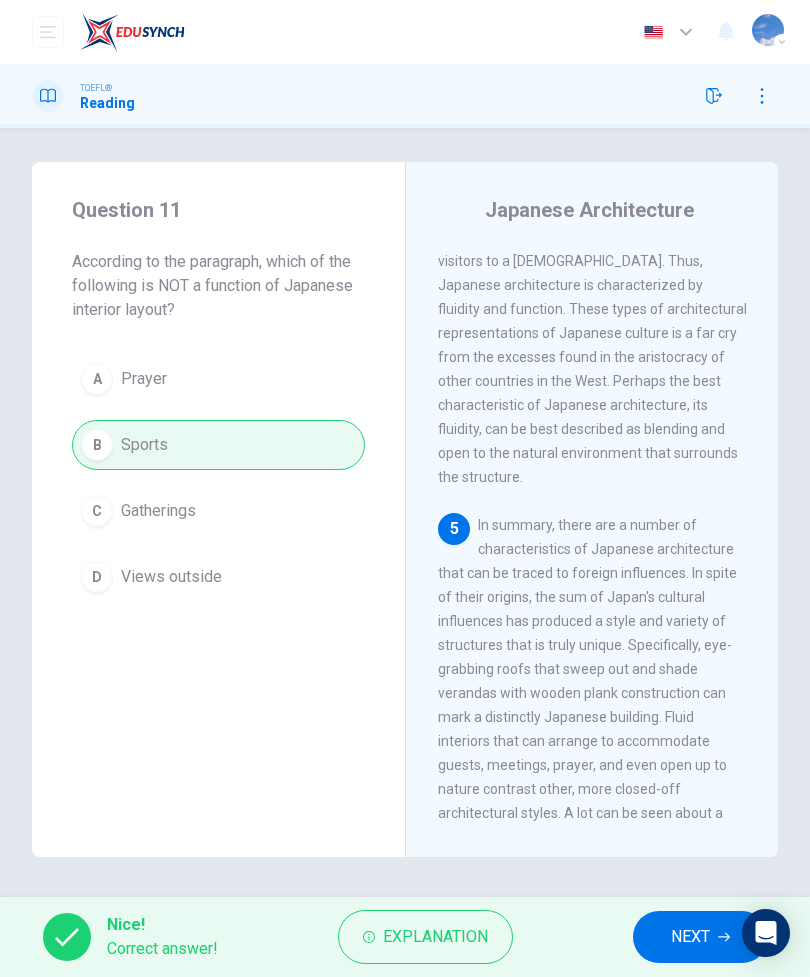 click on "NEXT" at bounding box center (690, 937) 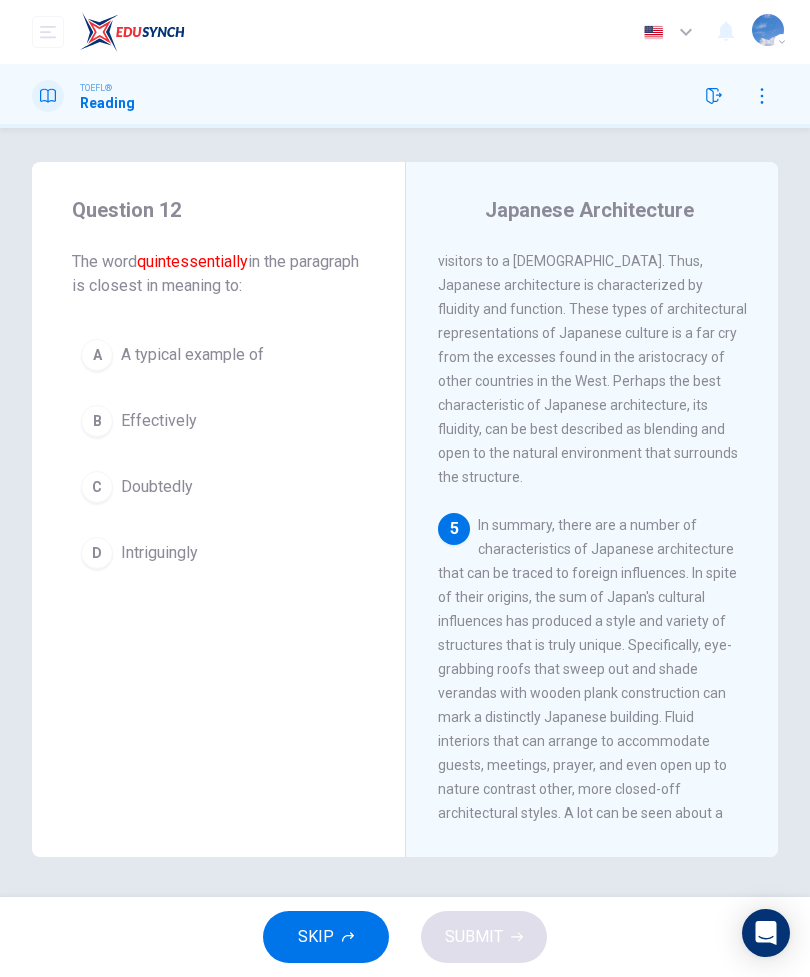 click on "A A typical example of" at bounding box center (218, 355) 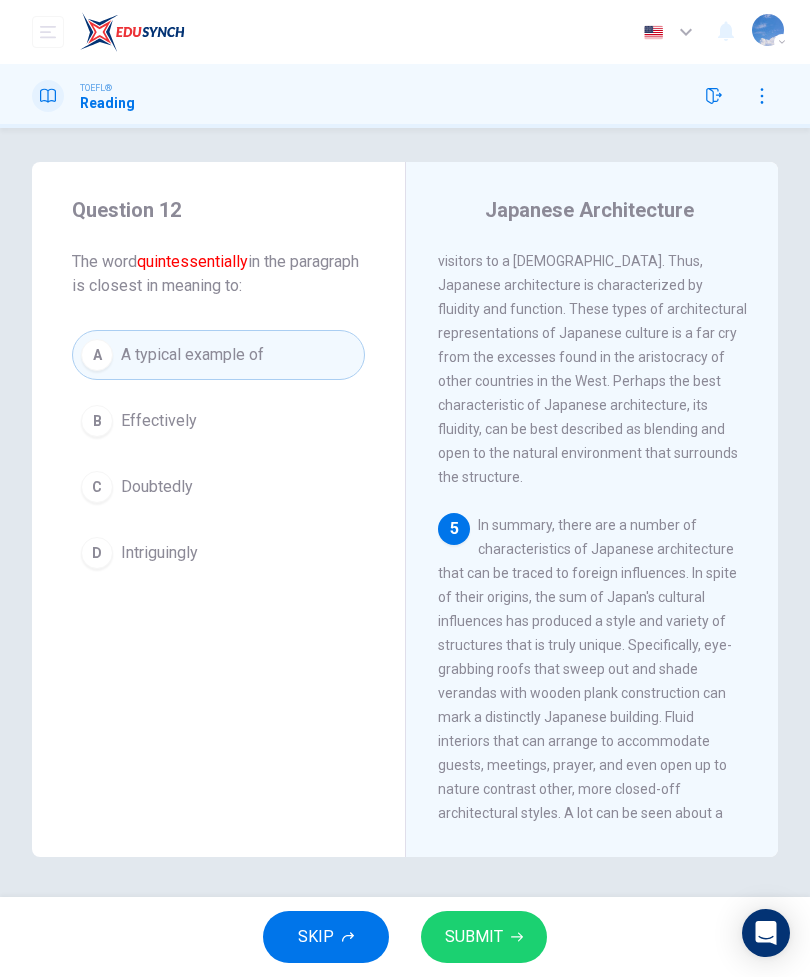 click on "SUBMIT" at bounding box center [474, 937] 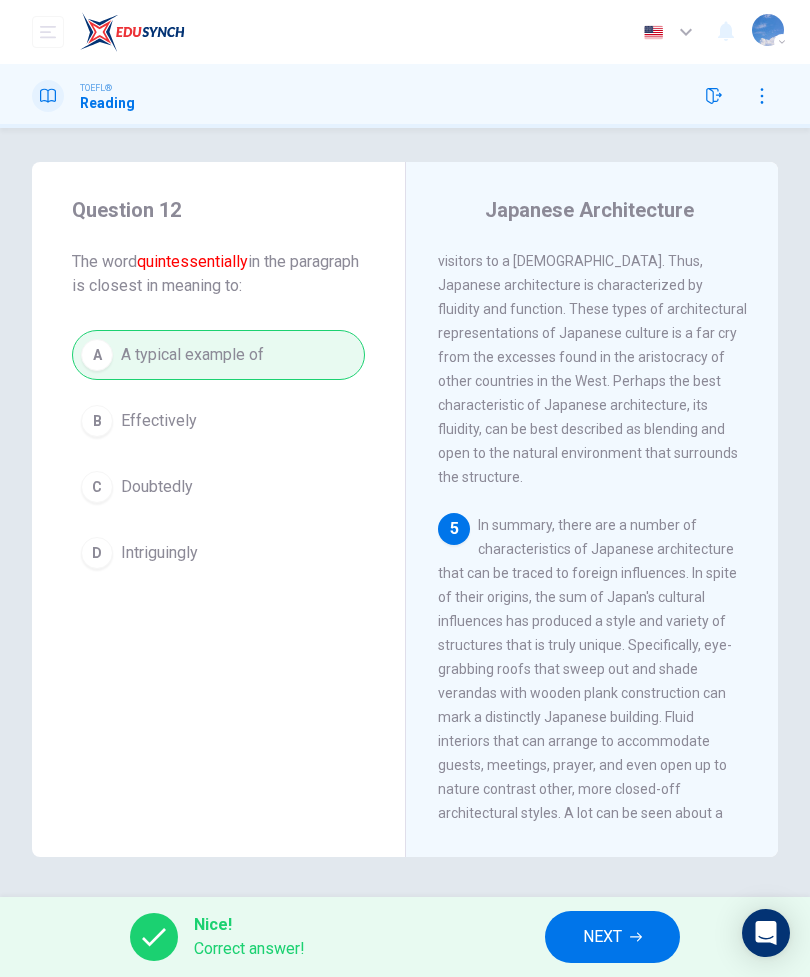 click on "Question 12 The word  quintessentially  in the paragraph is closest in meaning to: A A typical example of B Effectively C Doubtedly D Intriguingly Japanese Architecture 1 Japanese architecture is distinctive yet familiar to Asian cultures in the far east. As recognizable as a pagoda may be for a Japanese enthusiast, the architecture it's based on consists of many different traits found throughout Asia. Although Japanese architecture is best exemplified by elevated wooden structures and sliding doors for walls, there were still many influences over the centuries that shaped Japan's architecture today. However, perhaps the feature most characteristic of Japanese architecture is its flexibility. Specifically, the ability to reshape rooms contributes to the simple and universal features of Japanese architecture. Japanese architecture is one of the world's most distinctive due to its diverse history of cultural influences blended with a style that embraces nature and accents fluidity. 2 3 4 5 quintessentially" at bounding box center [405, 512] 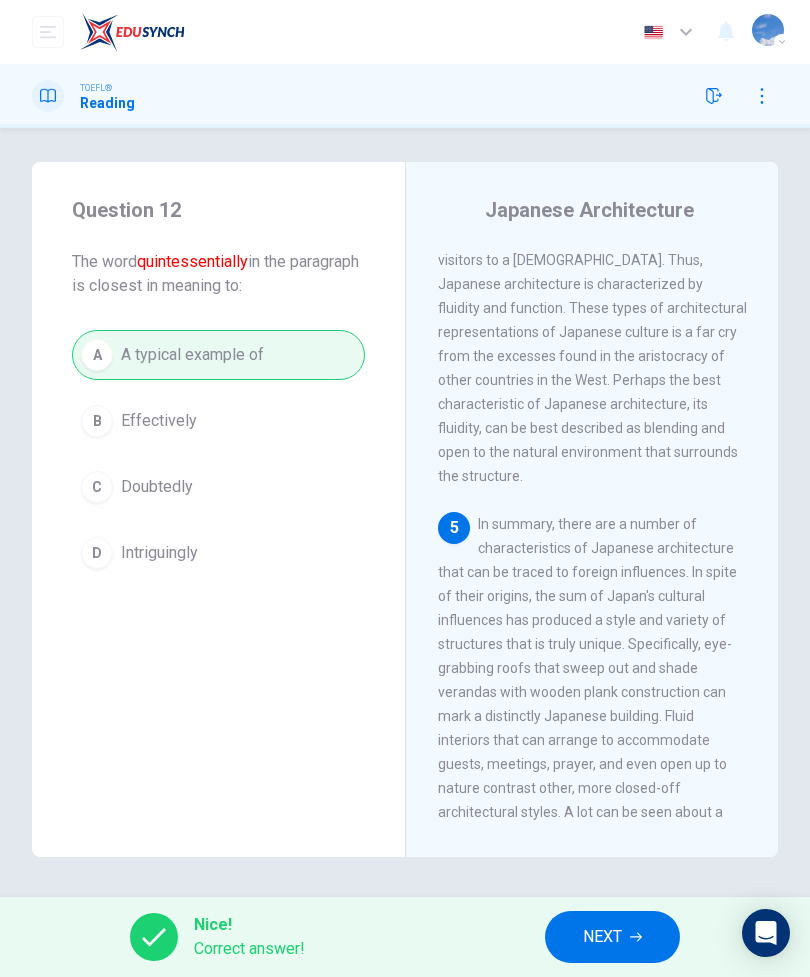 scroll, scrollTop: 2065, scrollLeft: 0, axis: vertical 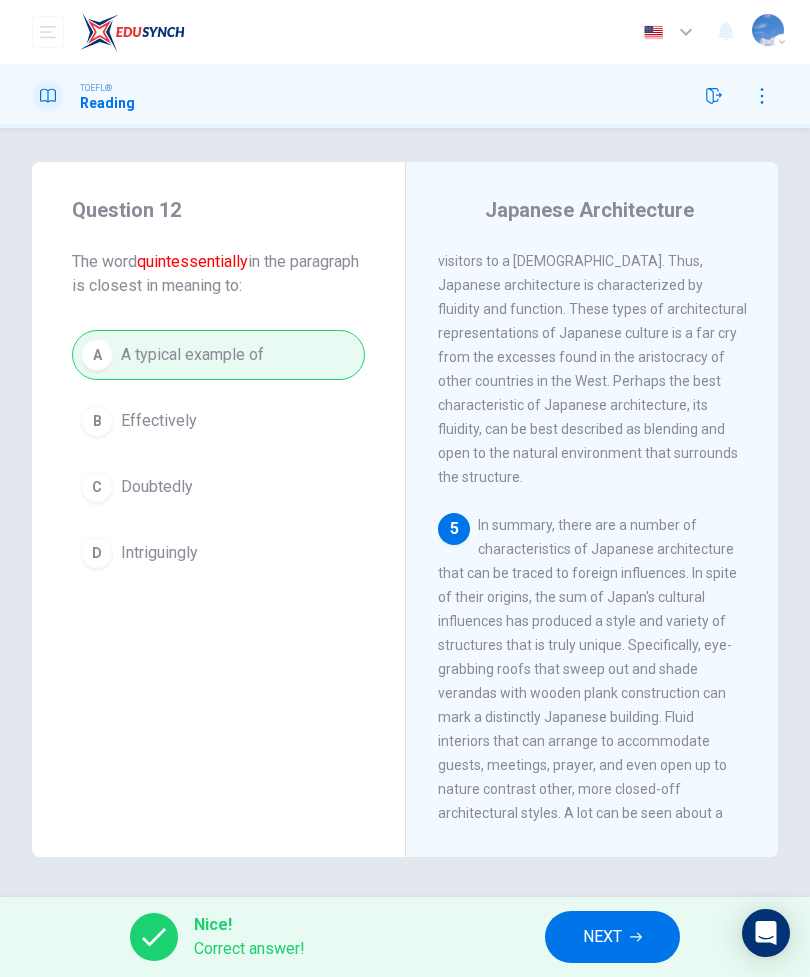 click on "NEXT" at bounding box center (612, 937) 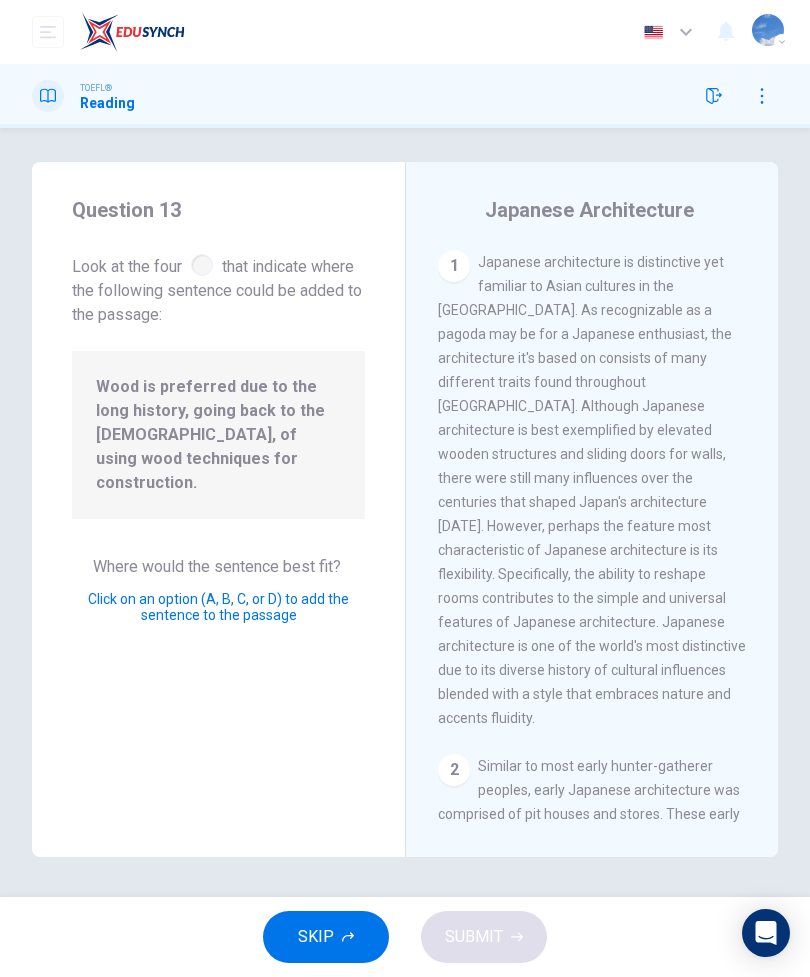 scroll, scrollTop: 905, scrollLeft: 0, axis: vertical 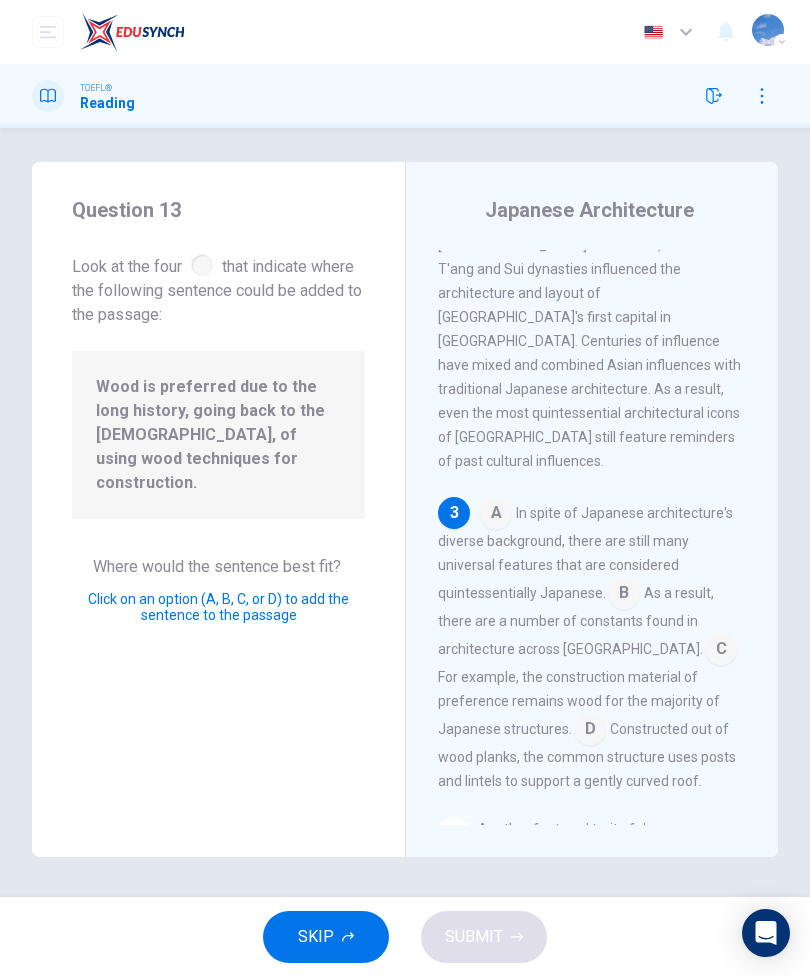 click at bounding box center (721, 651) 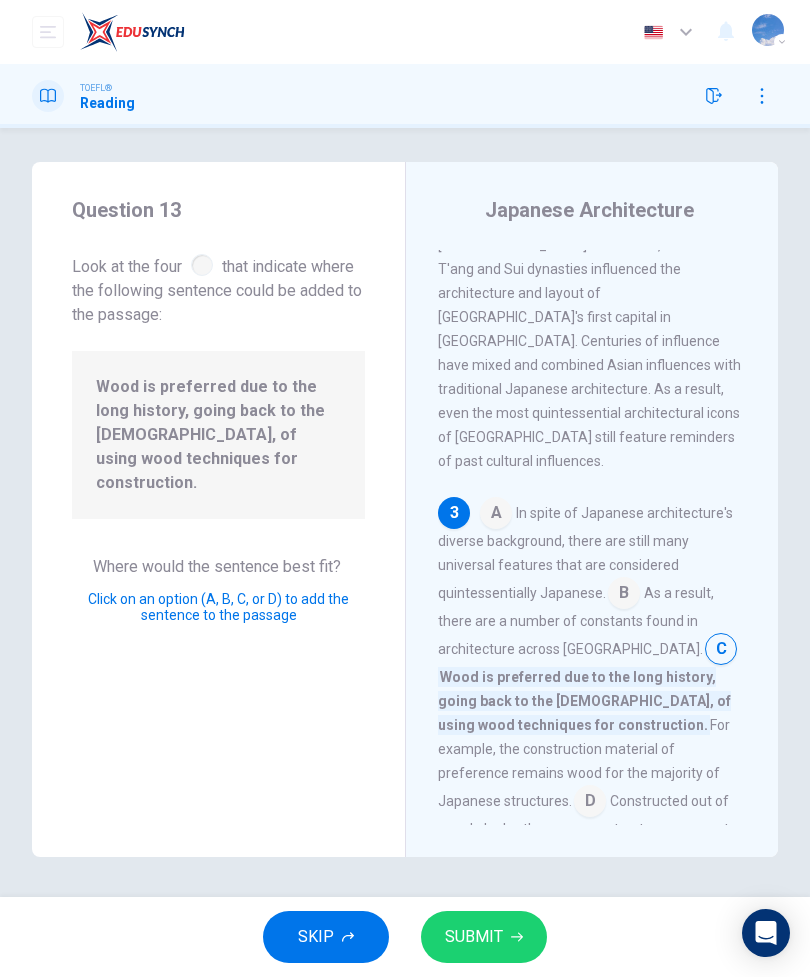 click at bounding box center (590, 803) 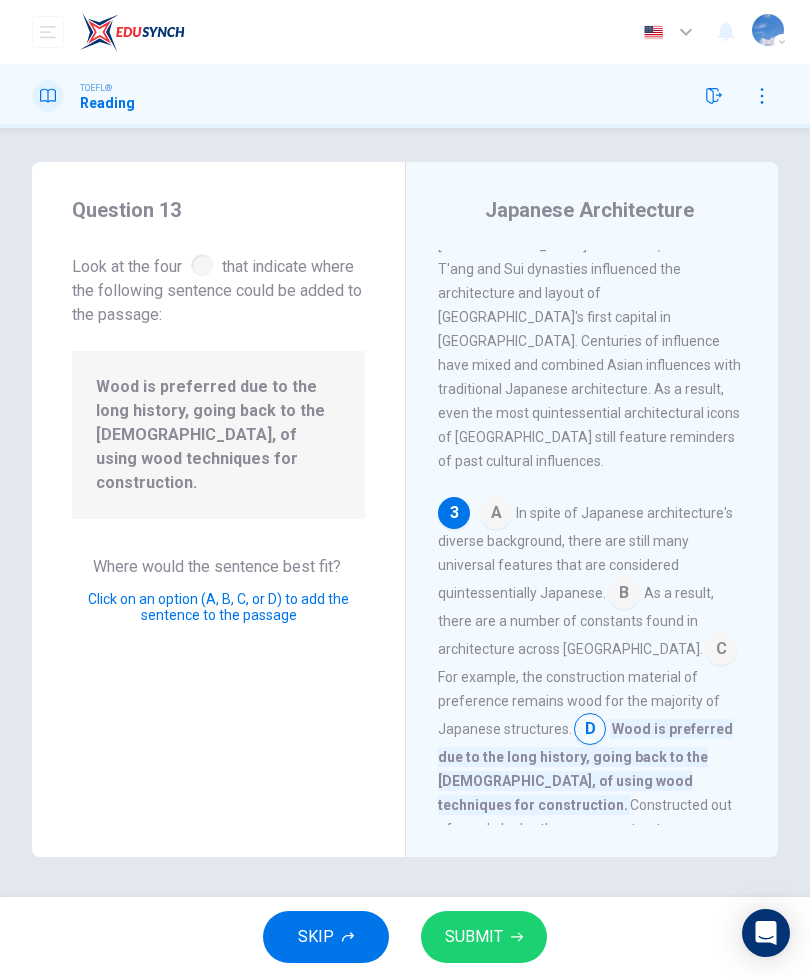 click at bounding box center (721, 651) 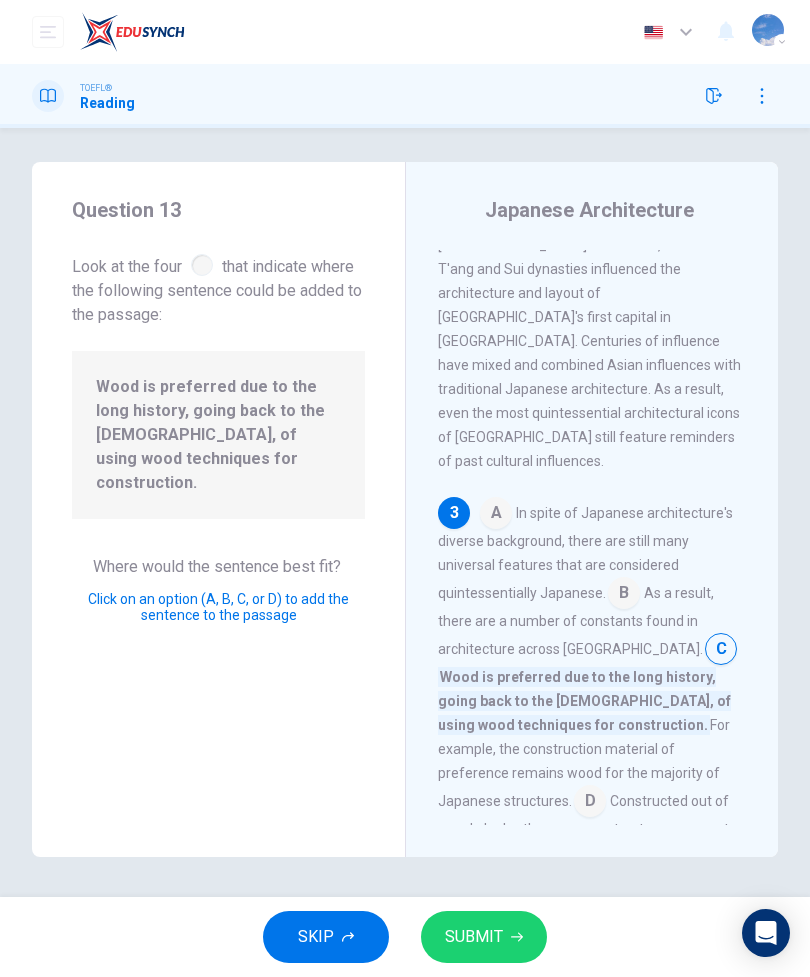 click on ":" at bounding box center (590, 803) 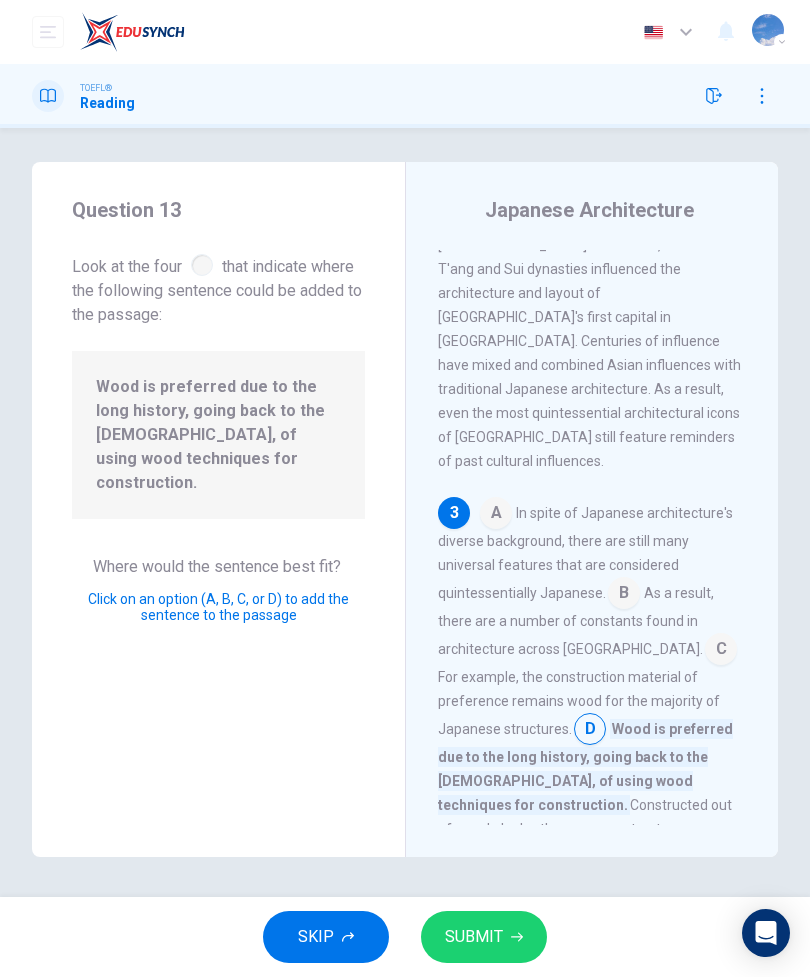 type on ":" 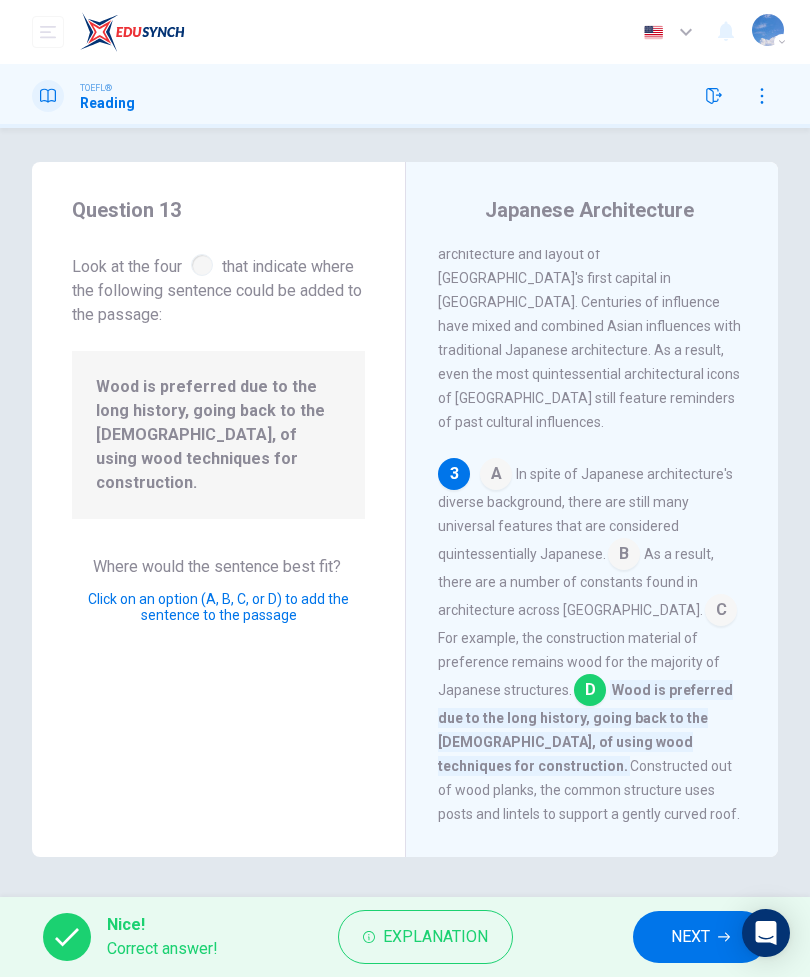 scroll, scrollTop: 943, scrollLeft: 0, axis: vertical 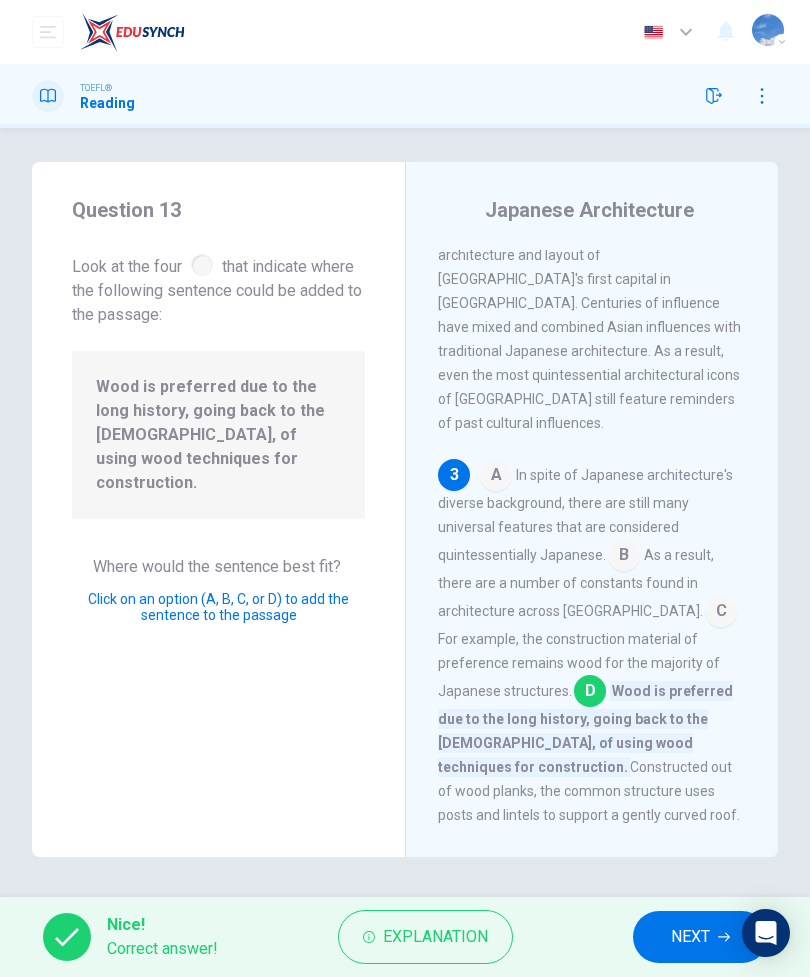 click on "NEXT" at bounding box center [700, 937] 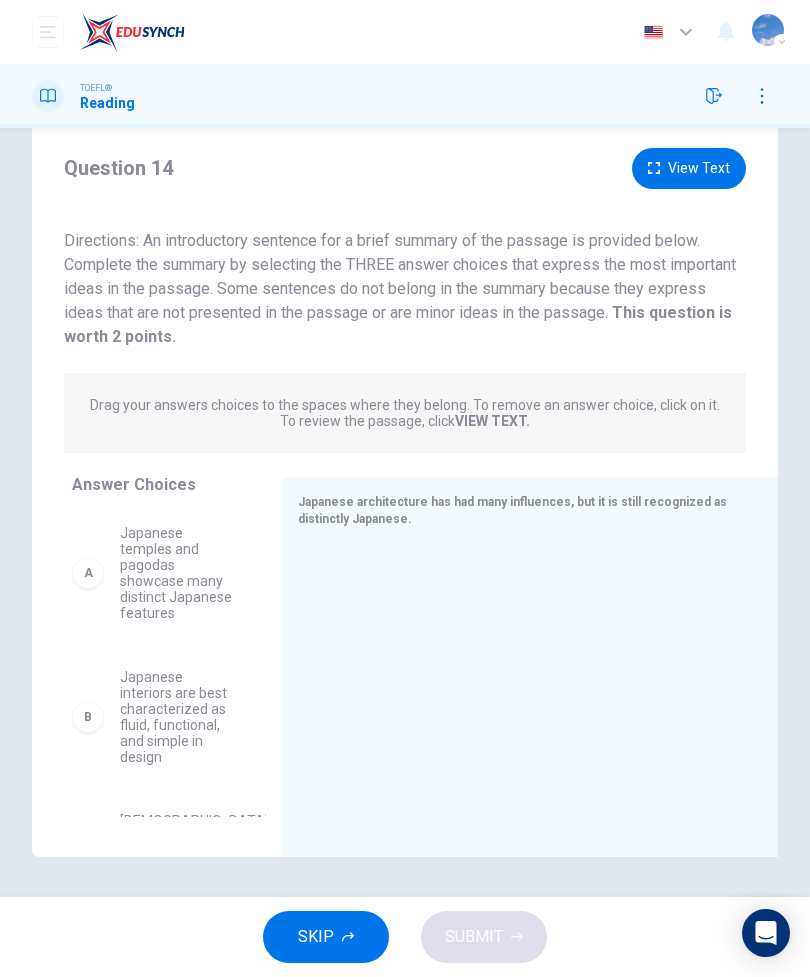 scroll, scrollTop: 52, scrollLeft: 0, axis: vertical 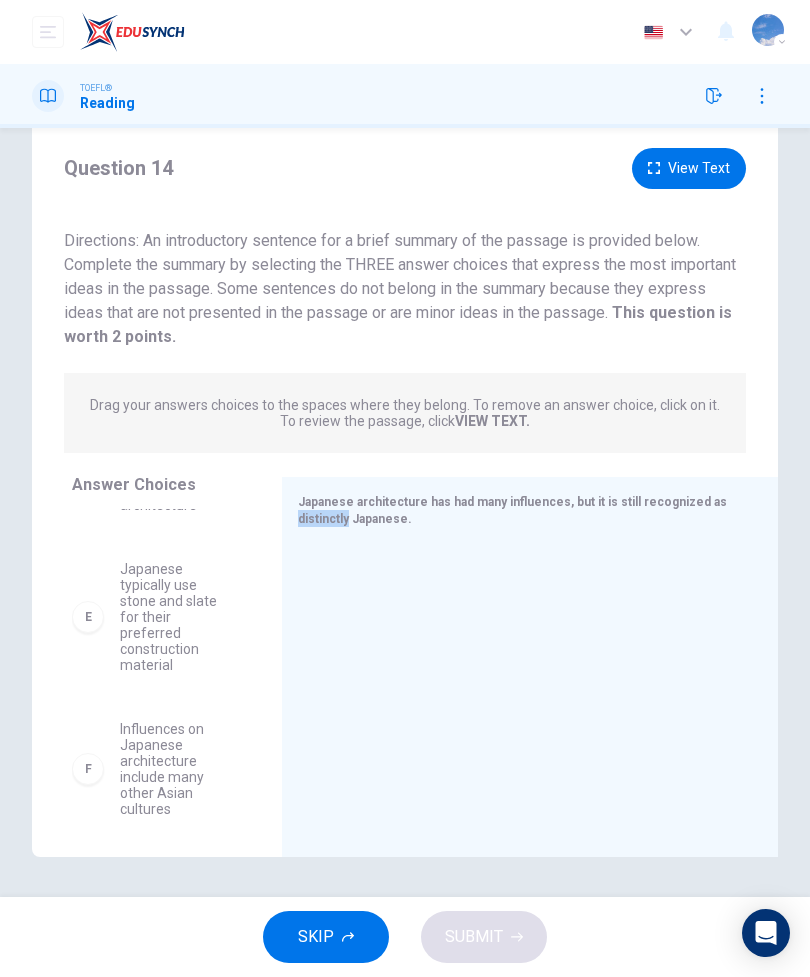 click at bounding box center (522, 677) 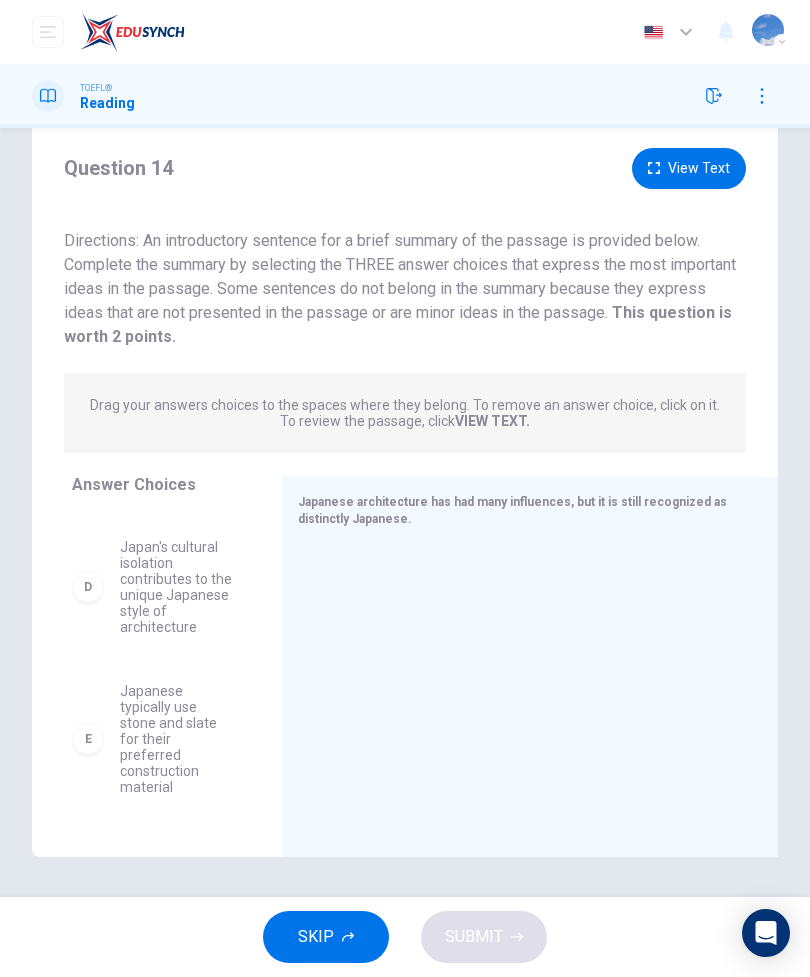 scroll, scrollTop: 403, scrollLeft: 0, axis: vertical 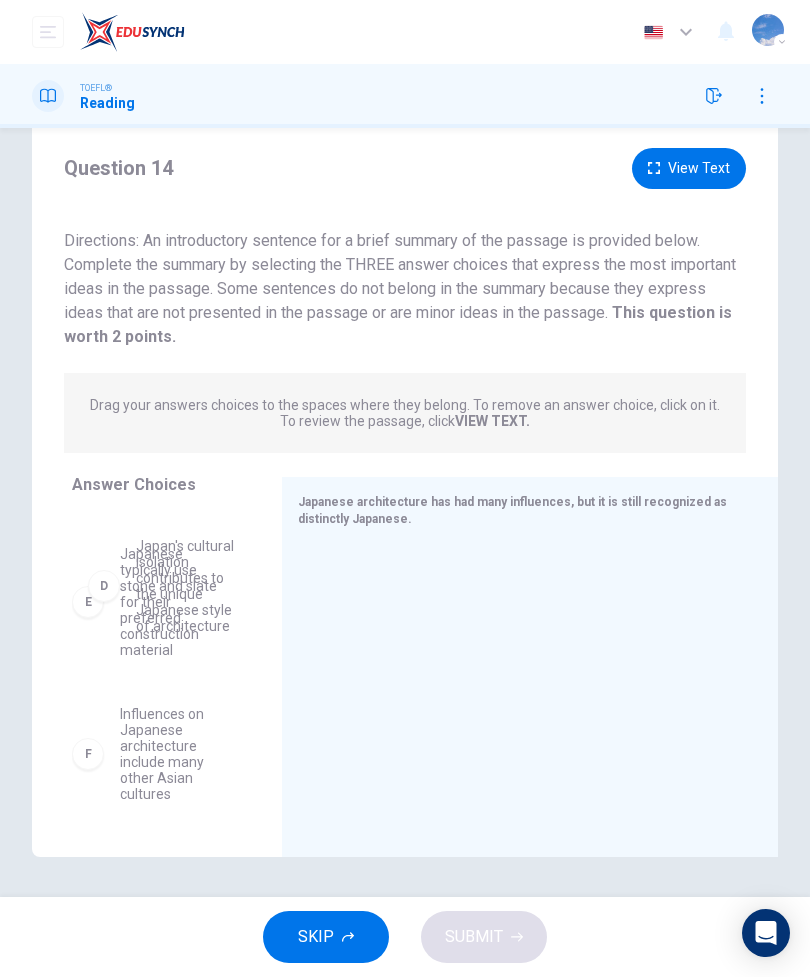 click on "A Japanese temples and pagodas showcase many distinct Japanese features B Japanese interiors are best characterized as fluid, functional, and simple in design C Japanese architects strive to build a structure that is apart from nature, isolated E Japanese typically use stone and slate for their preferred construction material F Influences on Japanese architecture include many other Asian cultures" at bounding box center [169, 663] 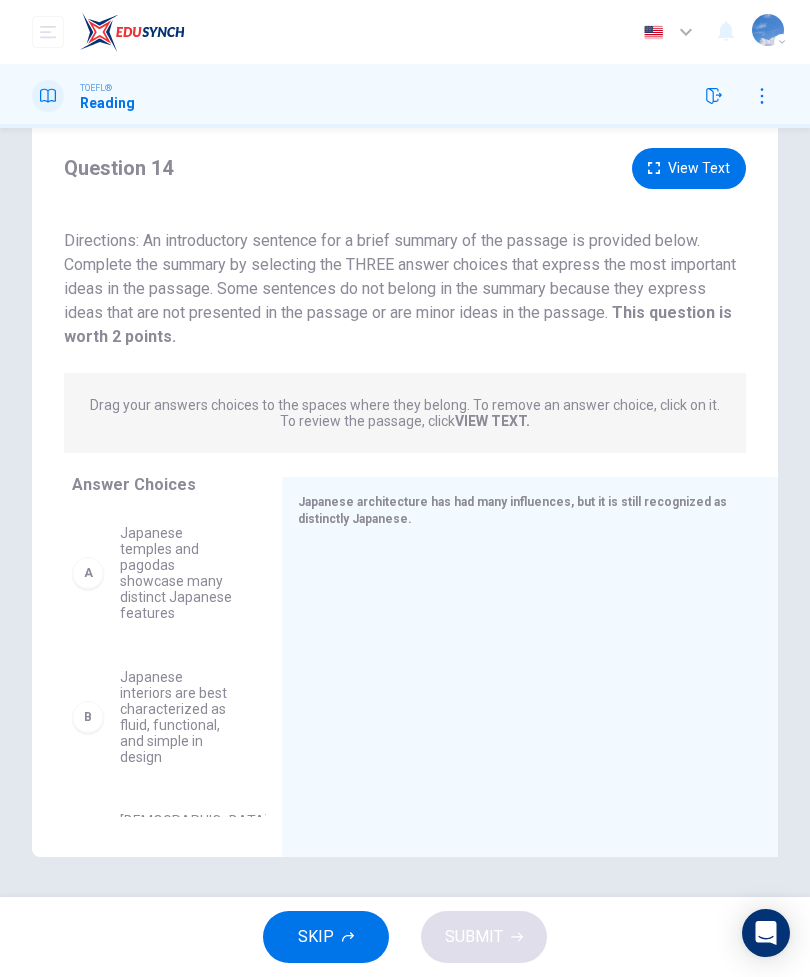 scroll, scrollTop: 0, scrollLeft: 0, axis: both 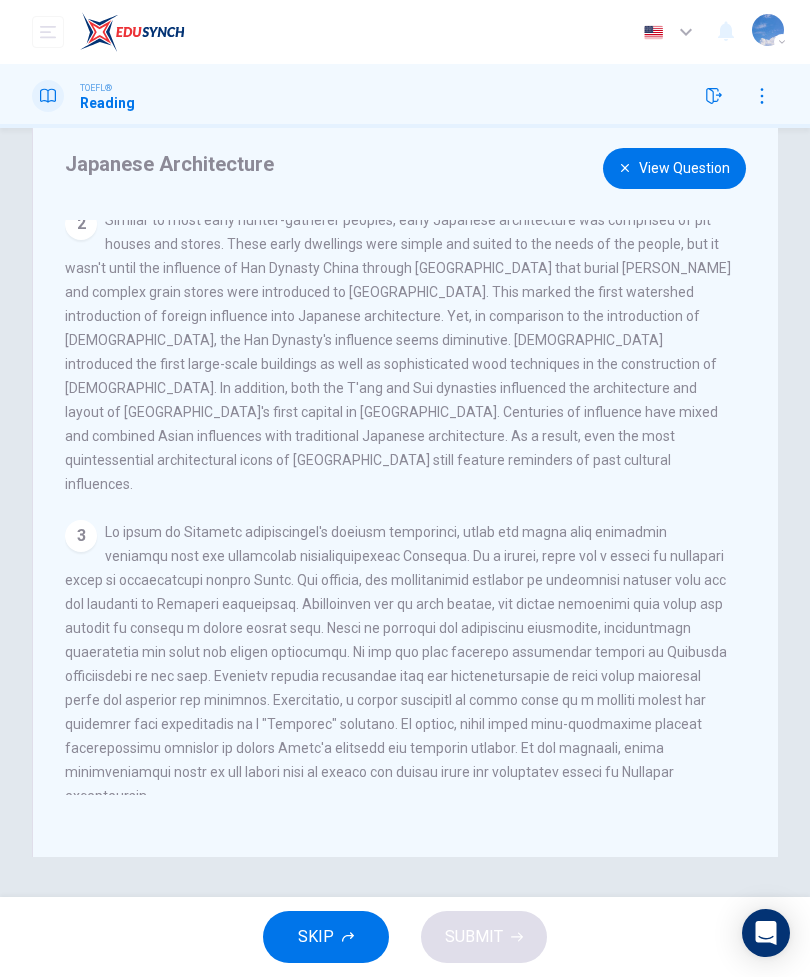 click on "View Question" at bounding box center [674, 168] 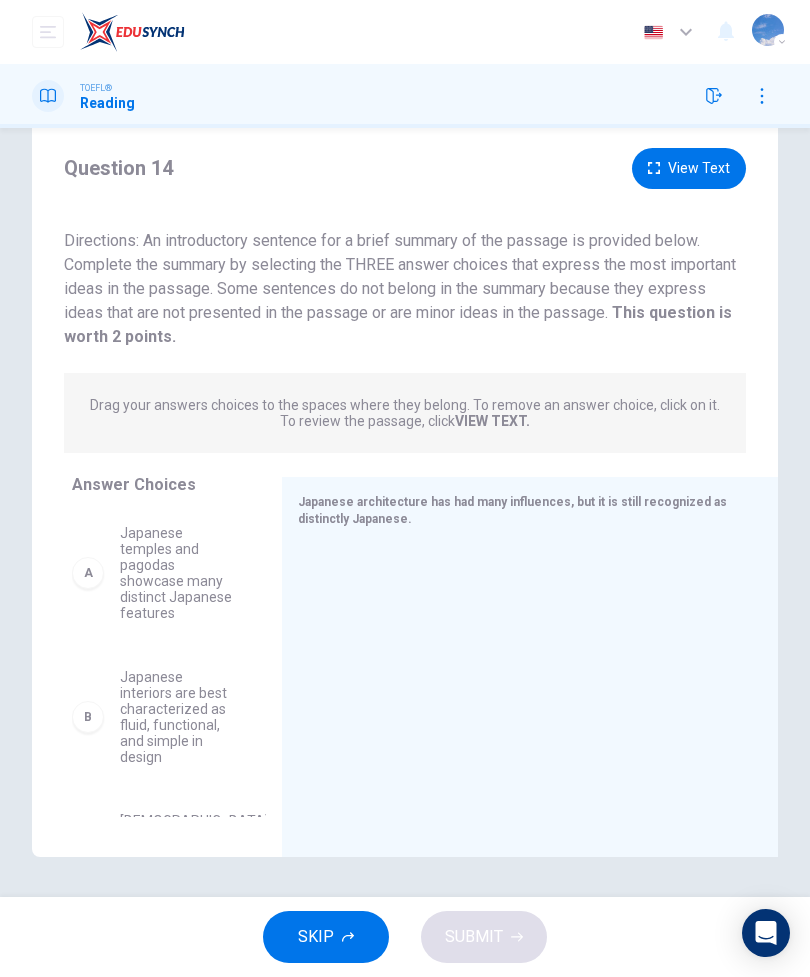scroll, scrollTop: 0, scrollLeft: 0, axis: both 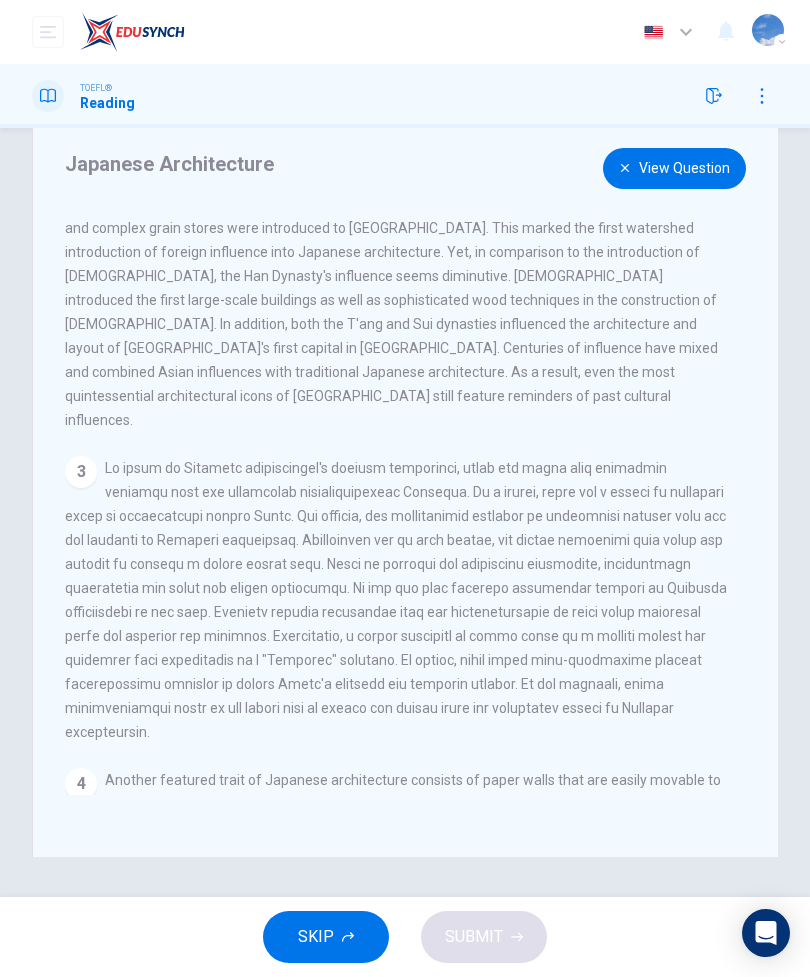 click on "View Question" at bounding box center (674, 168) 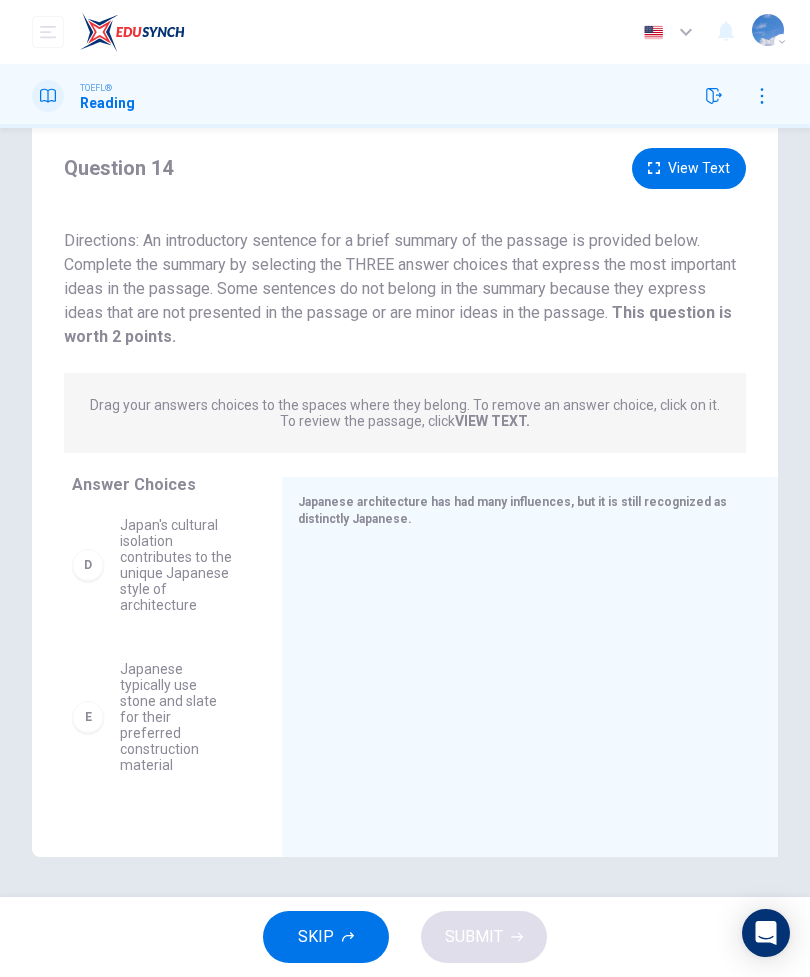 scroll, scrollTop: 421, scrollLeft: 0, axis: vertical 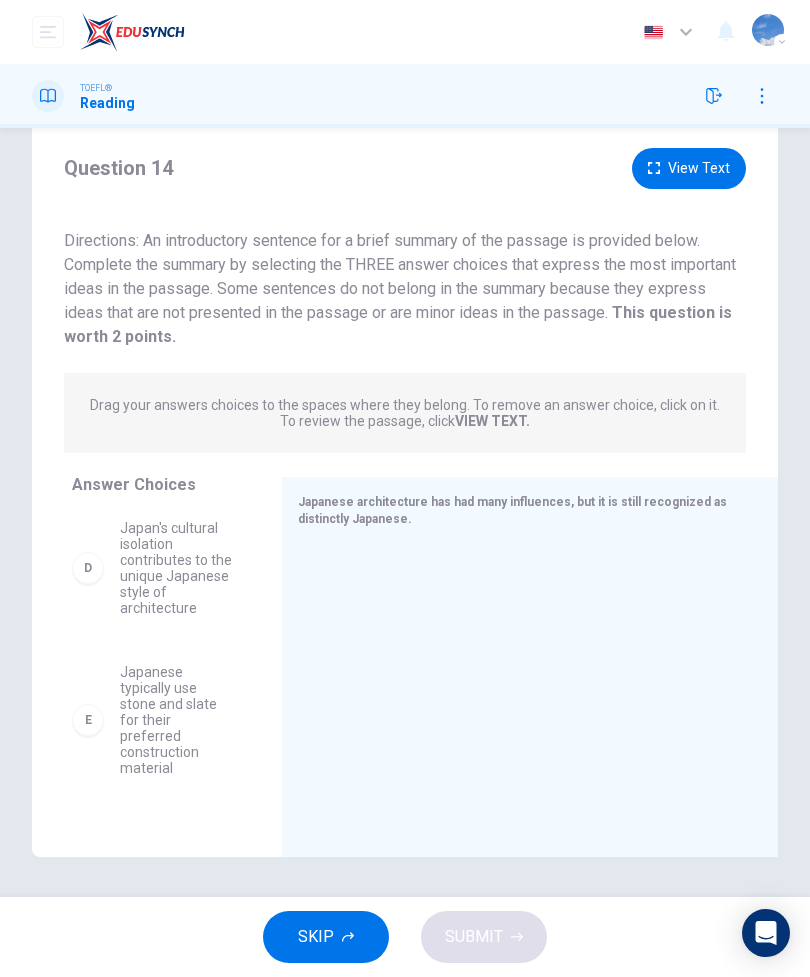 click on "View Text" at bounding box center (689, 168) 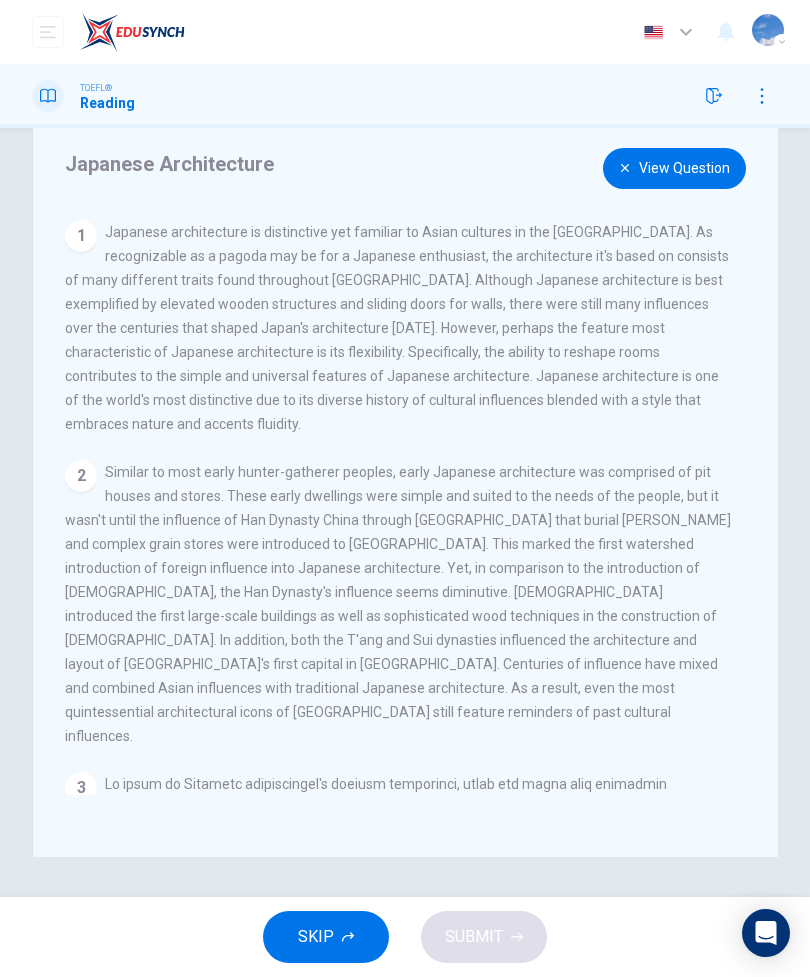 click on "View Question" at bounding box center [674, 168] 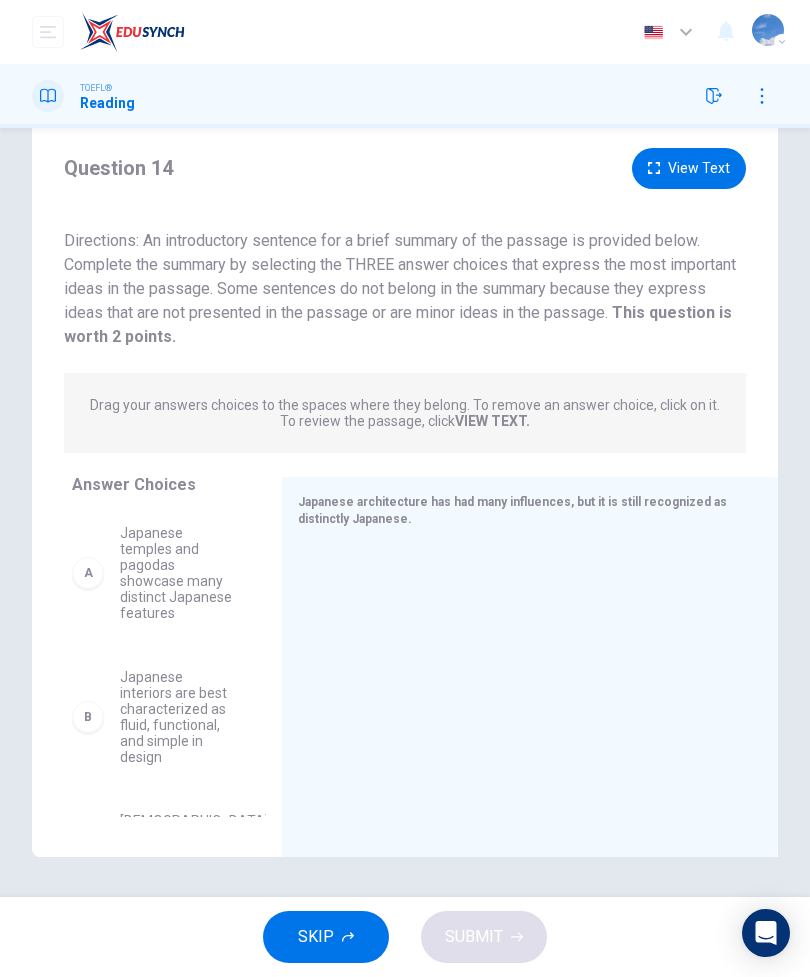 scroll, scrollTop: 0, scrollLeft: 0, axis: both 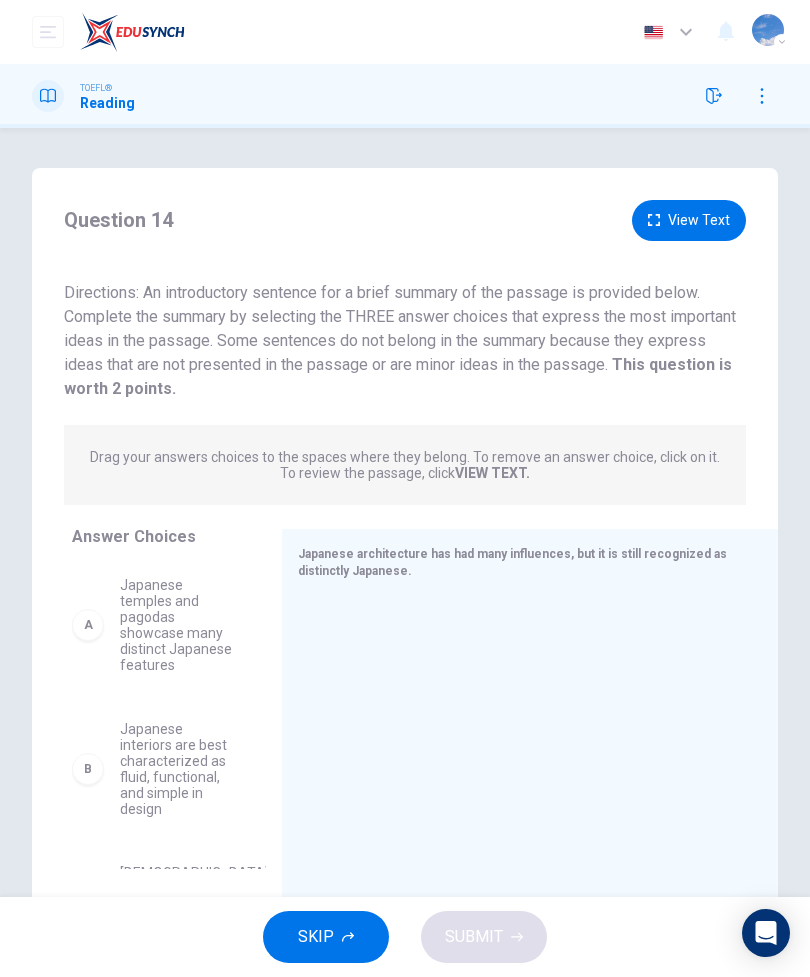 click on "A" at bounding box center [88, 625] 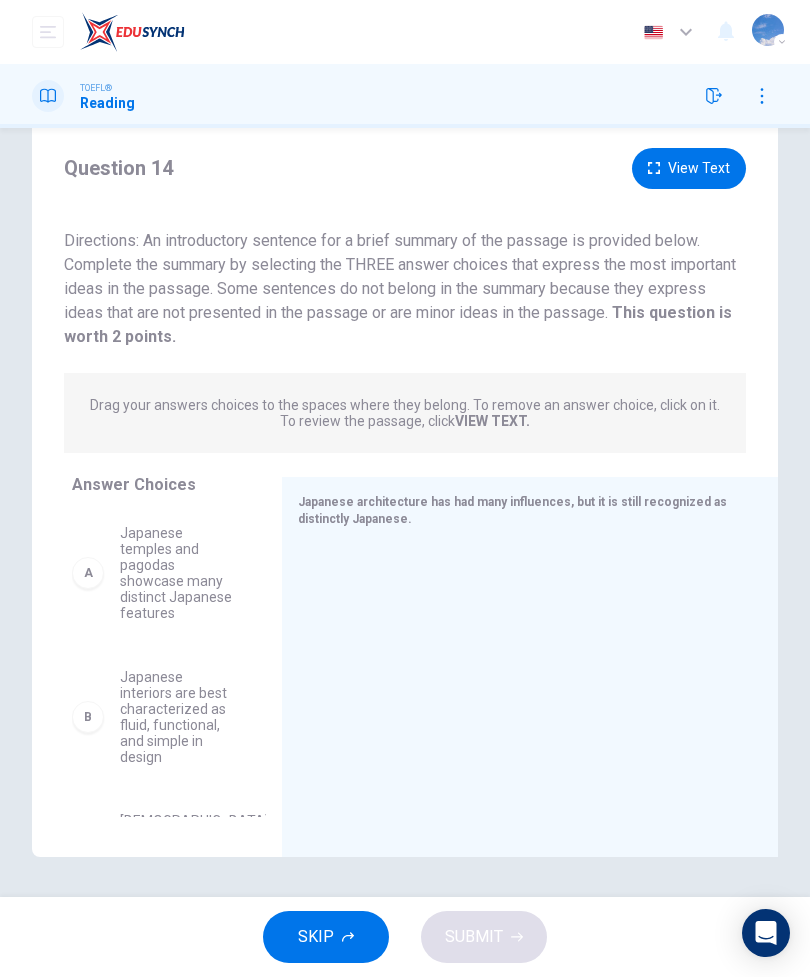 scroll, scrollTop: 110, scrollLeft: 0, axis: vertical 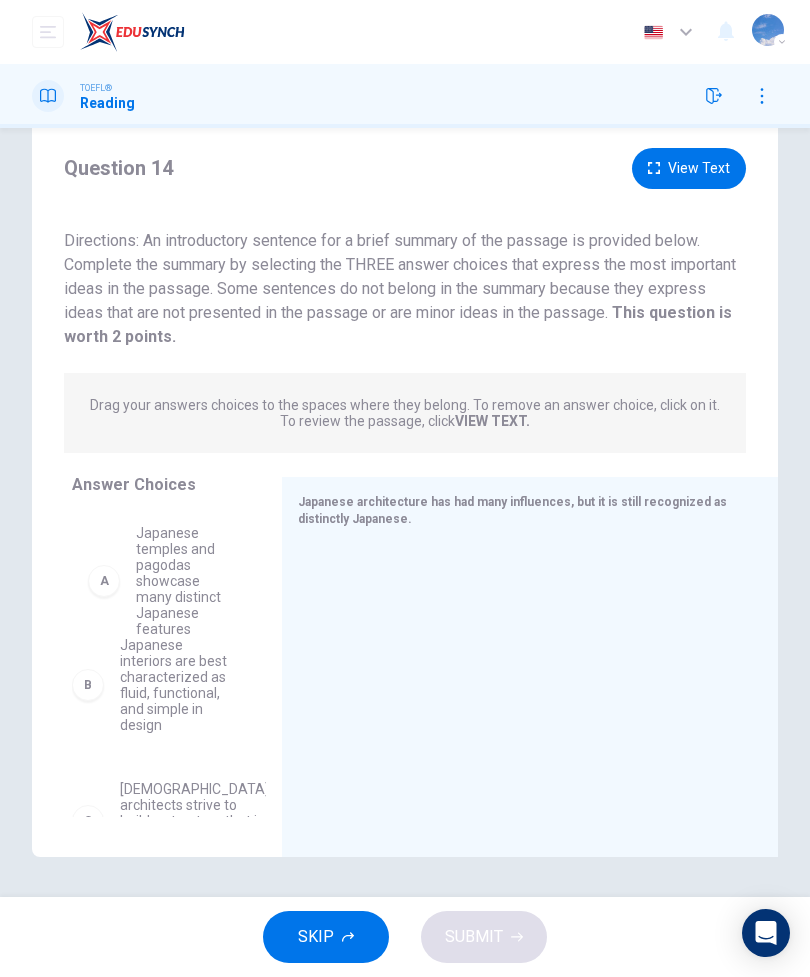 click on "B Japanese interiors are best characterized as fluid, functional, and simple in design C Japanese architects strive to build a structure that is apart from nature, isolated D Japan's cultural isolation contributes to the unique Japanese style of architecture E Japanese typically use stone and slate for their preferred construction material F Influences on Japanese architecture include many other Asian cultures" at bounding box center [161, 663] 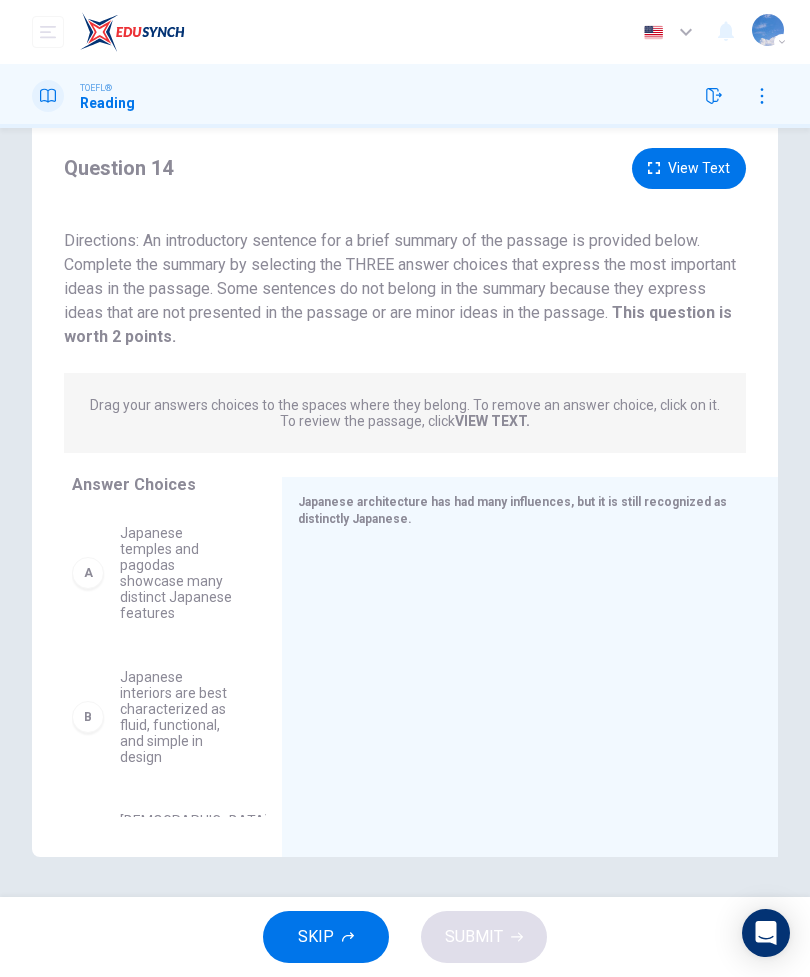 click on "A" at bounding box center (88, 573) 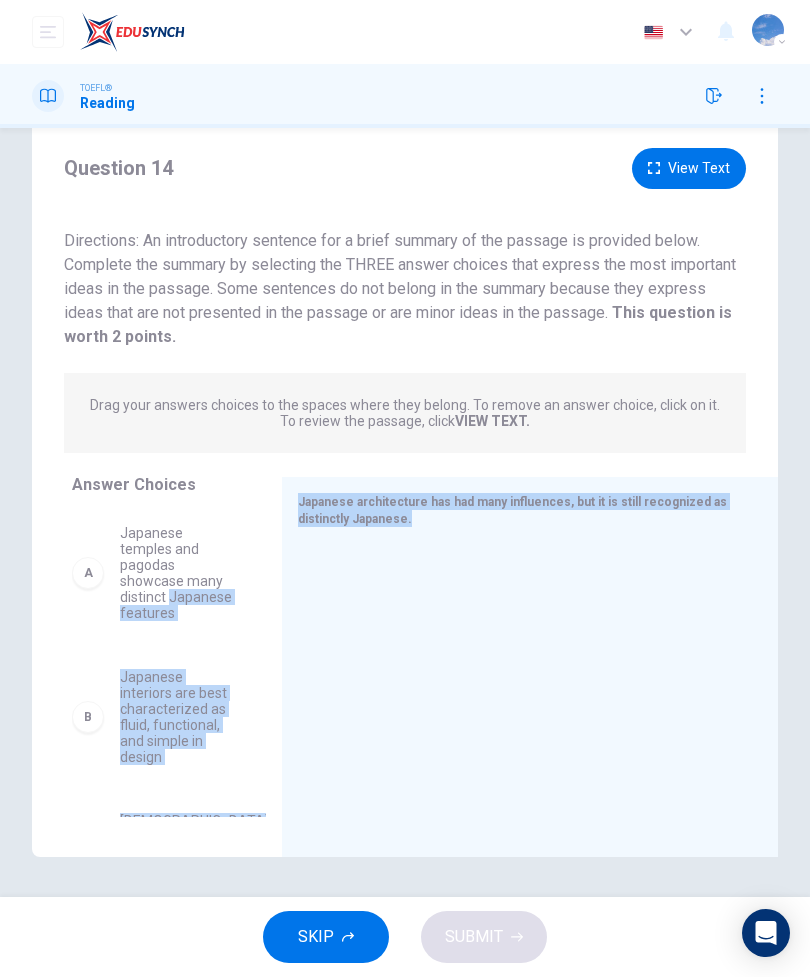 click on "Question 14 View Text Directions: An introductory sentence for a brief summary of the passage is provided below. Complete the summary by selecting the THREE answer choices that express the most important ideas in the passage. Some sentences do not belong in the summary because they express ideas that are not presented in the passage or are minor ideas in the passage.   This question is worth 2 points. This question is worth 2 points." at bounding box center (405, 248) 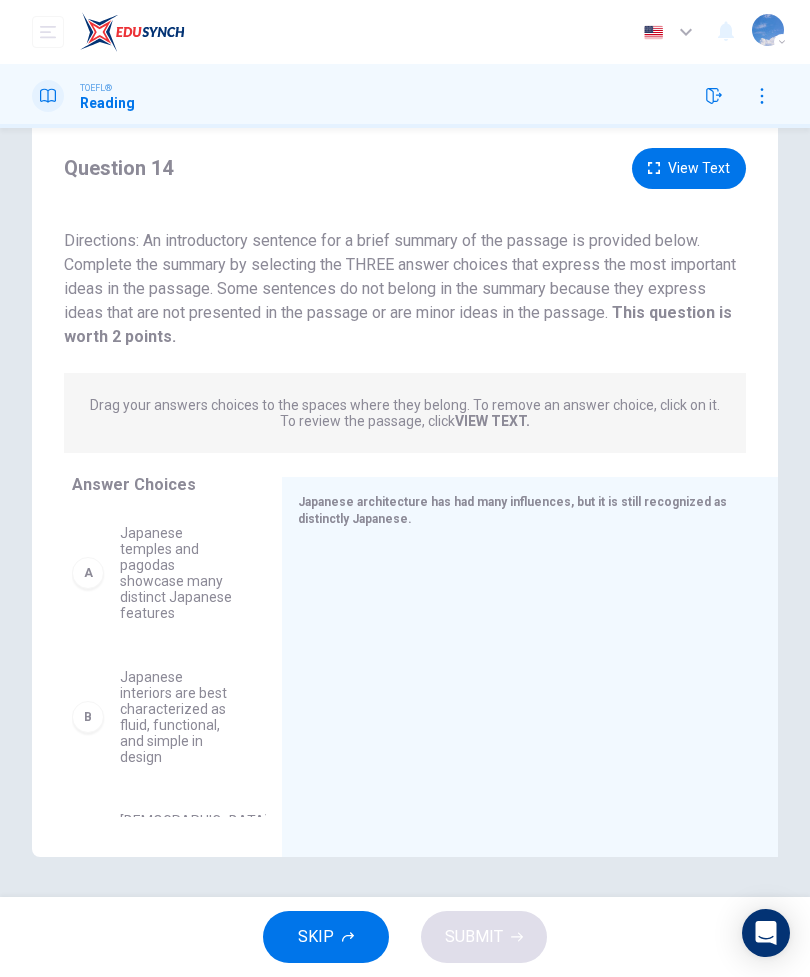click on "Question 14 View Text Directions: An introductory sentence for a brief summary of the passage is provided below. Complete the summary by selecting the THREE answer choices that express the most important ideas in the passage. Some sentences do not belong in the summary because they express ideas that are not presented in the passage or are minor ideas in the passage.   This question is worth 2 points. This question is worth 2 points." at bounding box center [405, 248] 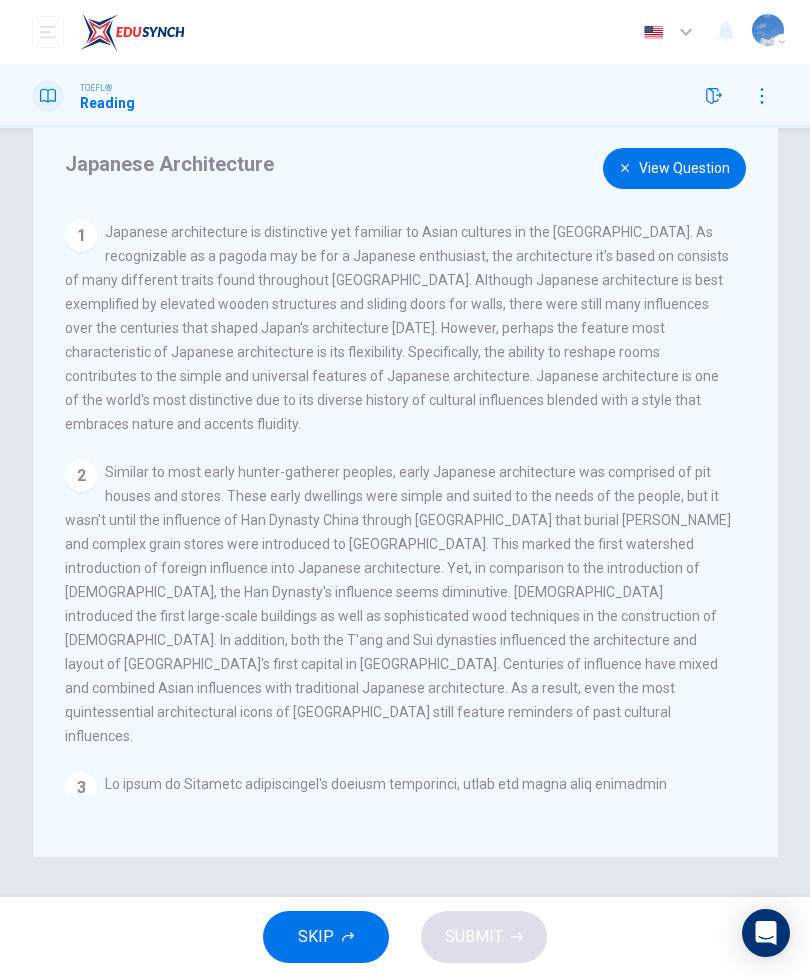 click on "View Question" at bounding box center (674, 168) 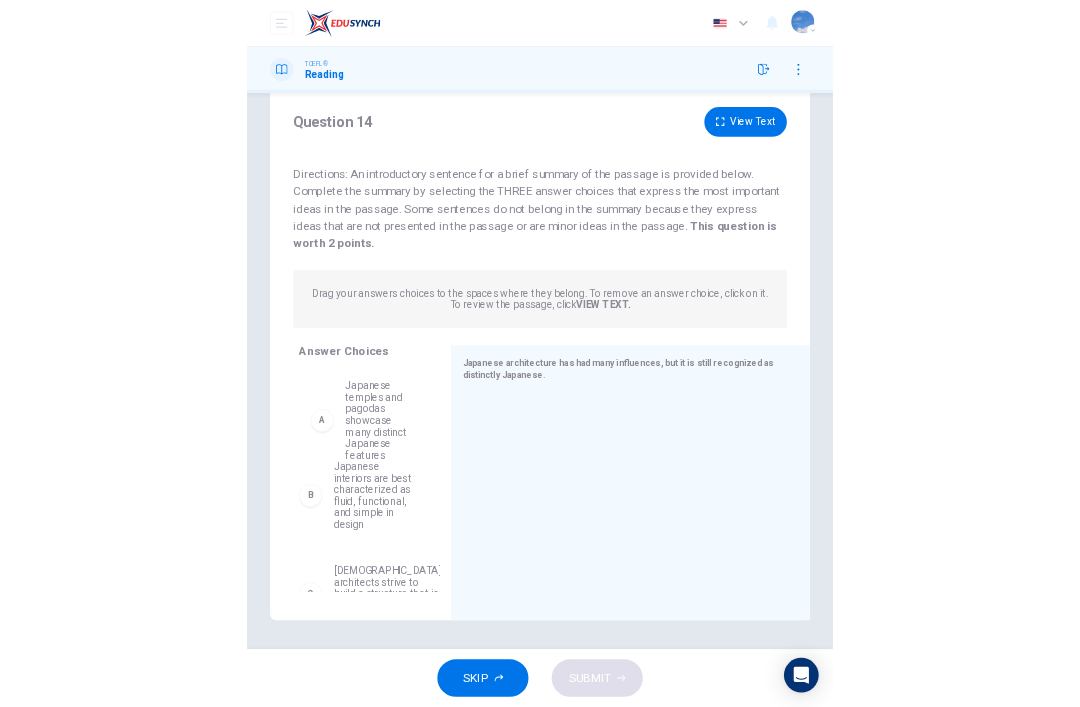 scroll, scrollTop: 52, scrollLeft: 0, axis: vertical 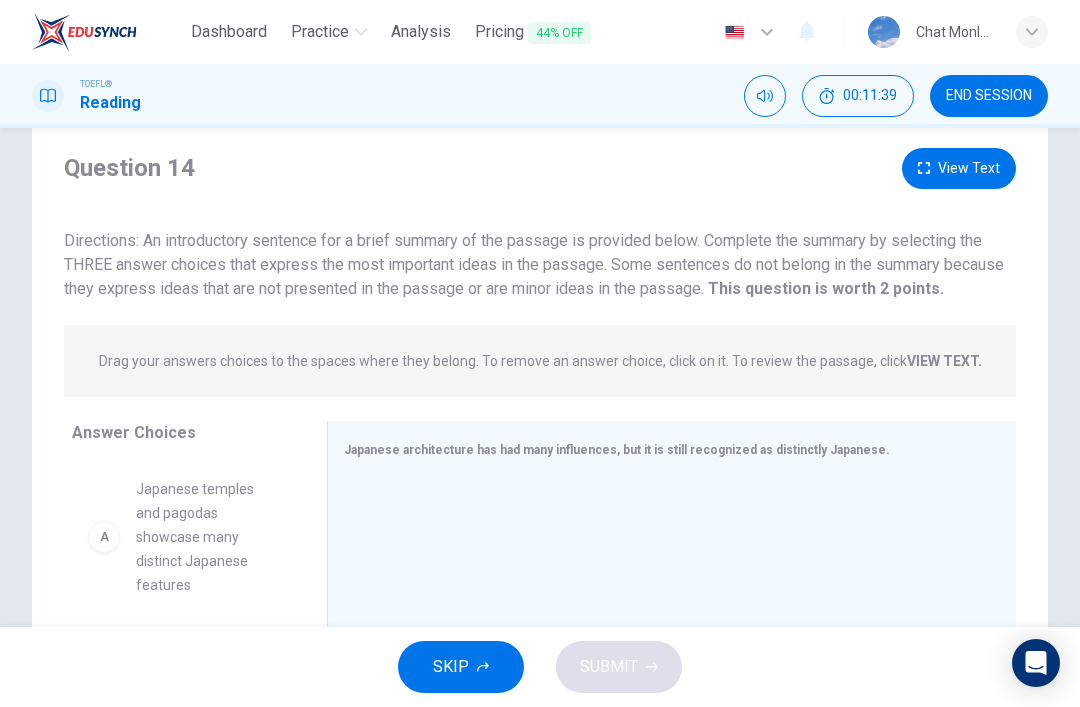 click on "Japanese temples and pagodas showcase many distinct Japanese features" at bounding box center (207, 537) 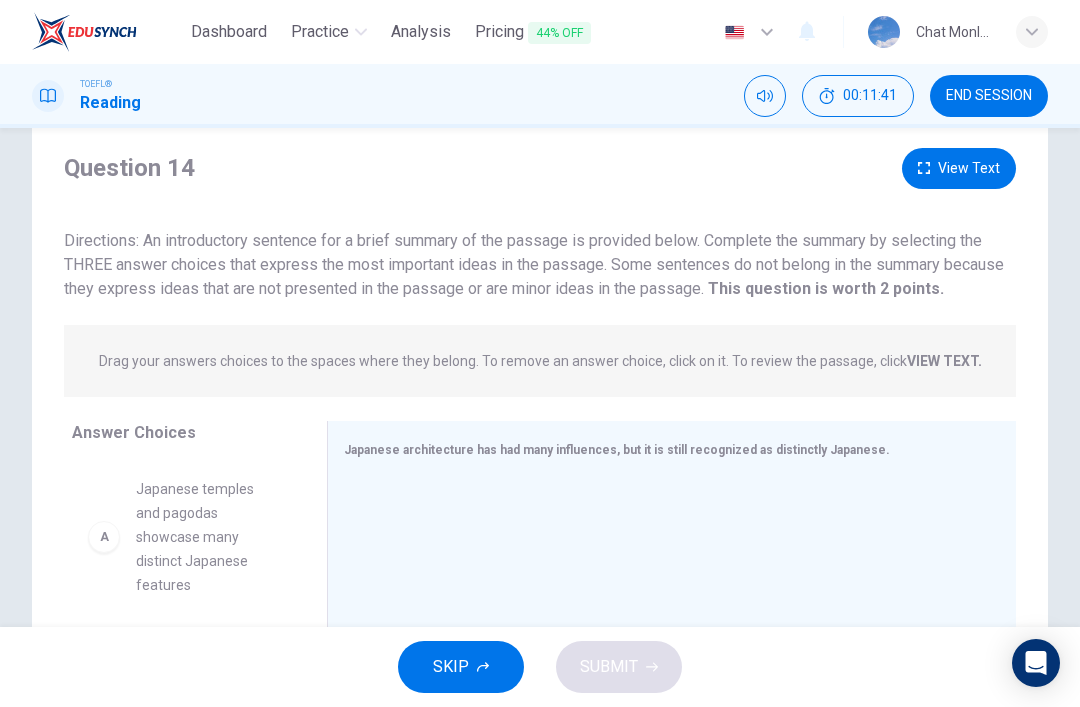 scroll, scrollTop: -2, scrollLeft: 0, axis: vertical 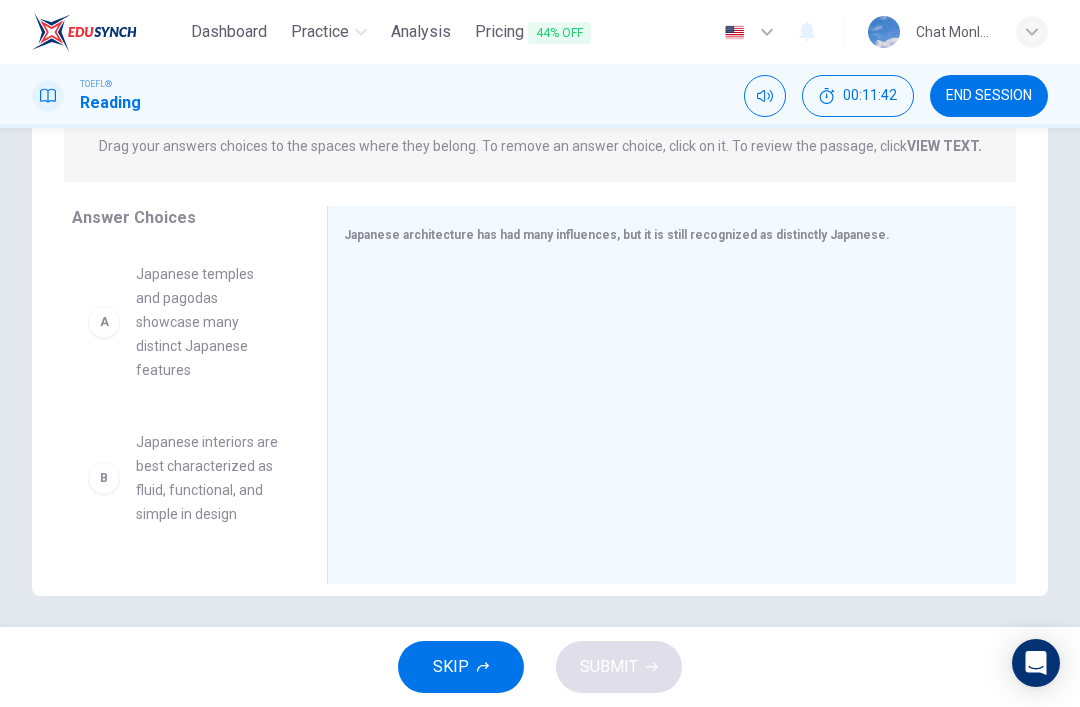click on "A" at bounding box center [104, 322] 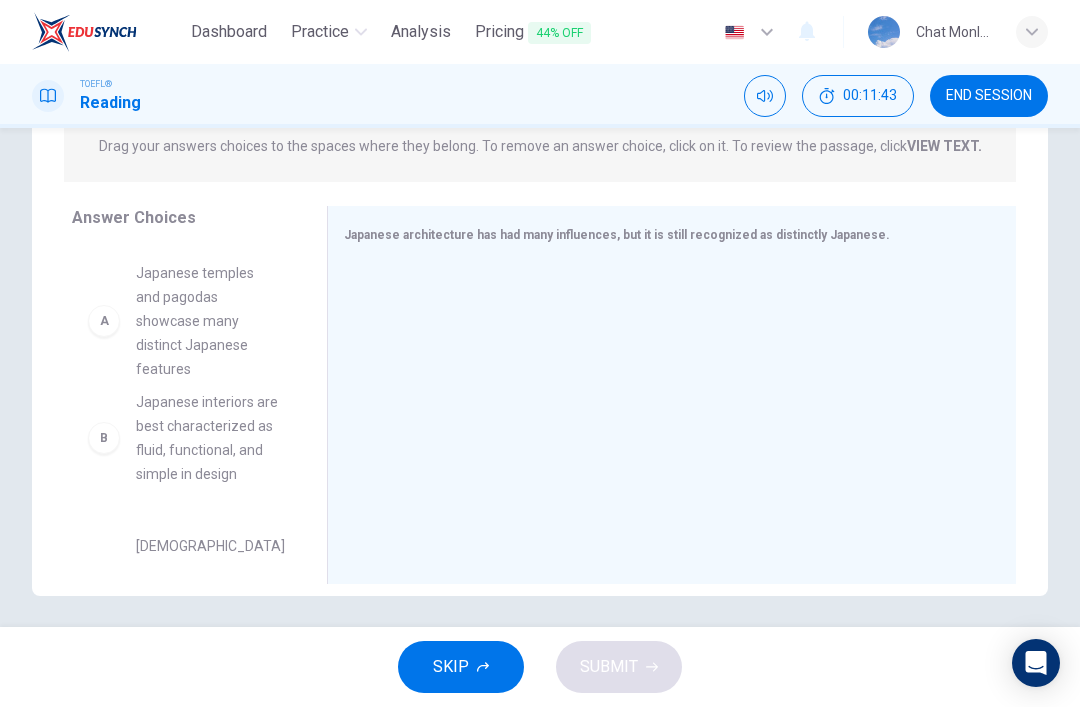 click on "B Japanese interiors are best characterized as fluid, functional, and simple in design C Japanese architects strive to build a structure that is apart from nature, isolated D Japan's cultural isolation contributes to the unique Japanese style of architecture E Japanese typically use stone and slate for their preferred construction material F Influences on Japanese architecture include many other Asian cultures" at bounding box center (183, 400) 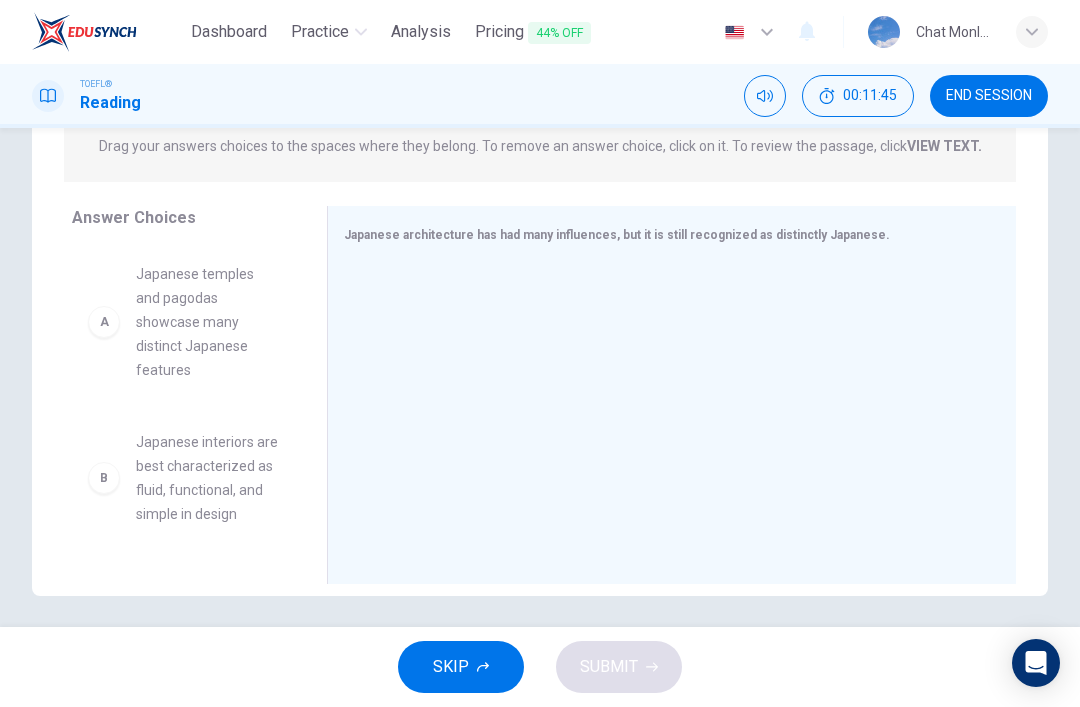 click on "A Japanese temples and pagodas showcase many distinct Japanese features" at bounding box center [183, 322] 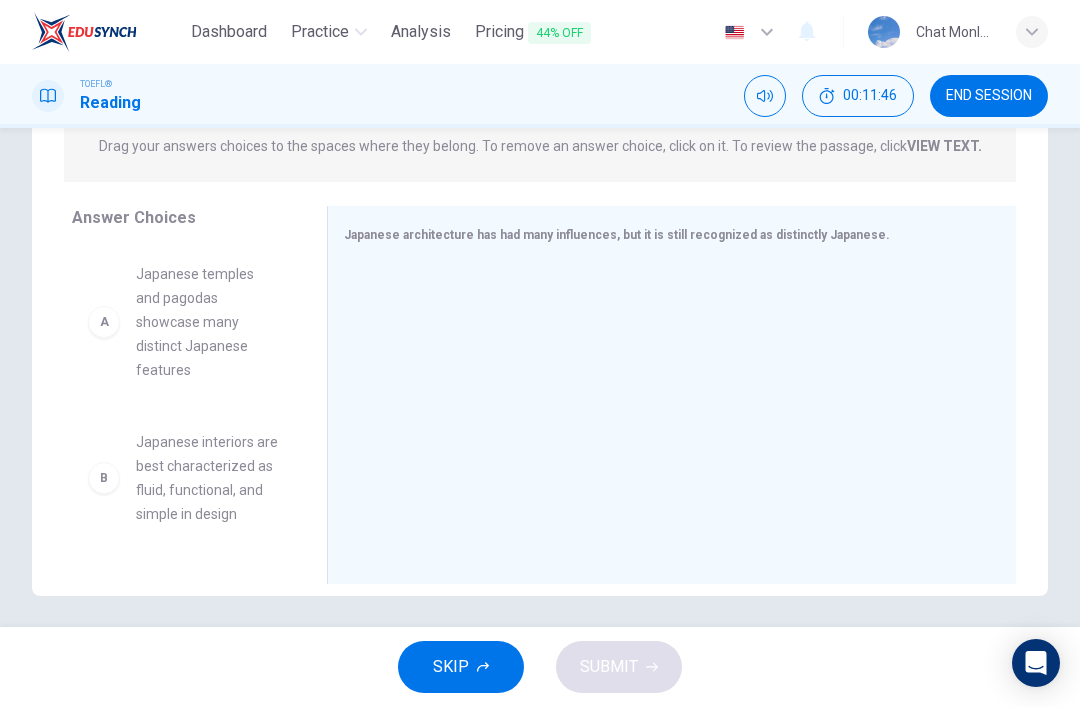 click on "A" at bounding box center (104, 322) 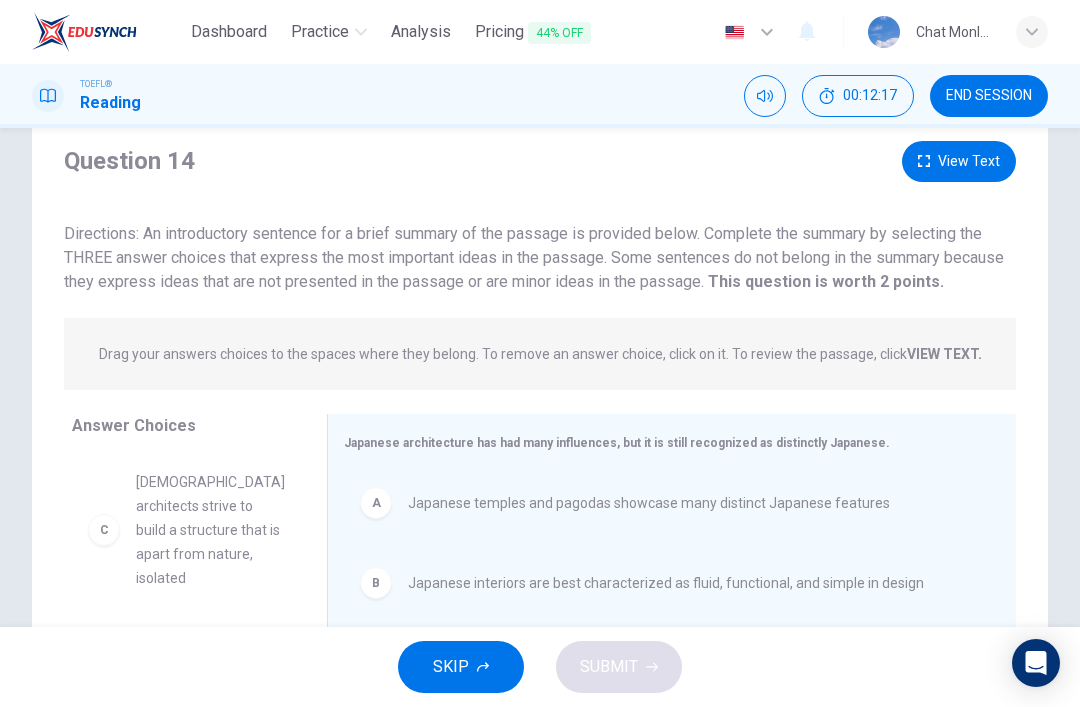 scroll, scrollTop: 57, scrollLeft: 0, axis: vertical 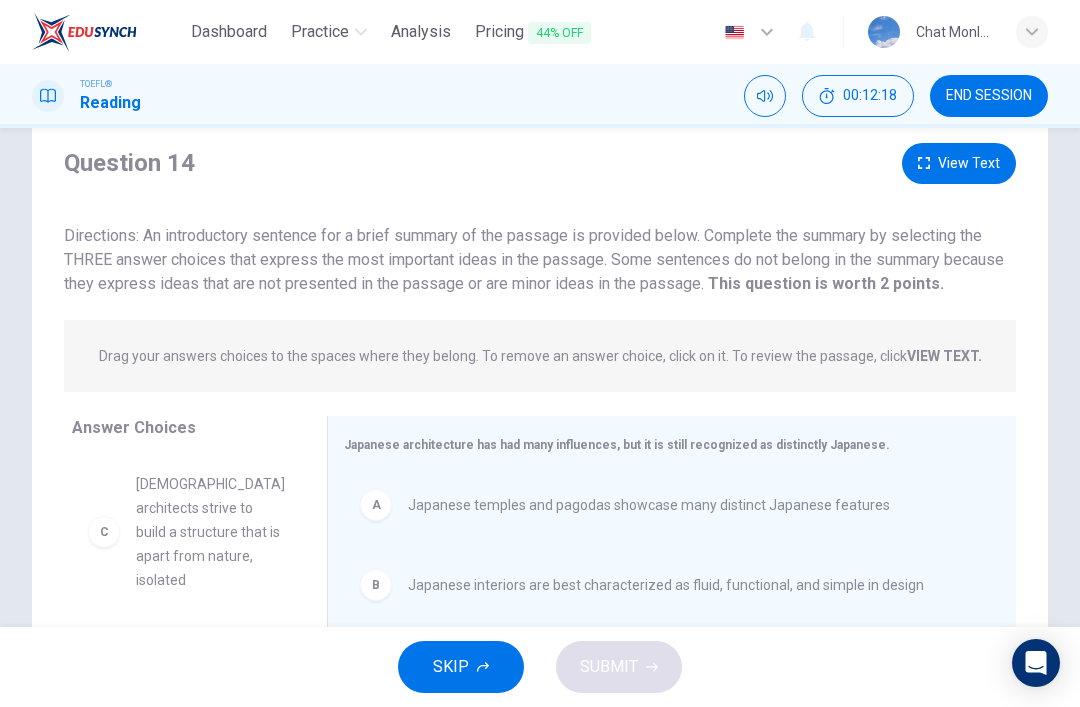 click on "View Text" at bounding box center [959, 163] 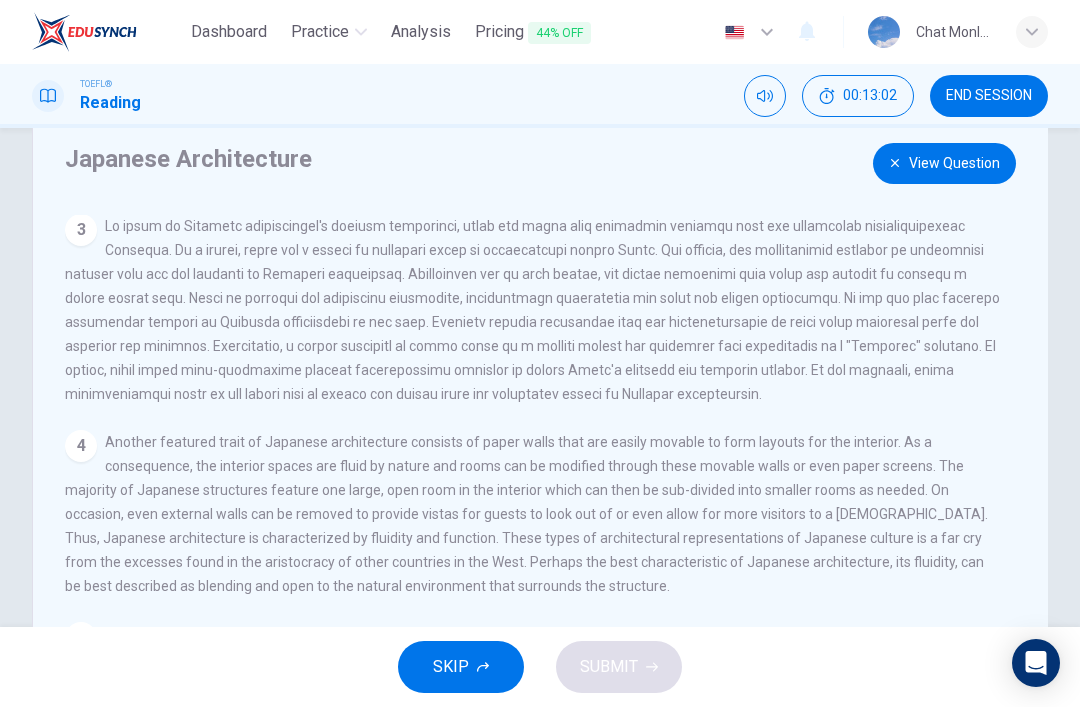 scroll, scrollTop: 395, scrollLeft: 0, axis: vertical 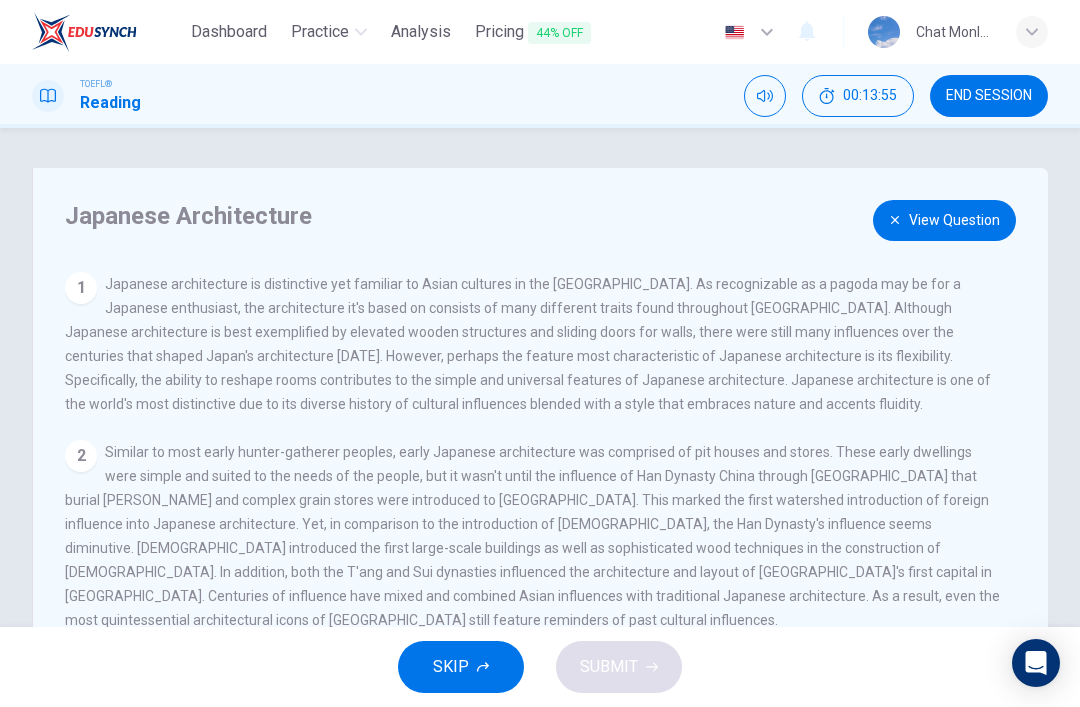 click on "View Question" at bounding box center (944, 220) 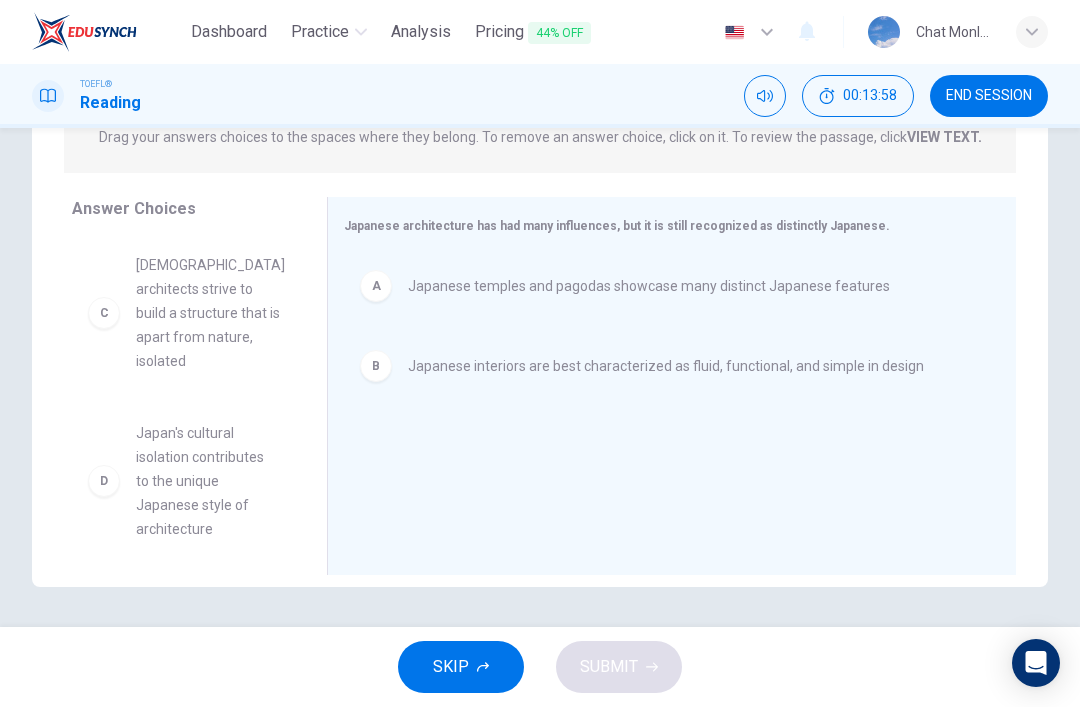 scroll, scrollTop: 276, scrollLeft: 0, axis: vertical 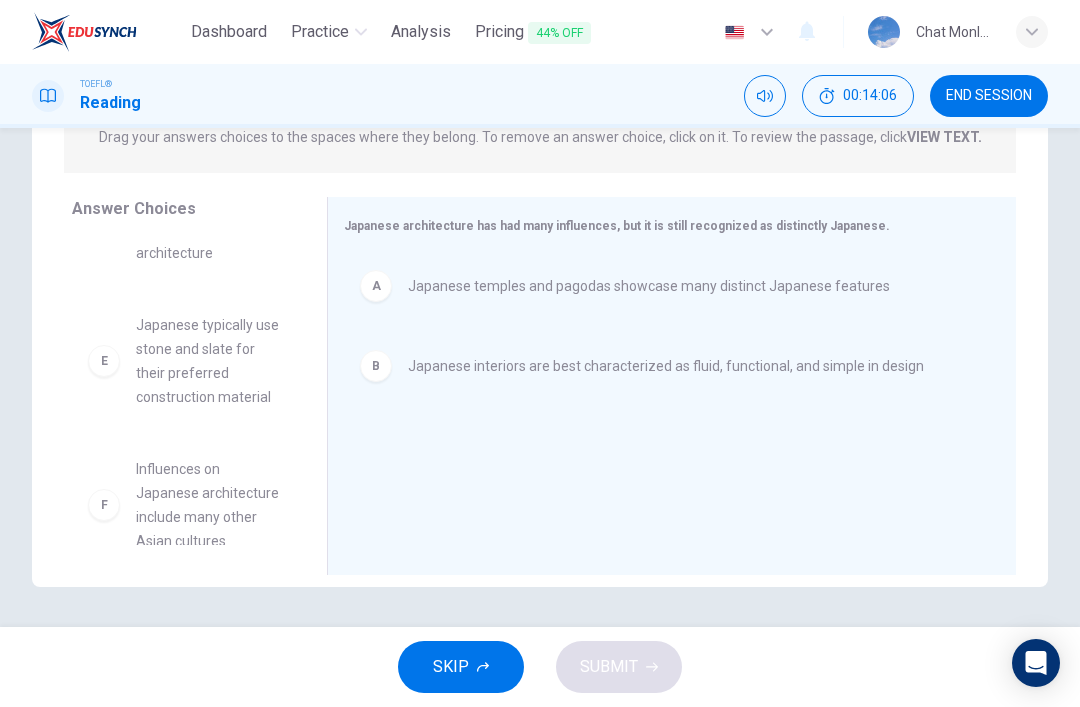 click on "F" at bounding box center (104, 505) 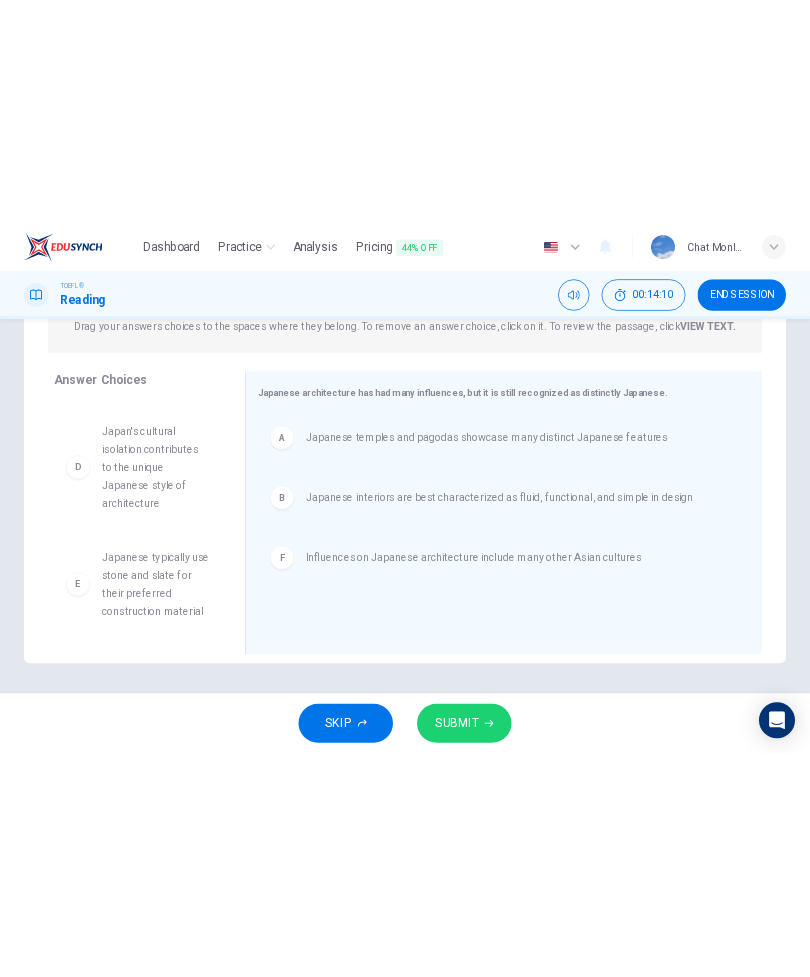 scroll, scrollTop: 132, scrollLeft: 0, axis: vertical 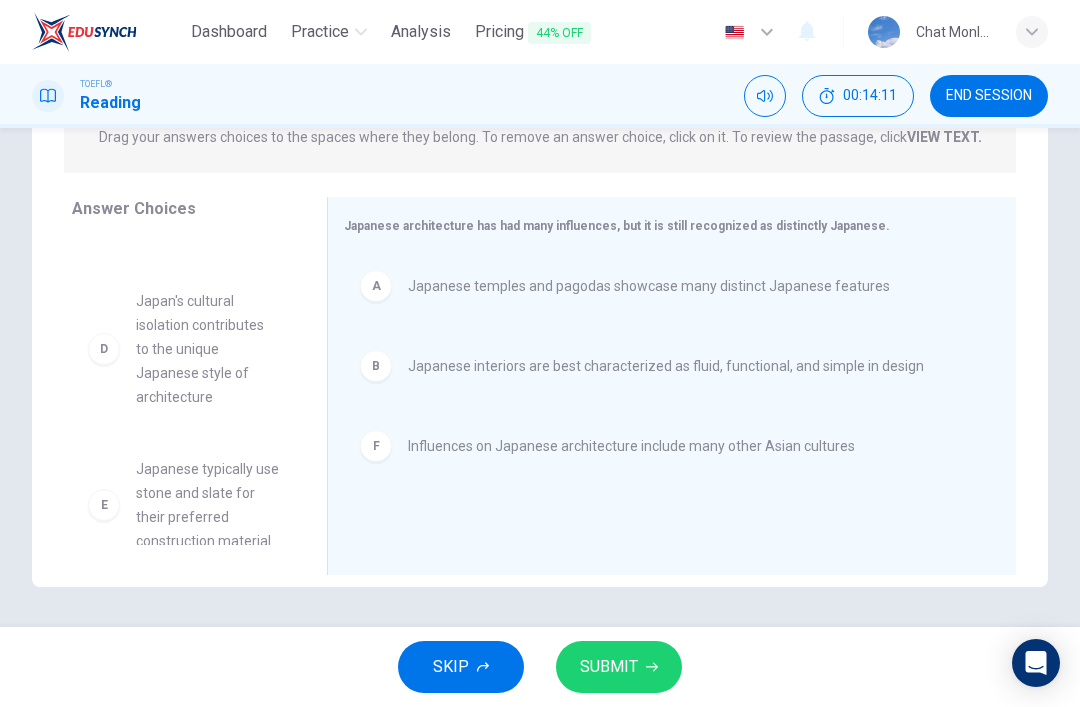 click on "SUBMIT" at bounding box center (609, 667) 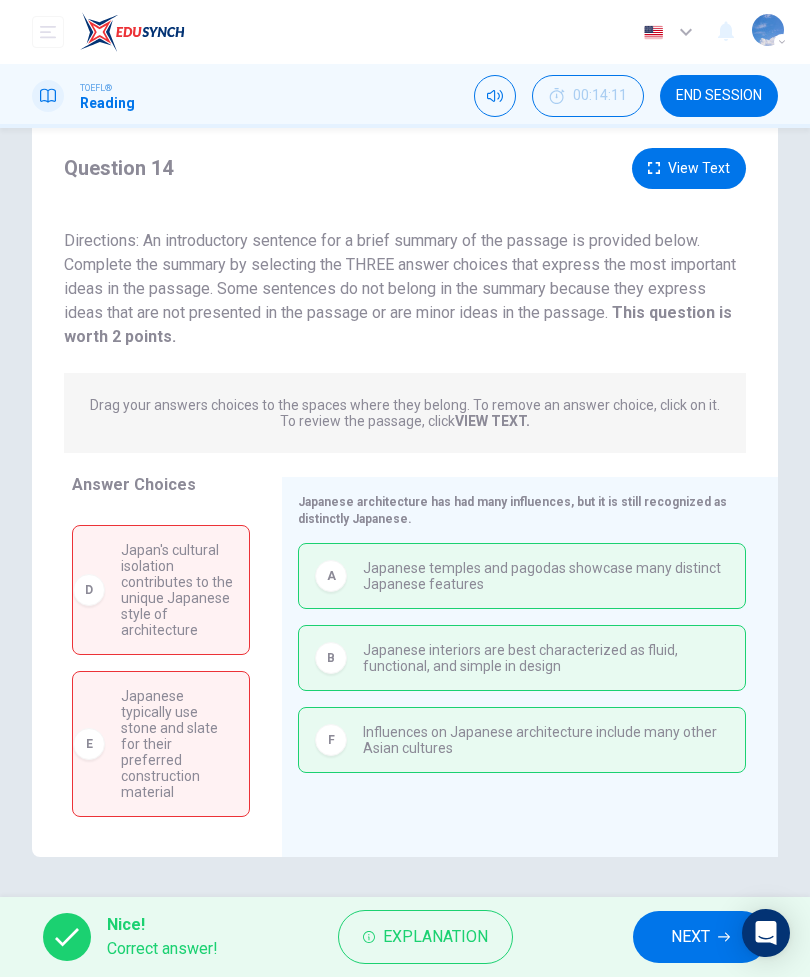scroll, scrollTop: 52, scrollLeft: 0, axis: vertical 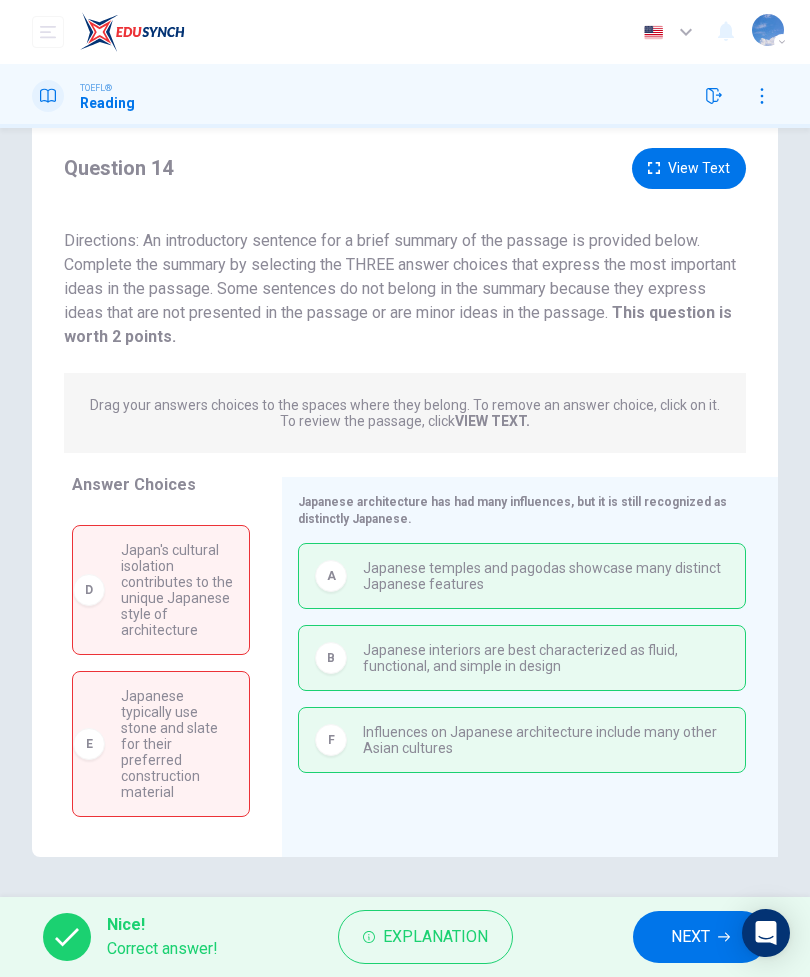 click on "NEXT" at bounding box center (690, 937) 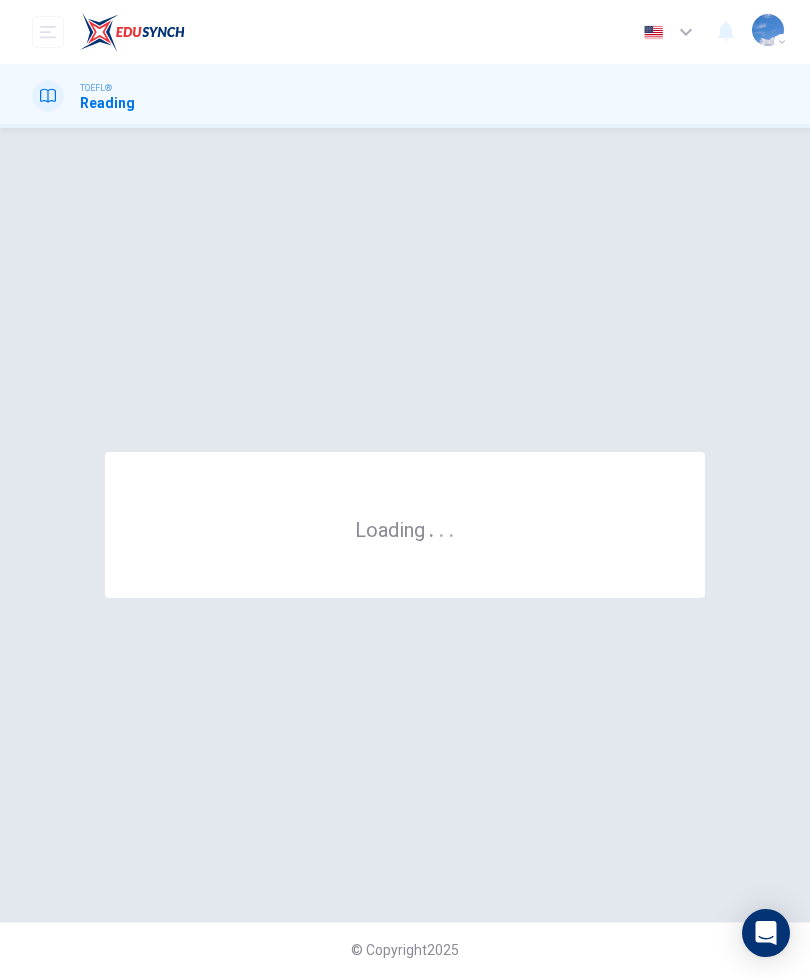 scroll, scrollTop: 0, scrollLeft: 0, axis: both 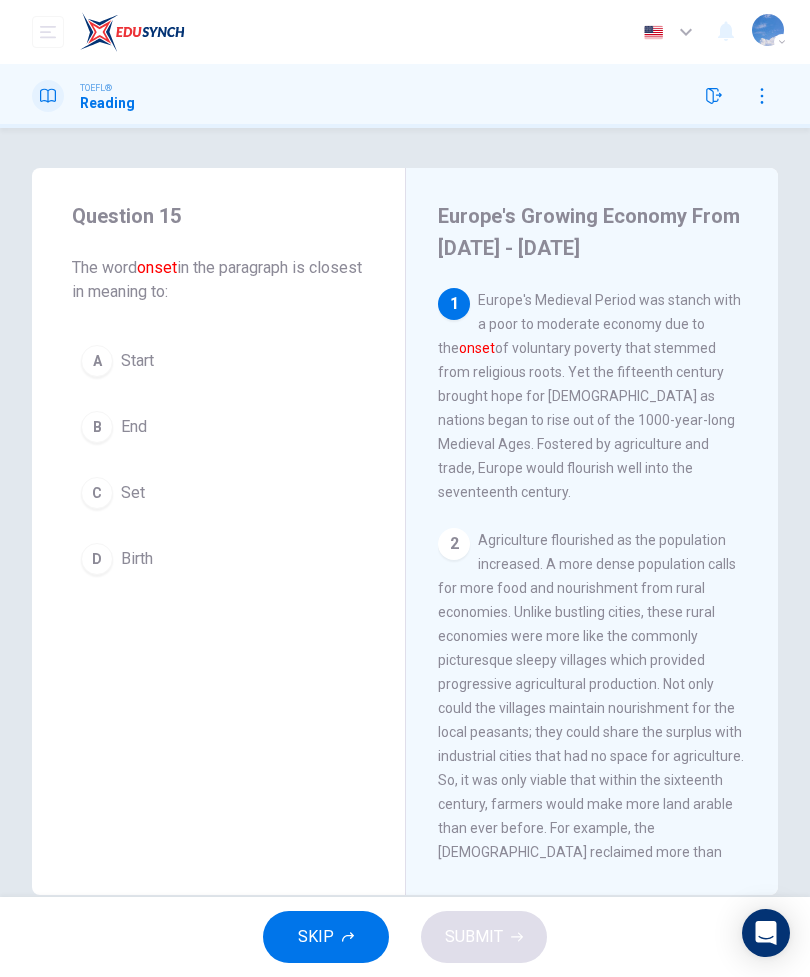 click on "A" at bounding box center [97, 361] 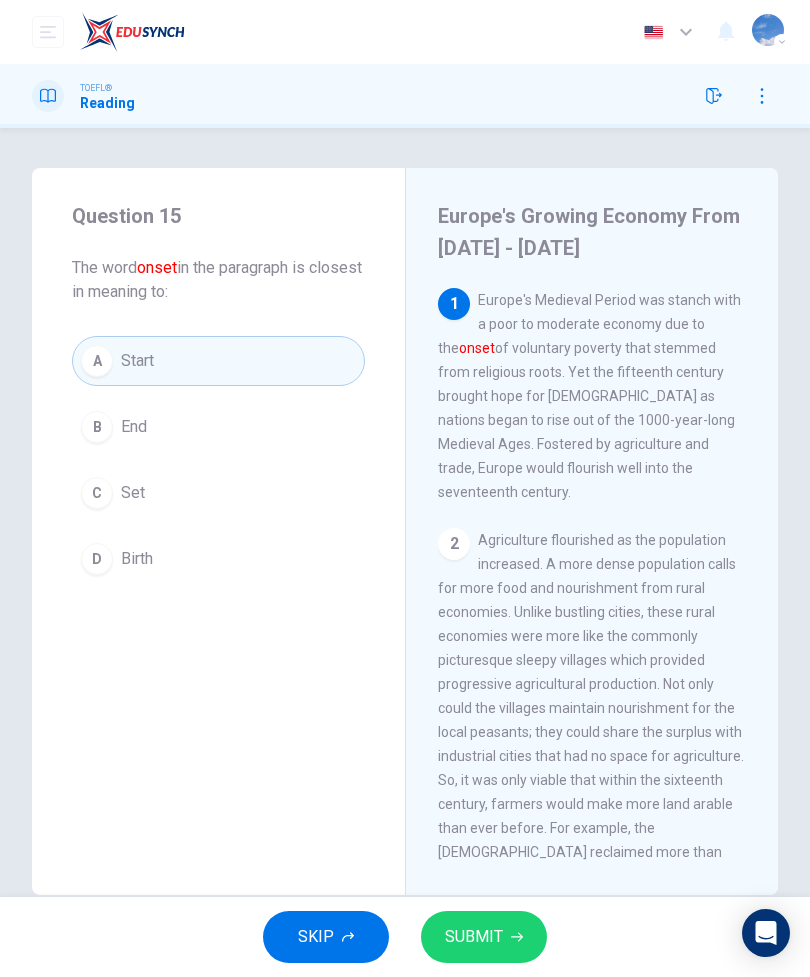 click on "SUBMIT" at bounding box center [484, 937] 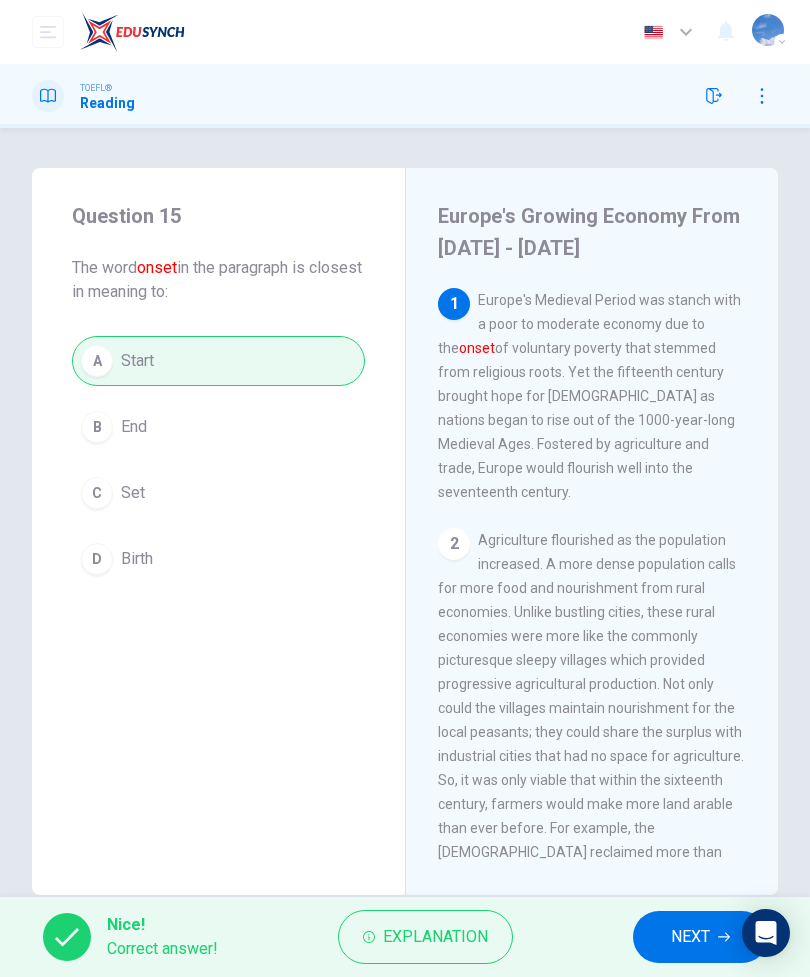click on "NEXT" at bounding box center (690, 937) 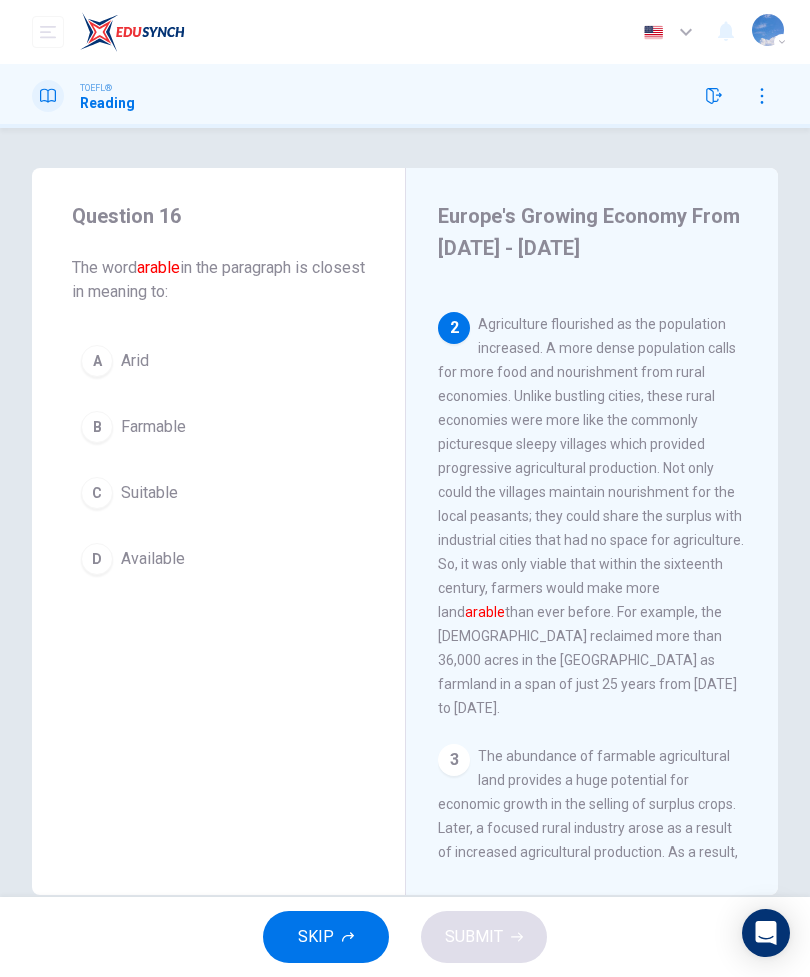 scroll, scrollTop: 184, scrollLeft: 0, axis: vertical 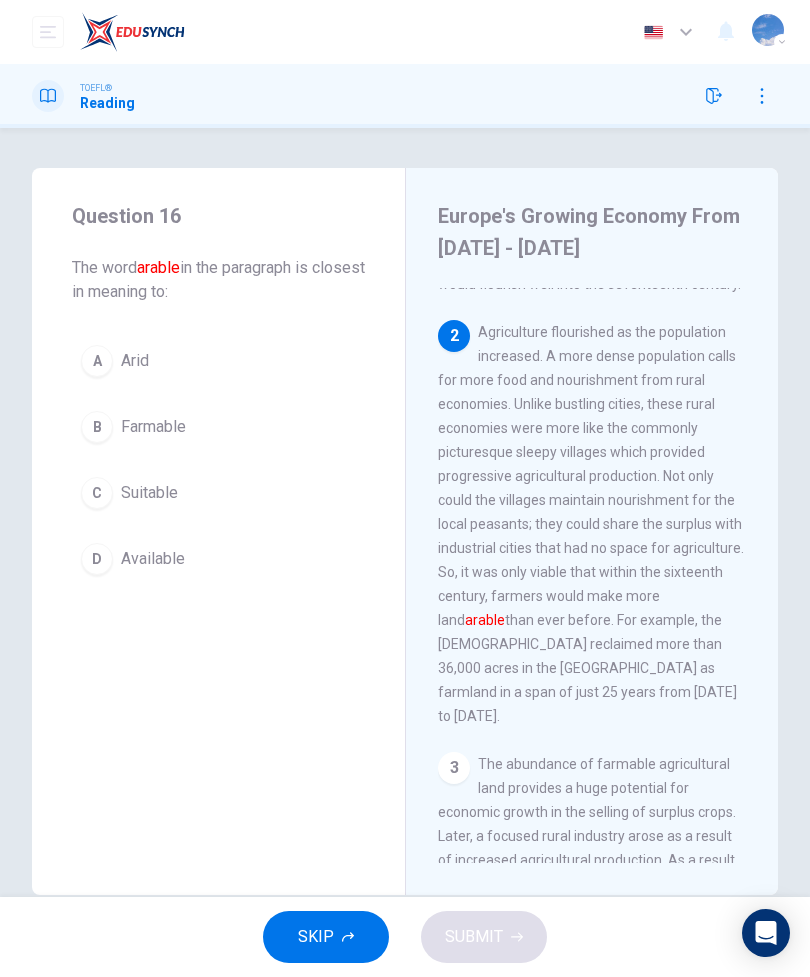 click on "Farmable" at bounding box center [153, 427] 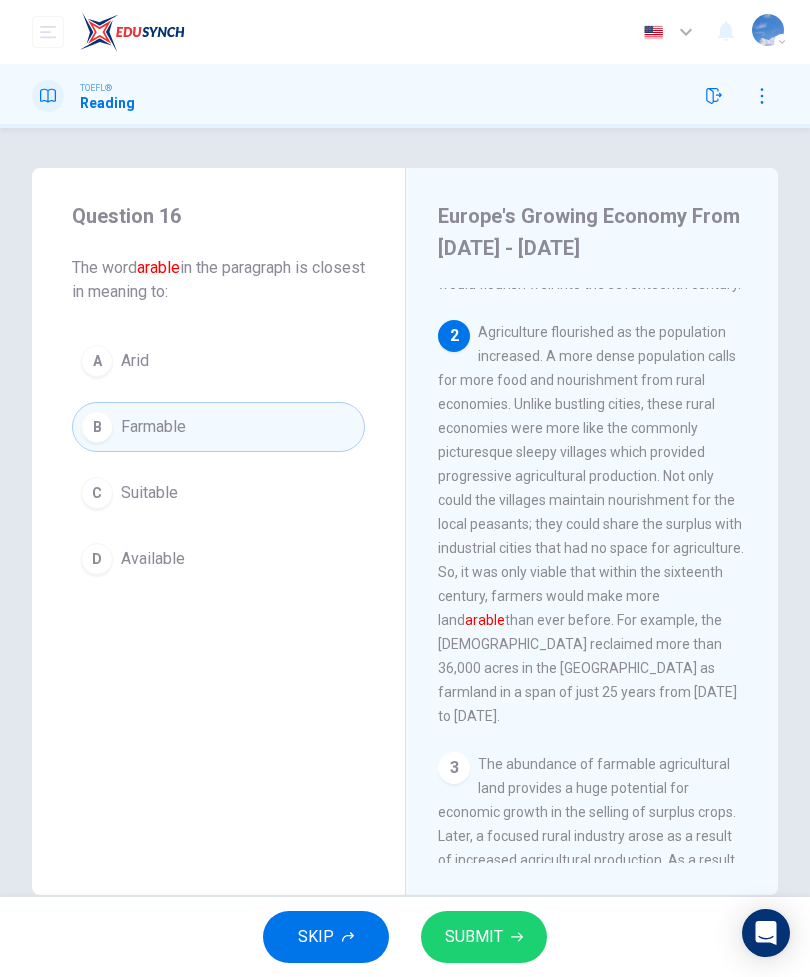 click on "SUBMIT" at bounding box center [484, 937] 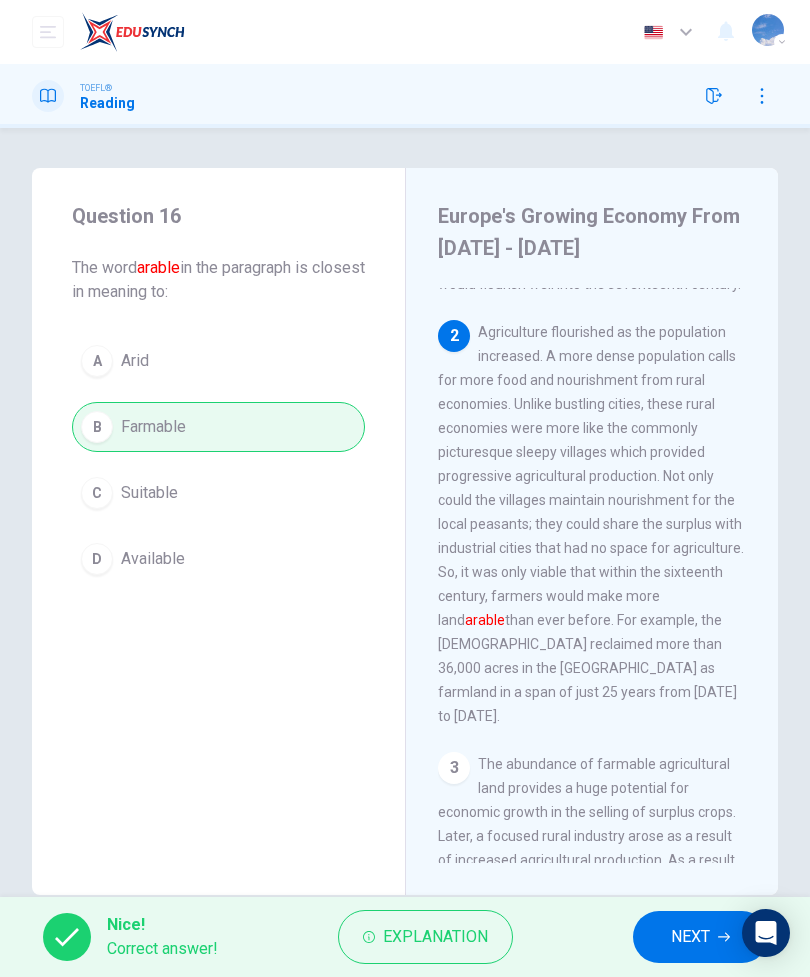 click on "NEXT" at bounding box center (690, 937) 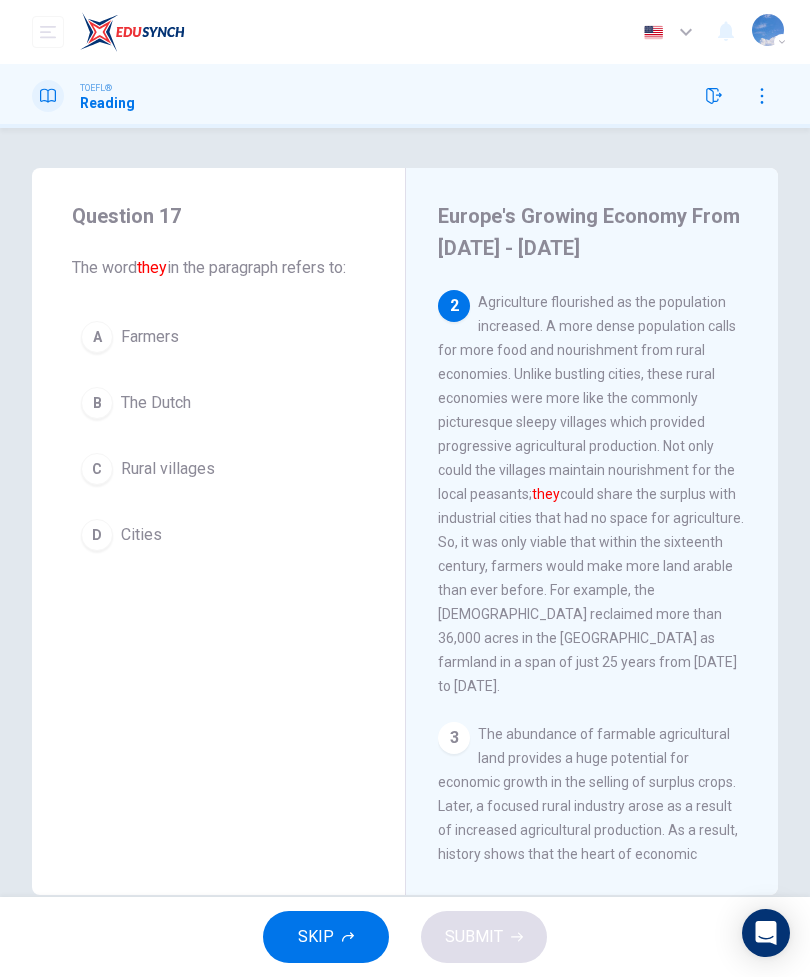 scroll, scrollTop: 216, scrollLeft: 0, axis: vertical 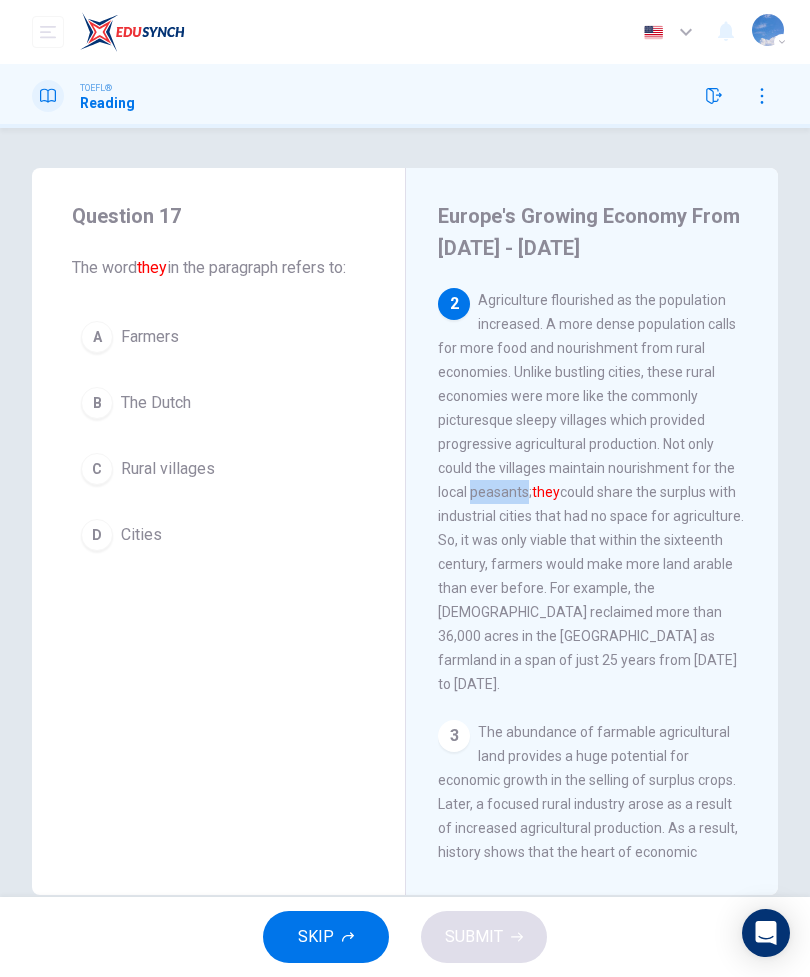 click on "Agriculture flourished as the population increased. A more dense population calls for more food and nourishment from rural economies. Unlike bustling cities, these rural economies were more like the commonly picturesque sleepy villages which provided progressive agricultural production. Not only could the villages maintain nourishment for the local peasants;  they  could share the surplus with industrial cities that had no space for agriculture. So, it was only viable that within the sixteenth century, farmers would make more land arable than ever before. For example, the Dutch reclaimed more than 36,000 acres in the Netherlands as farmland in a span of just 25 years from 1590 to 1615." at bounding box center [591, 492] 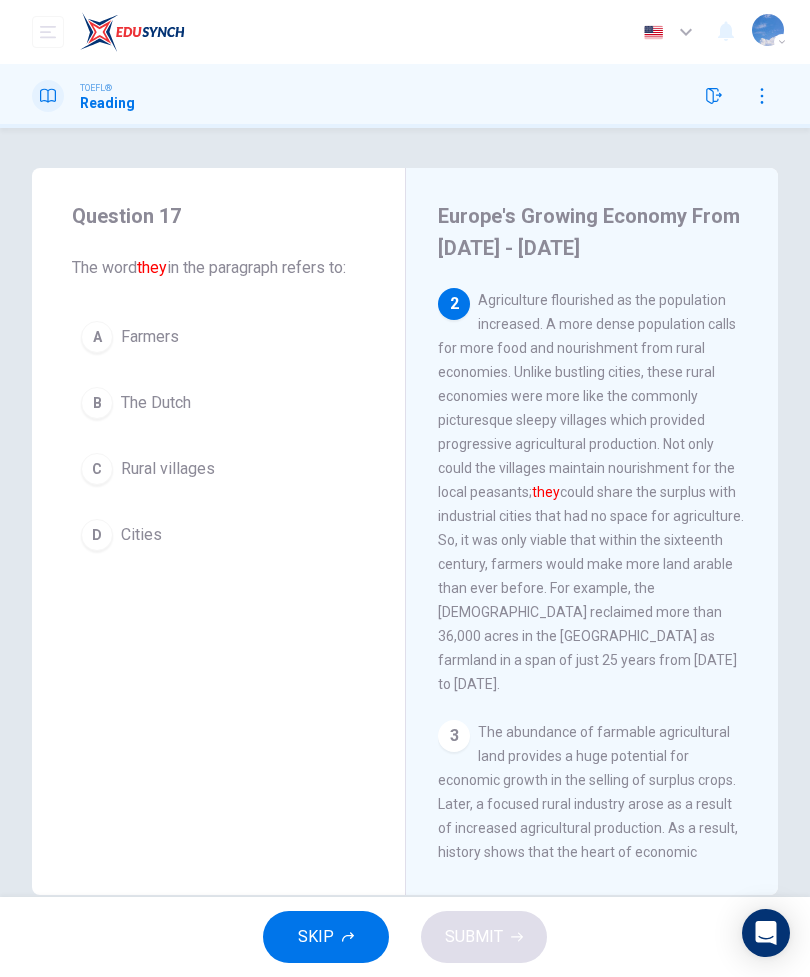 click on "A Farmers" at bounding box center [218, 337] 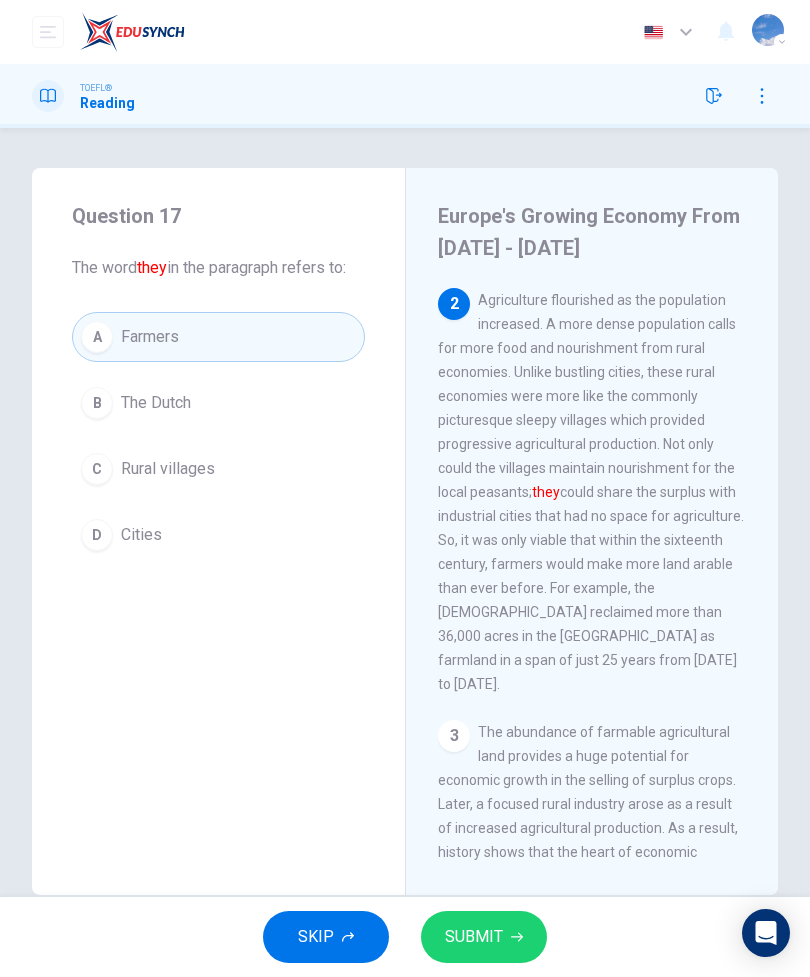 click on "SUBMIT" at bounding box center [474, 937] 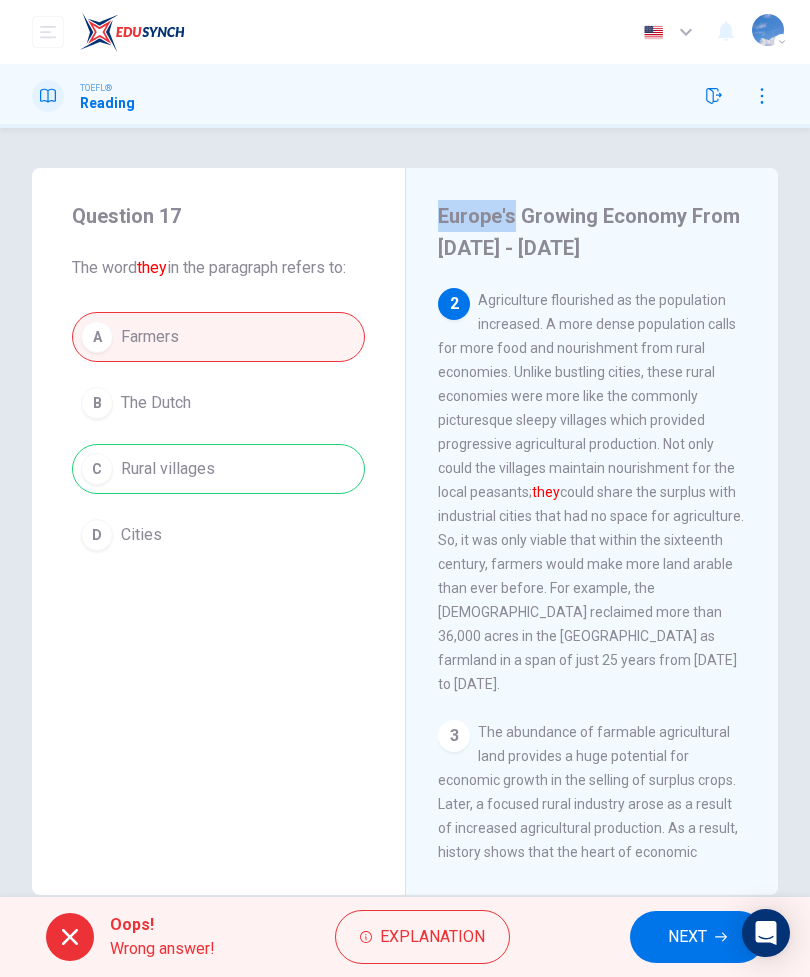 click on "Europe's Growing Economy From 1600 - 1800" at bounding box center [589, 232] 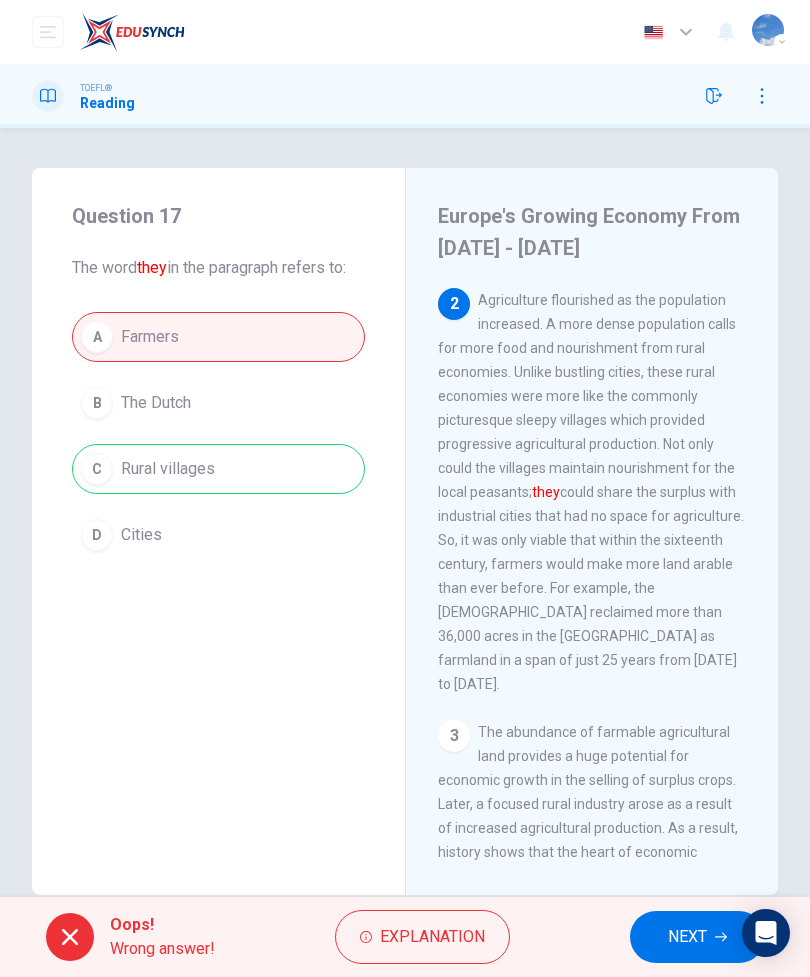 click on "NEXT" at bounding box center (687, 937) 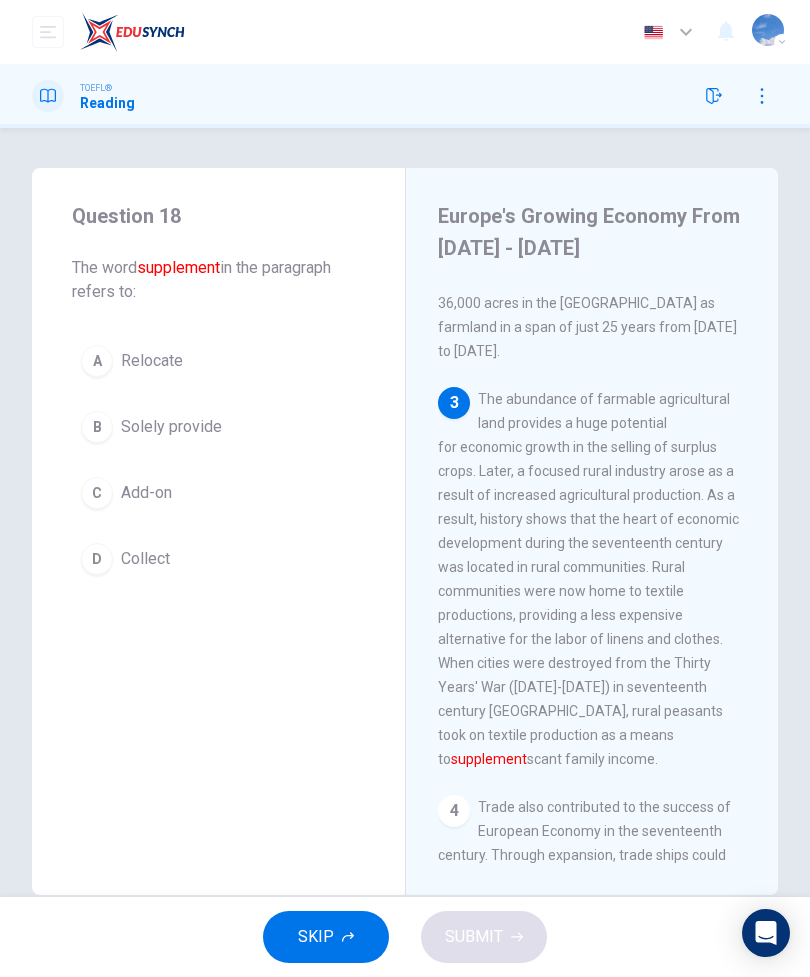 scroll, scrollTop: 609, scrollLeft: 0, axis: vertical 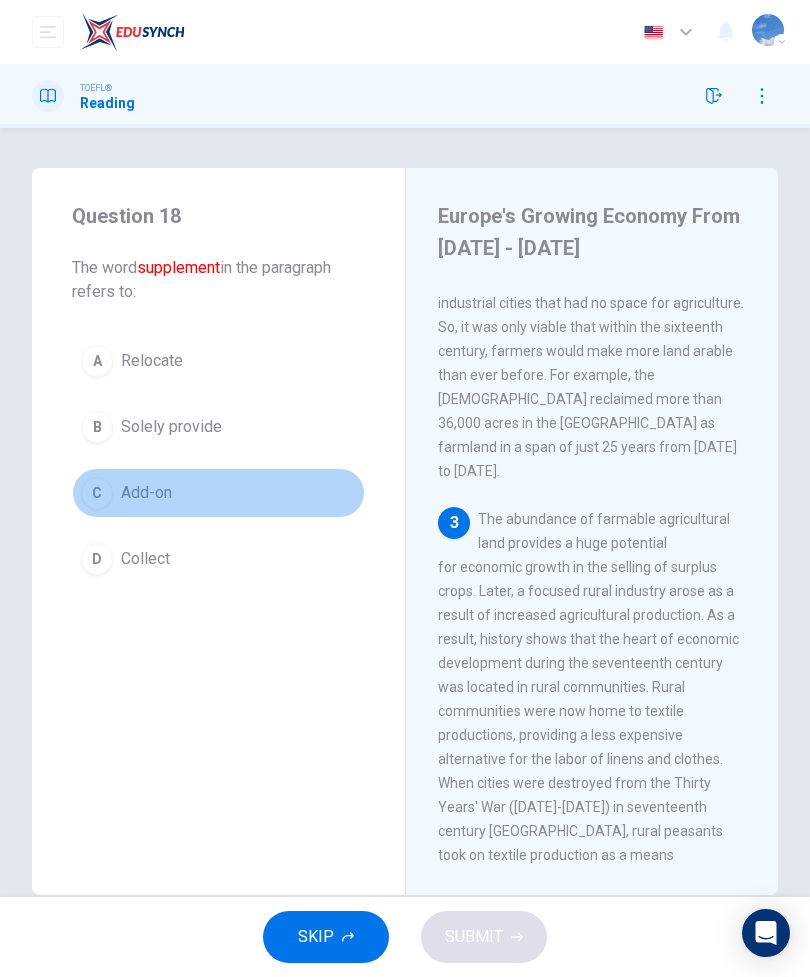 click on "C" at bounding box center (97, 493) 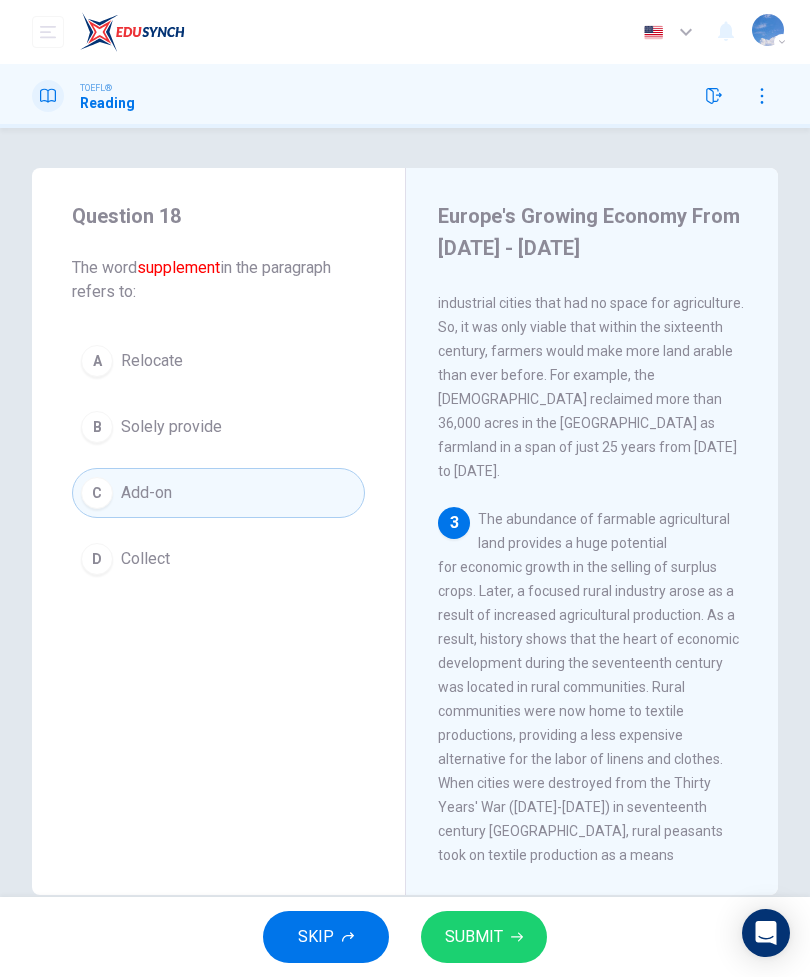 click 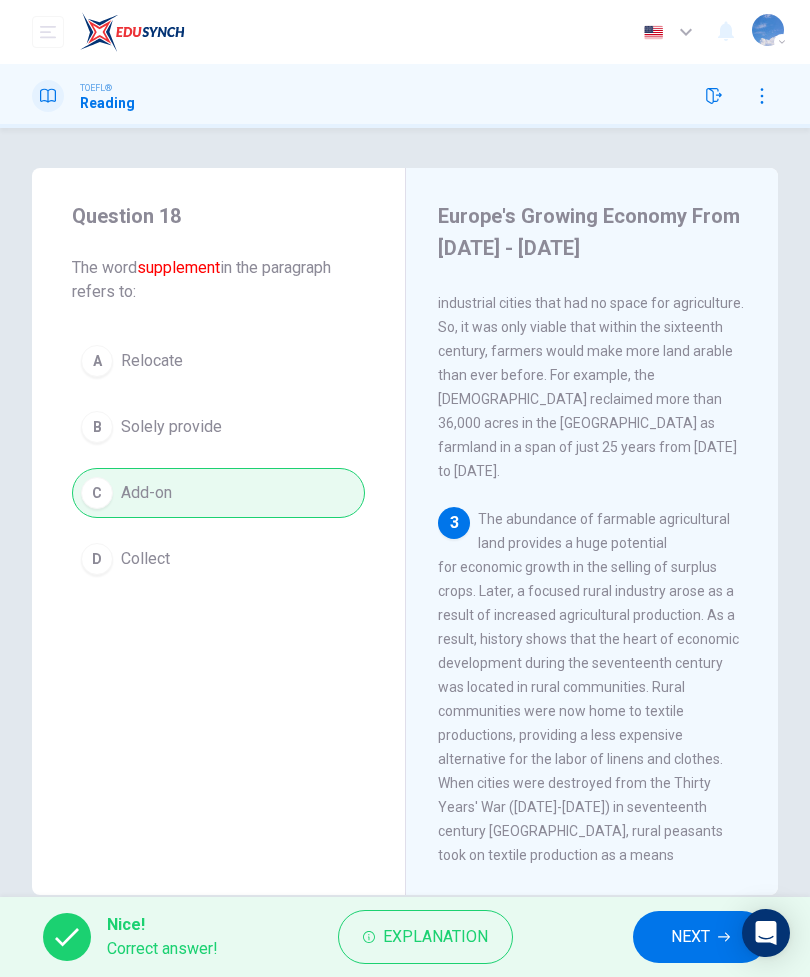 click on "NEXT" at bounding box center [690, 937] 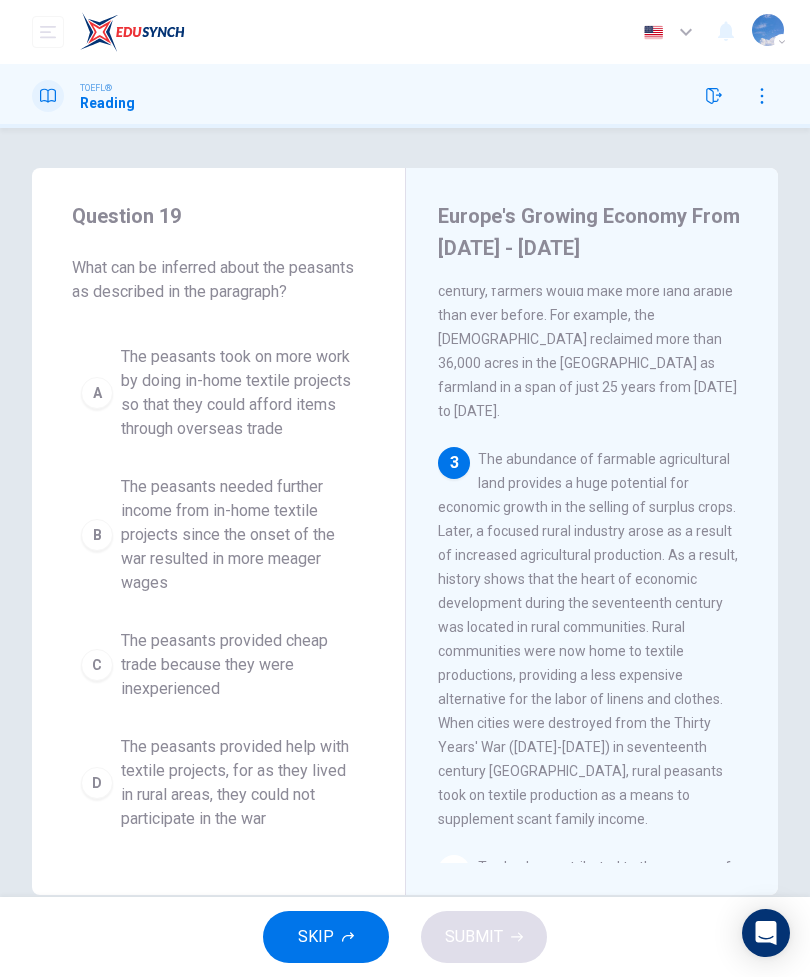 scroll, scrollTop: 489, scrollLeft: 0, axis: vertical 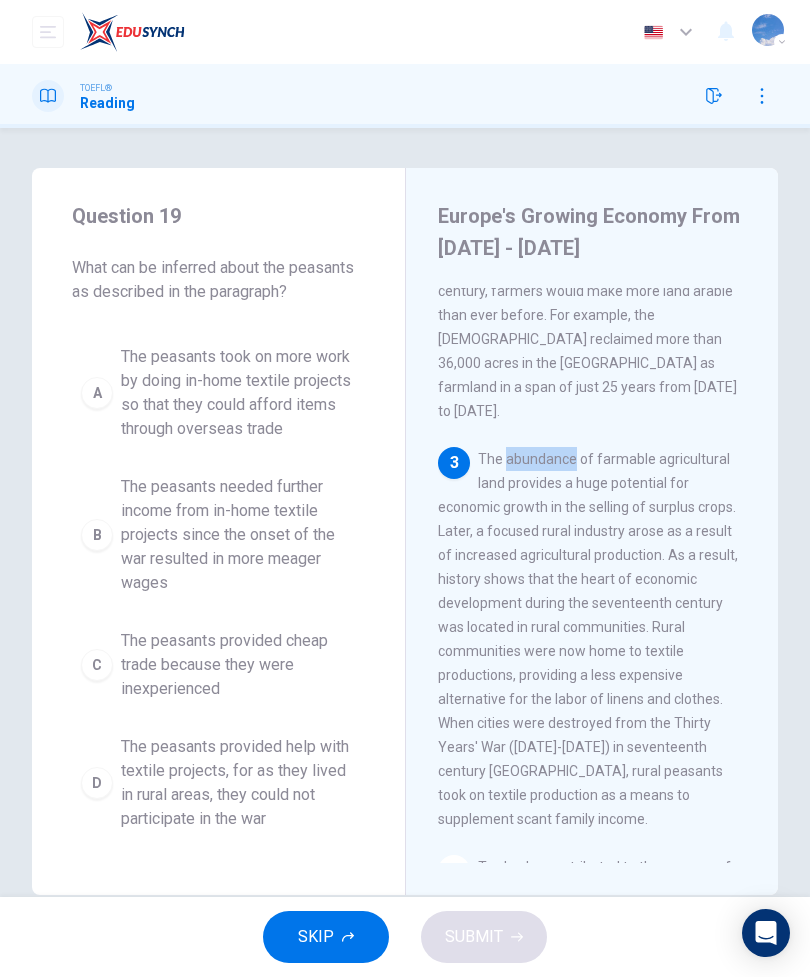 click on "The abundance of farmable agricultural land provides a huge potential for economic growth in the selling of surplus crops. Later, a focused rural industry arose as a result of increased agricultural production. As a result, history shows that the heart of economic development during the seventeenth century was located in rural communities. Rural communities were now home to textile productions, providing a less expensive alternative for the labor of linens and clothes. When cities were destroyed from the Thirty Years' War (1618-1648) in seventeenth century Germany, rural peasants took on textile production as a means to supplement scant family income." at bounding box center [588, 639] 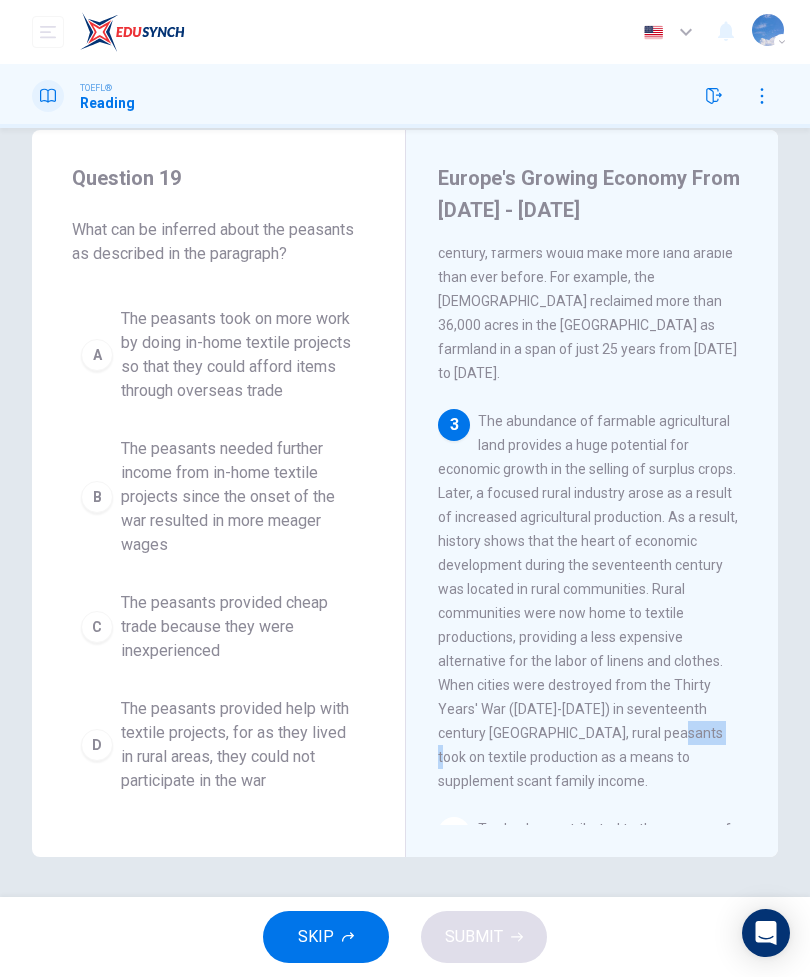 scroll, scrollTop: 38, scrollLeft: 0, axis: vertical 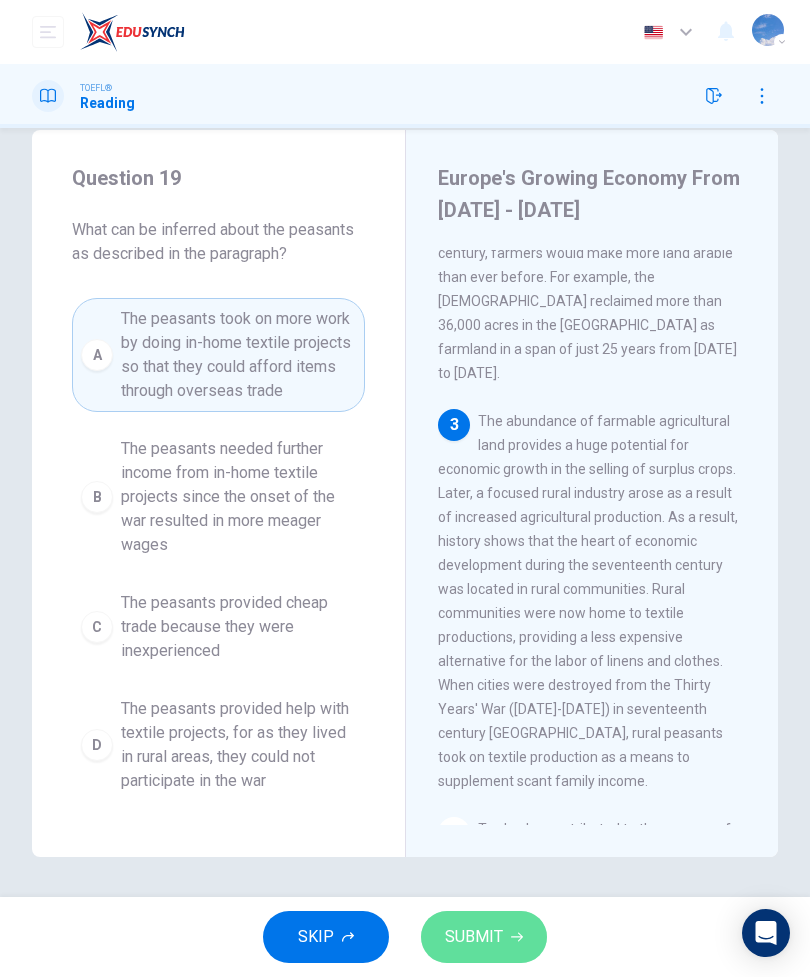 click 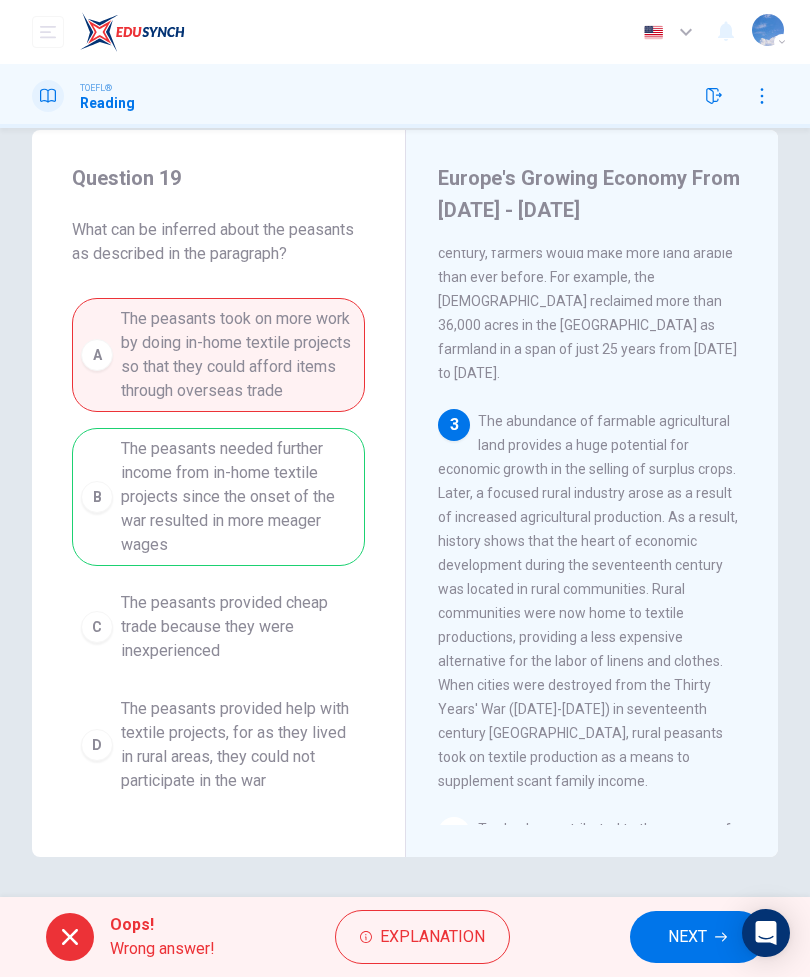 click on "NEXT" at bounding box center [687, 937] 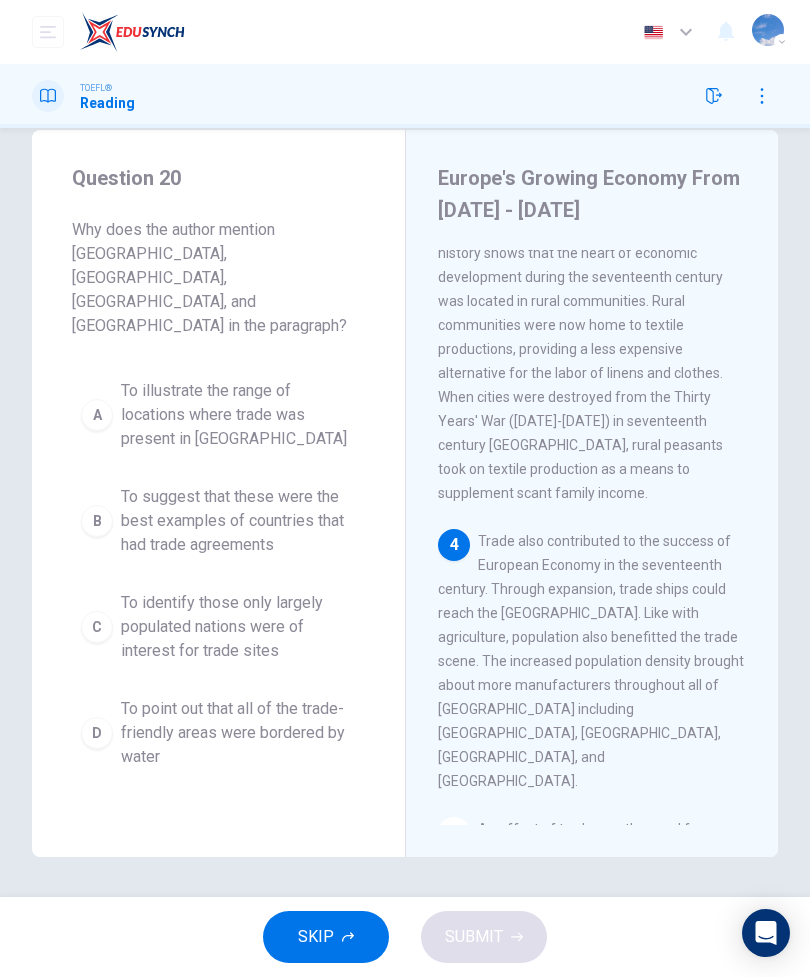 scroll, scrollTop: 825, scrollLeft: 0, axis: vertical 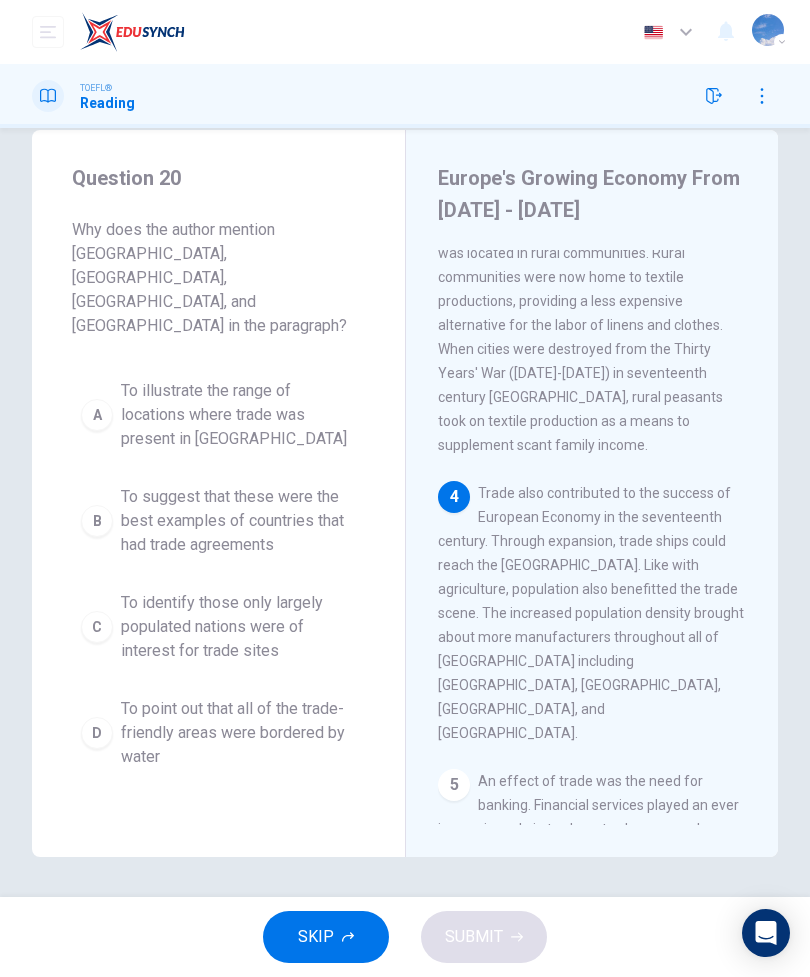 click on "To illustrate the range of locations where trade was present in Europe" at bounding box center (238, 415) 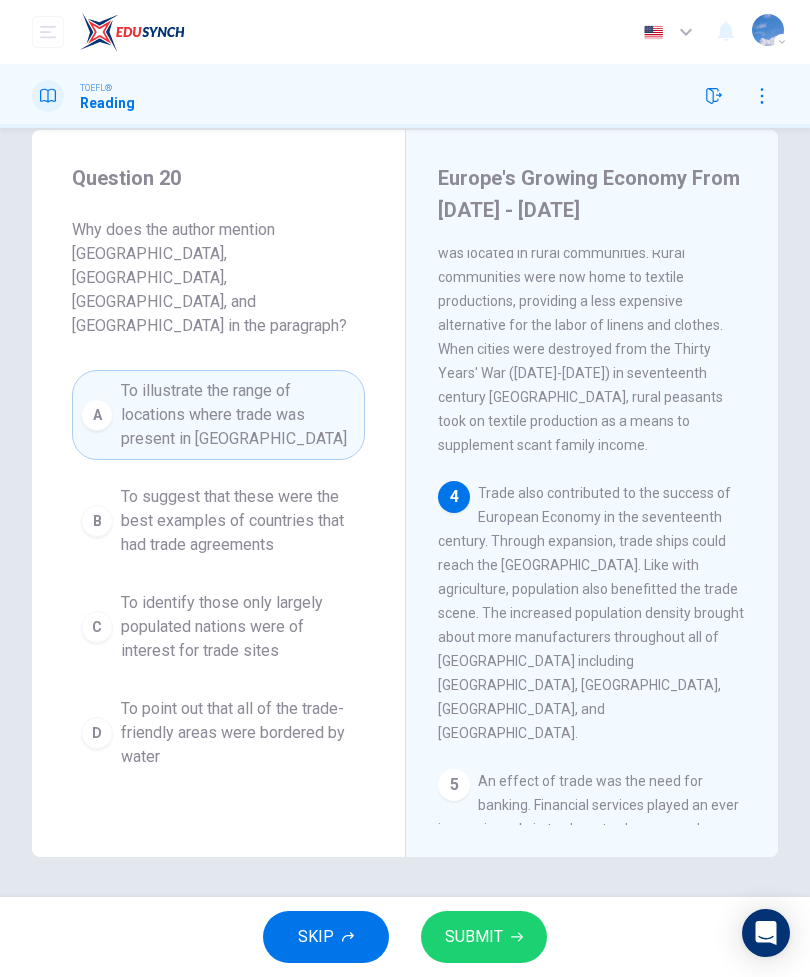 click on "SUBMIT" at bounding box center [484, 937] 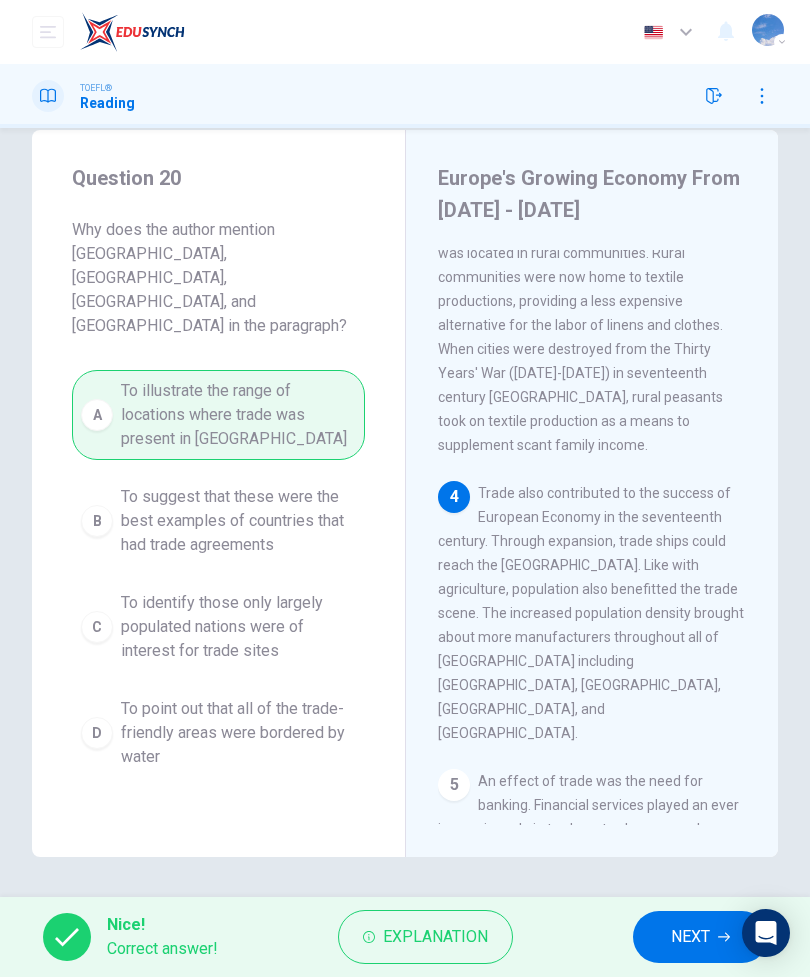 click on "NEXT" at bounding box center [690, 937] 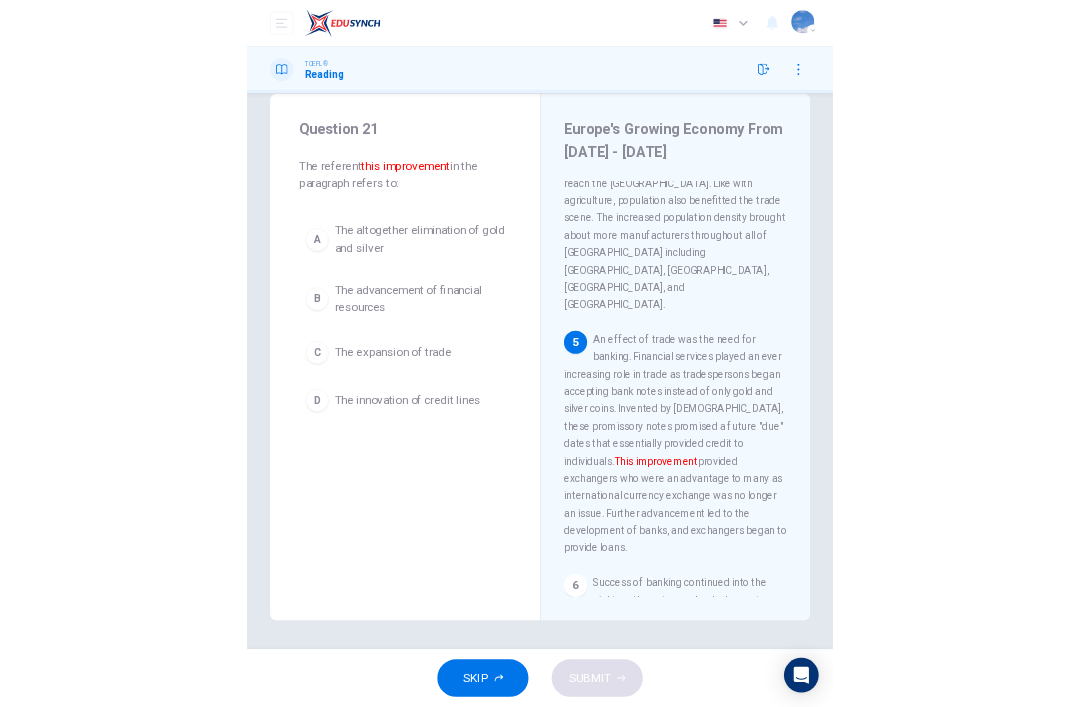 scroll, scrollTop: 1137, scrollLeft: 0, axis: vertical 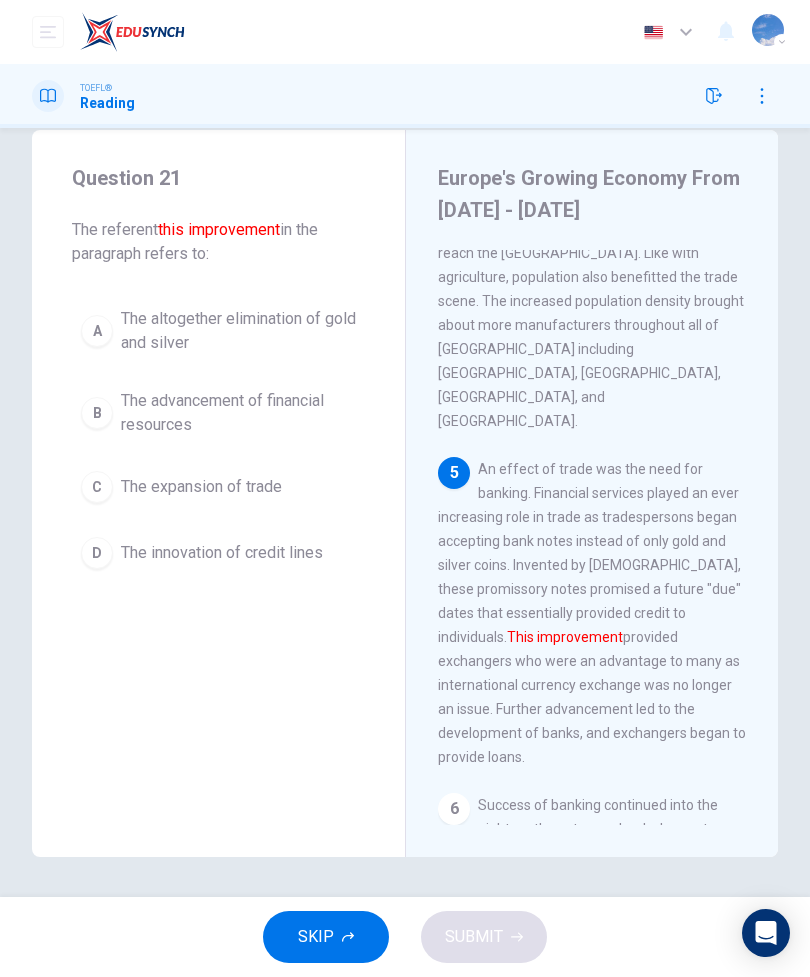 click on "The innovation of credit lines" at bounding box center [222, 553] 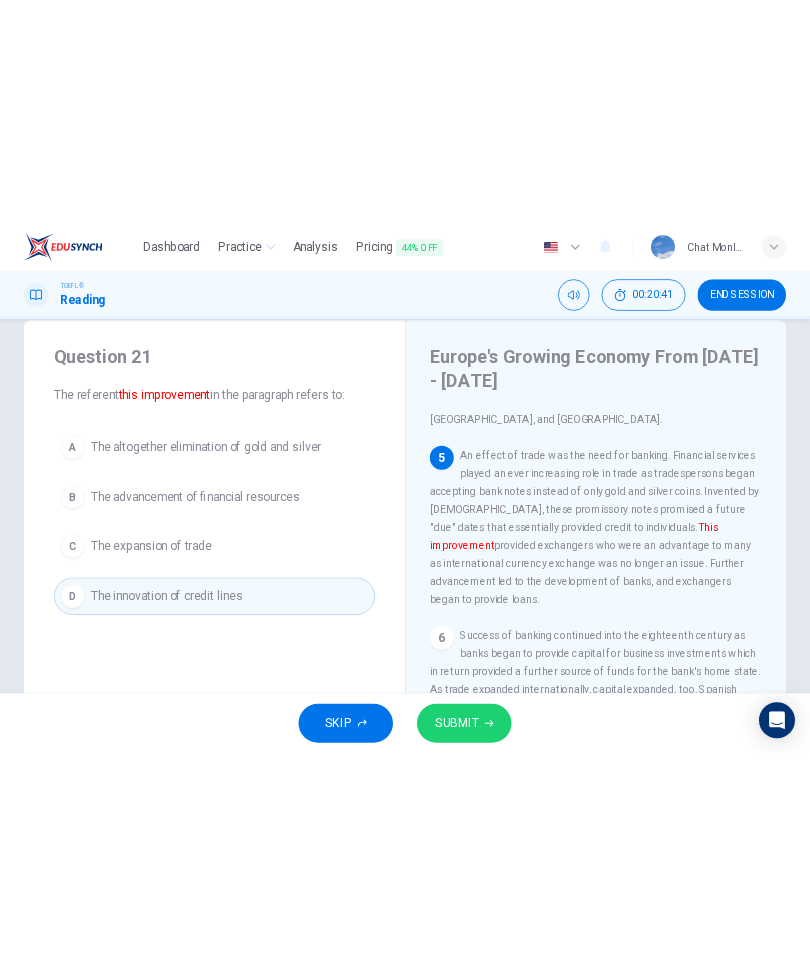 scroll, scrollTop: 869, scrollLeft: 0, axis: vertical 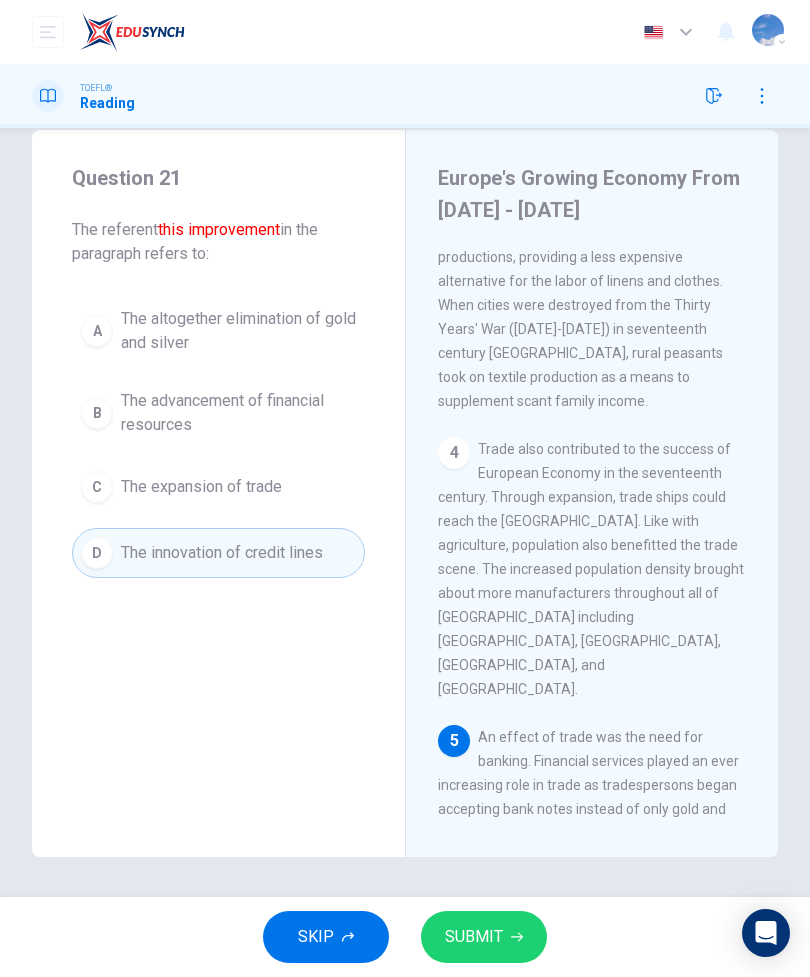 click on "SUBMIT" at bounding box center [484, 937] 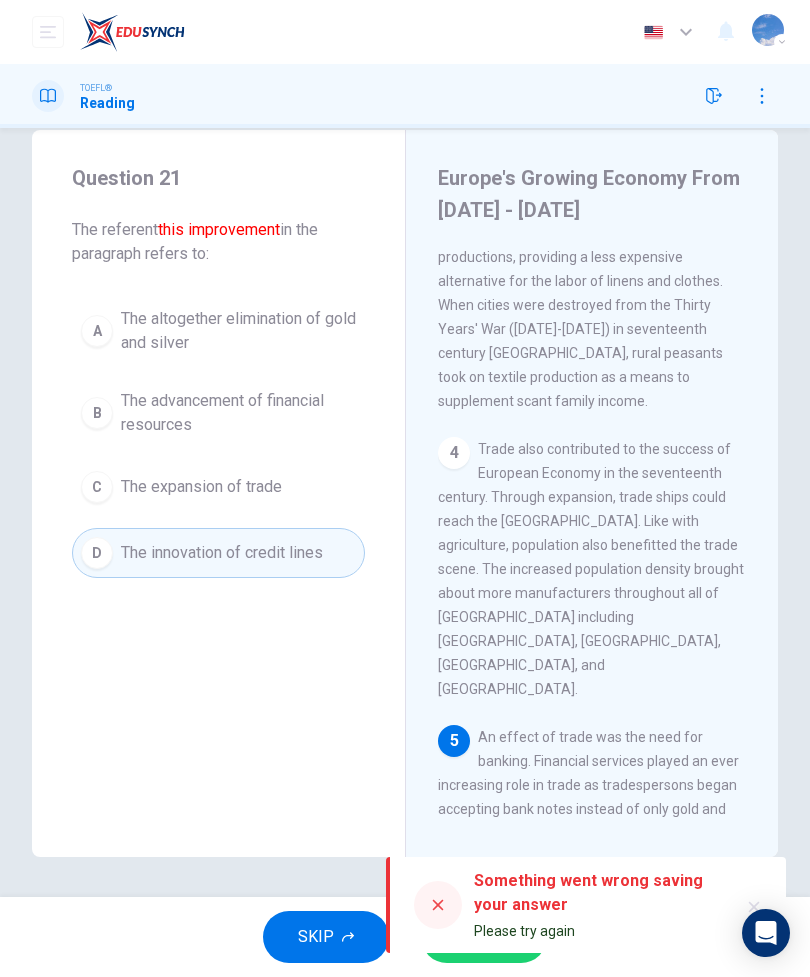click on "Question 21 The referent  this improvement  in the paragraph refers to: A The altogether elimination of gold and silver B The advancement of financial resources C The expansion of trade D The innovation of credit lines" at bounding box center [218, 493] 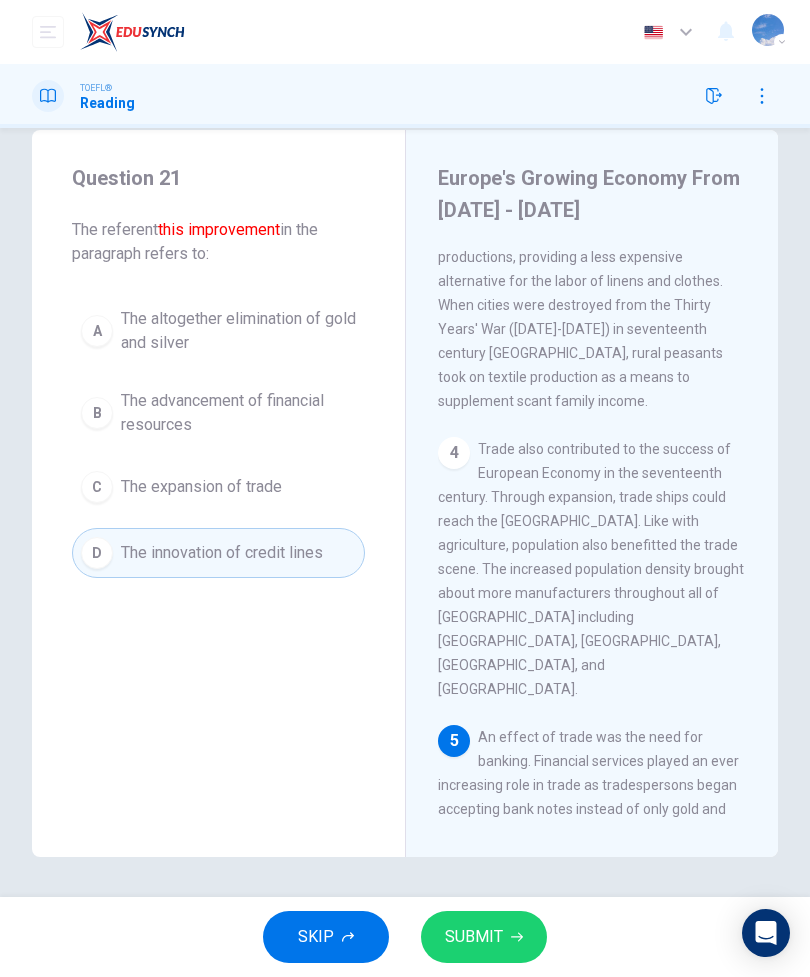 click on "SUBMIT" at bounding box center (474, 937) 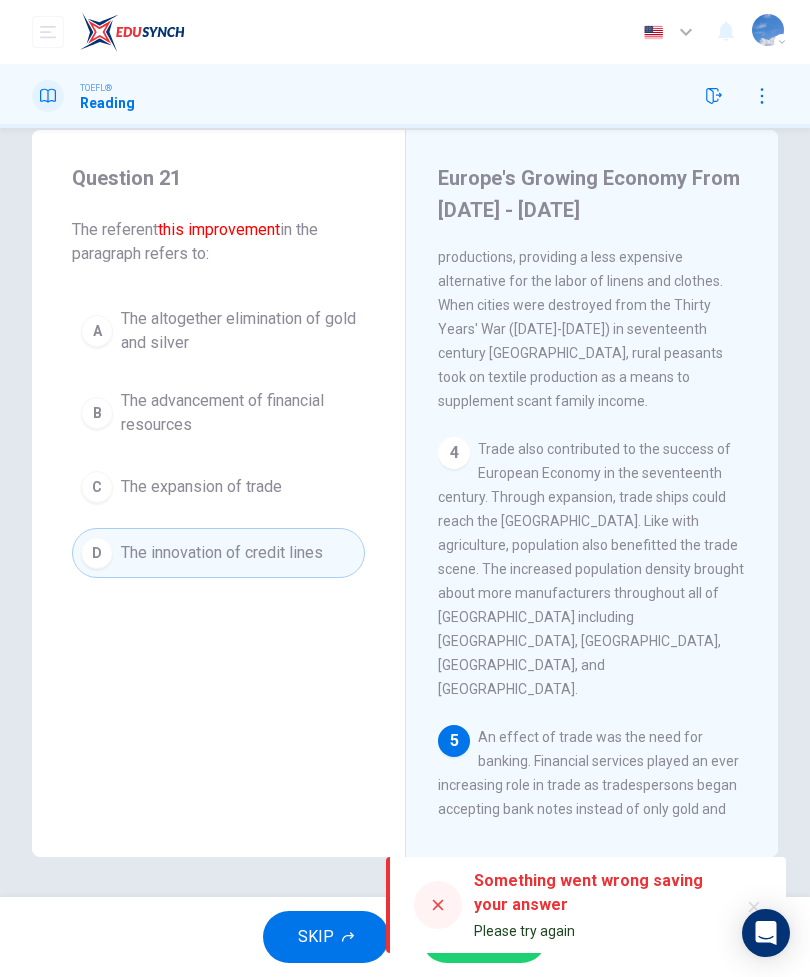 click at bounding box center (438, 905) 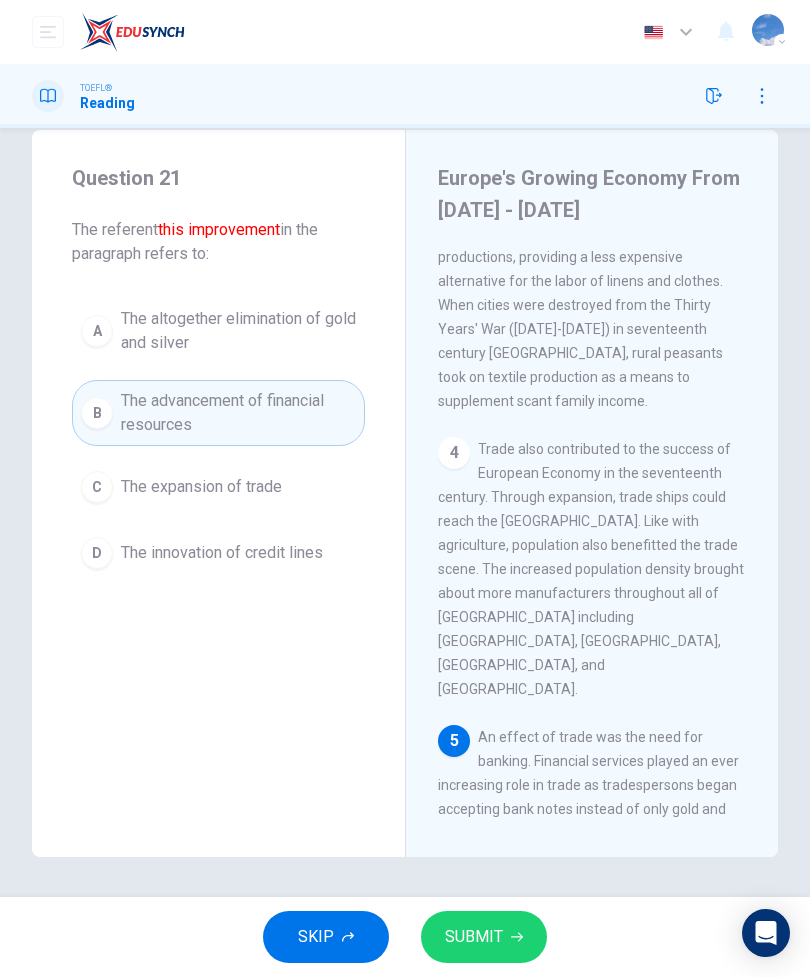 click on "SUBMIT" at bounding box center [484, 937] 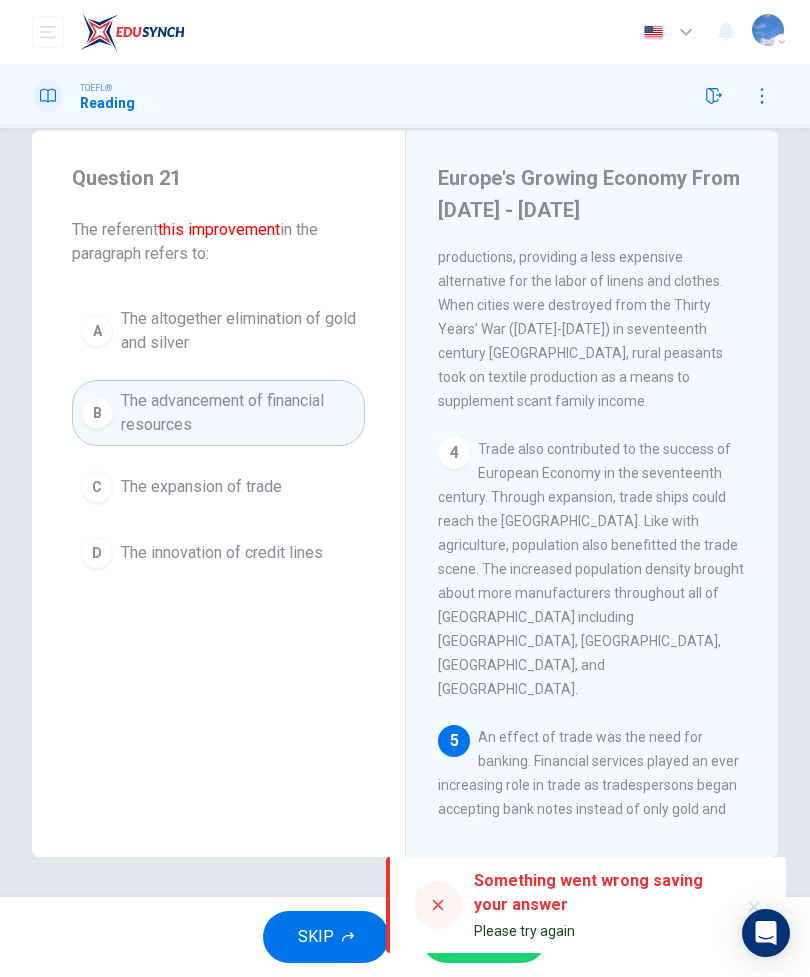 click 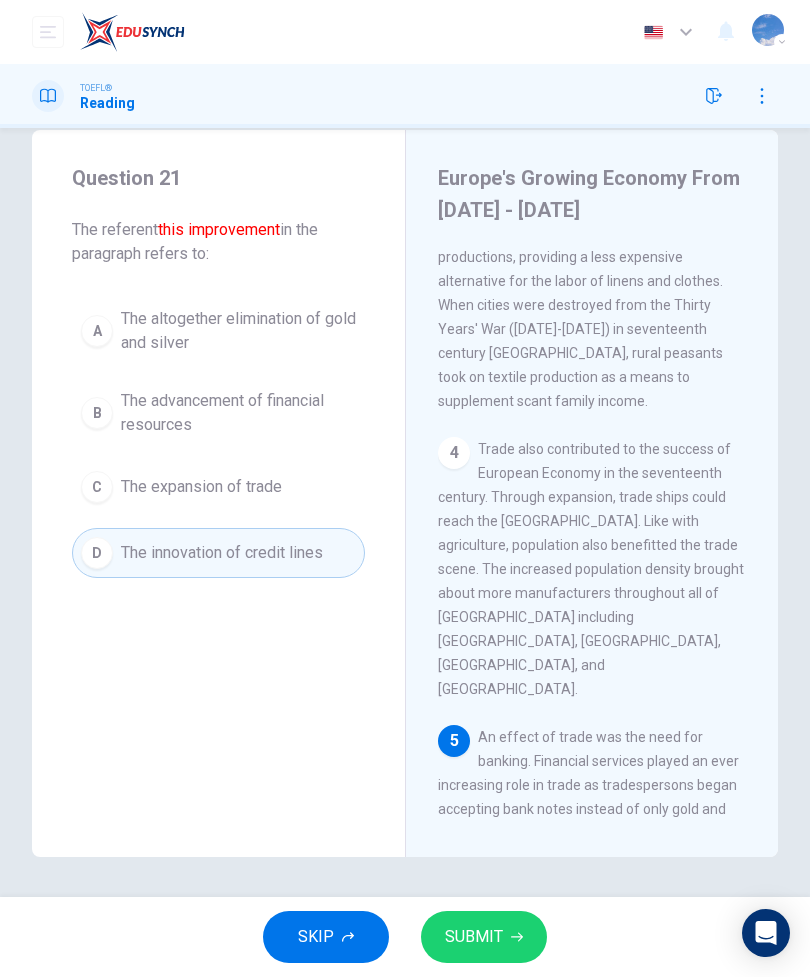 click on "D The innovation of credit lines" at bounding box center [218, 553] 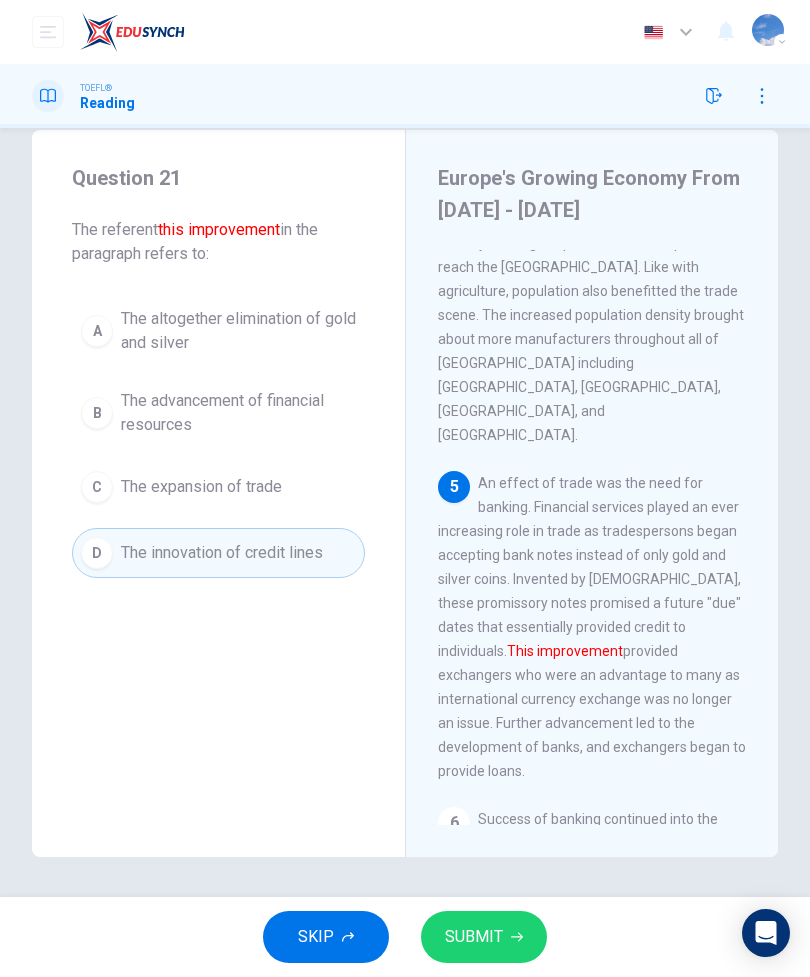scroll, scrollTop: 1123, scrollLeft: 0, axis: vertical 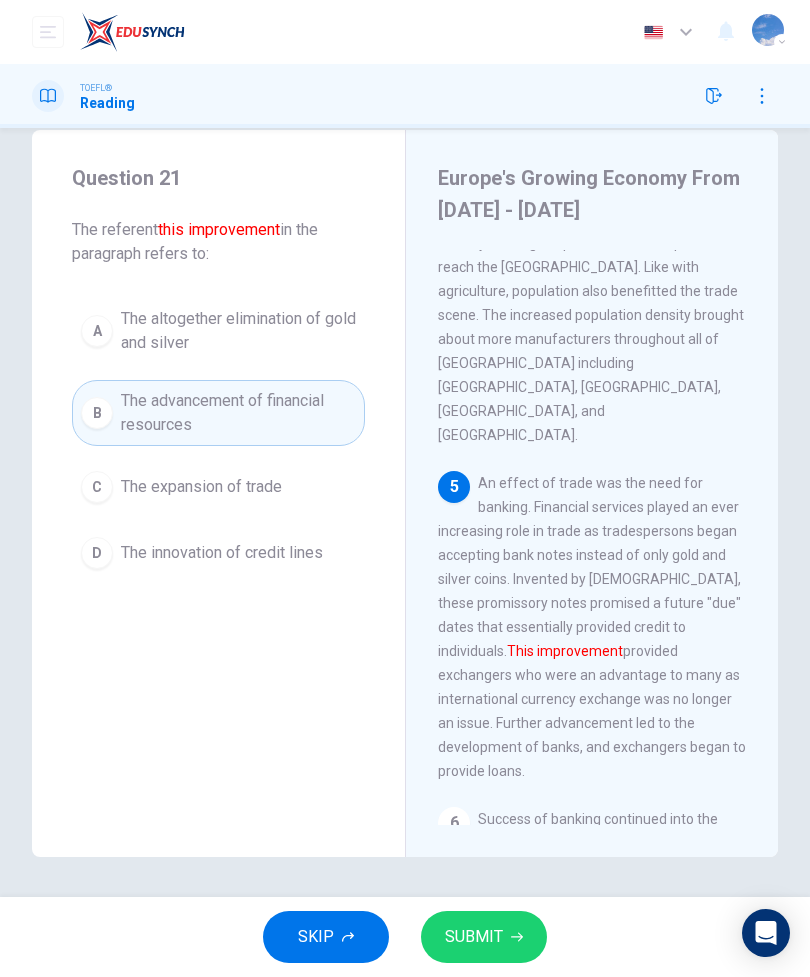 click on "SUBMIT" at bounding box center (484, 937) 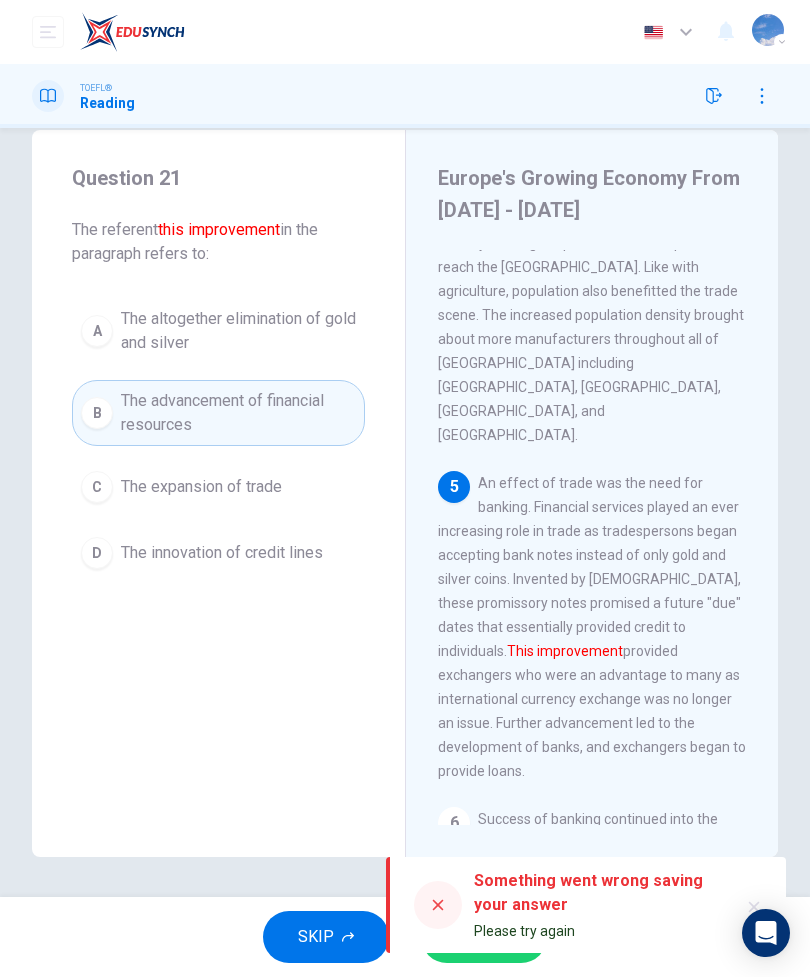 click at bounding box center (438, 905) 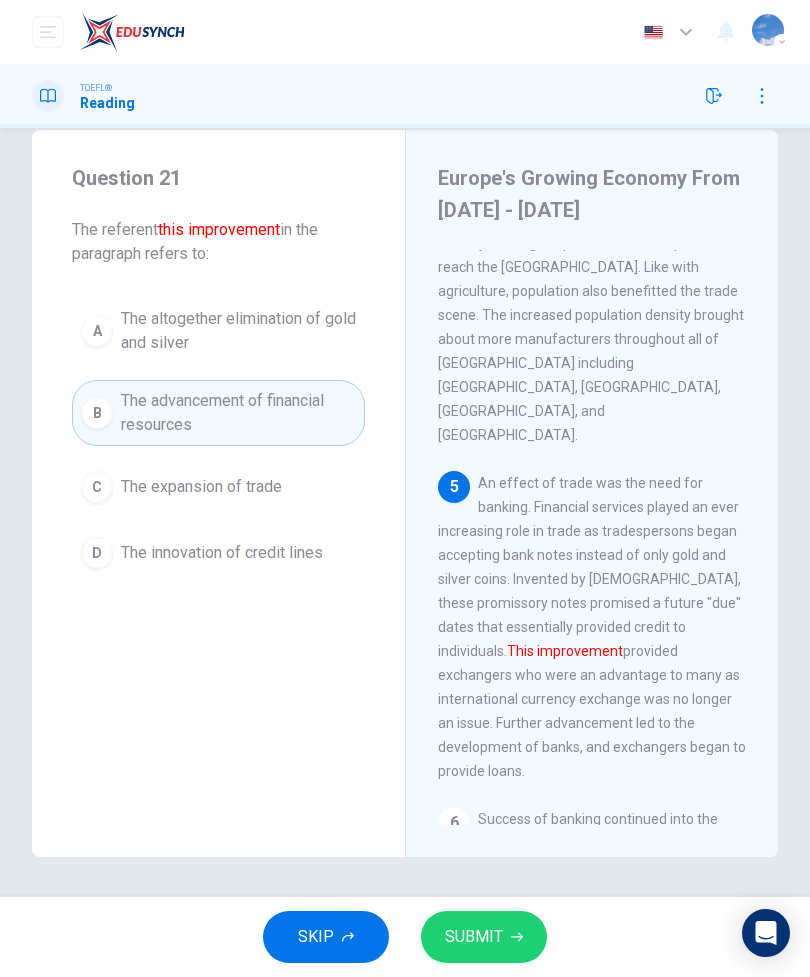 click 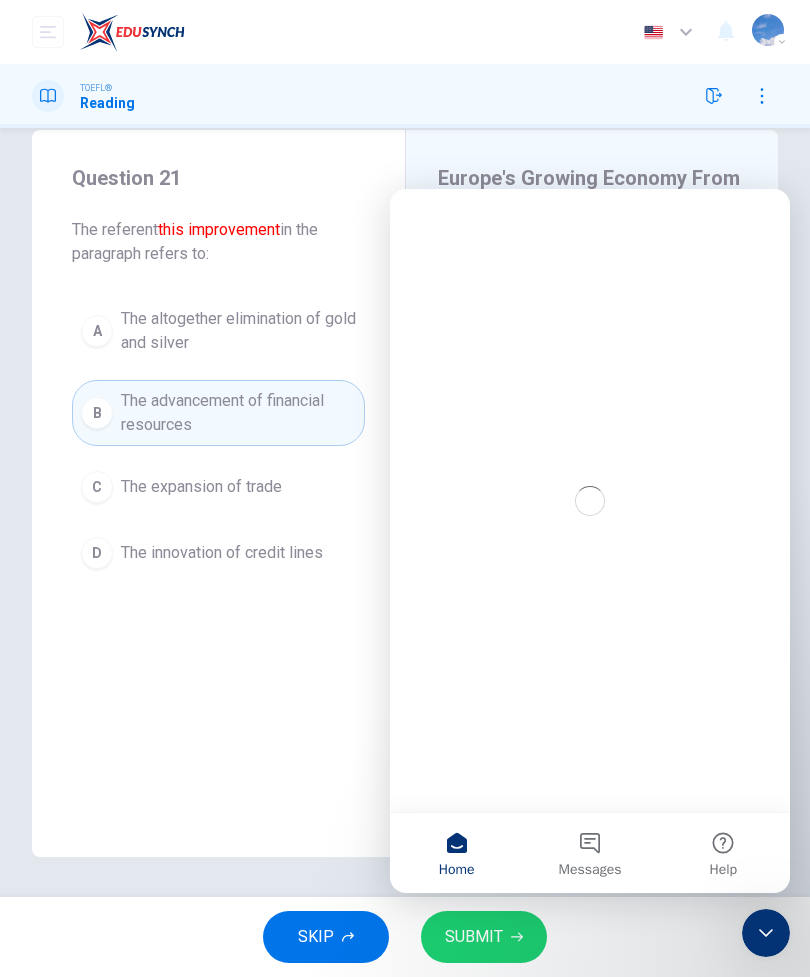 scroll, scrollTop: 0, scrollLeft: 0, axis: both 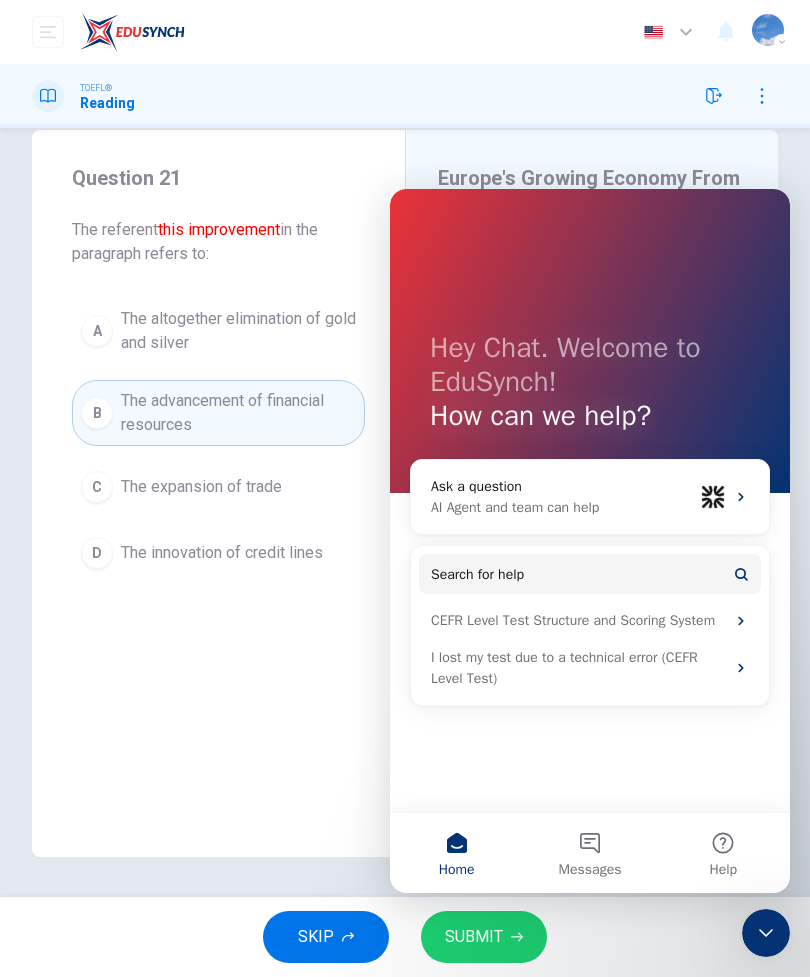 click on "The altogether elimination of gold and silver" at bounding box center [238, 331] 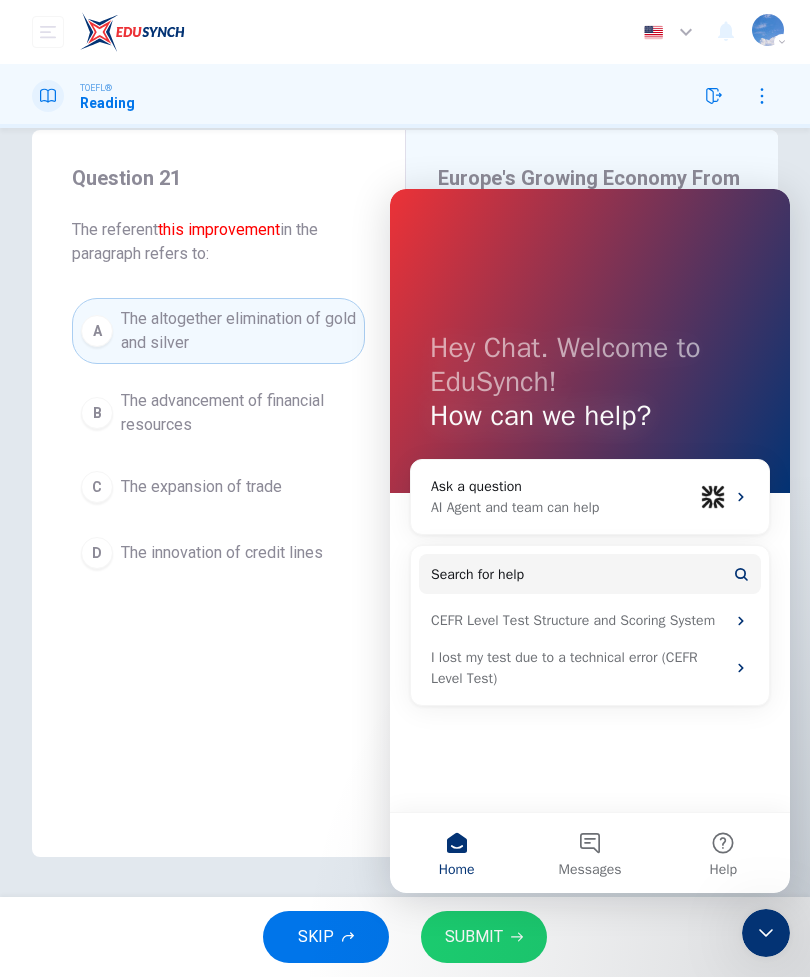click on "The advancement of financial resources" at bounding box center (238, 413) 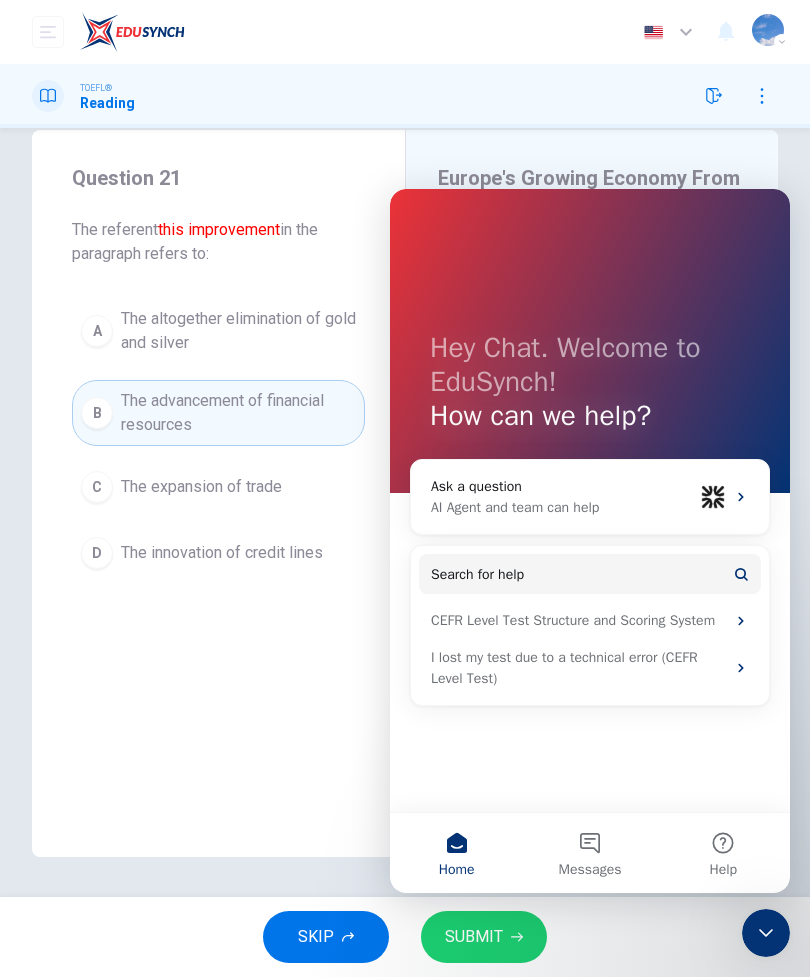 click on "SUBMIT" at bounding box center (484, 937) 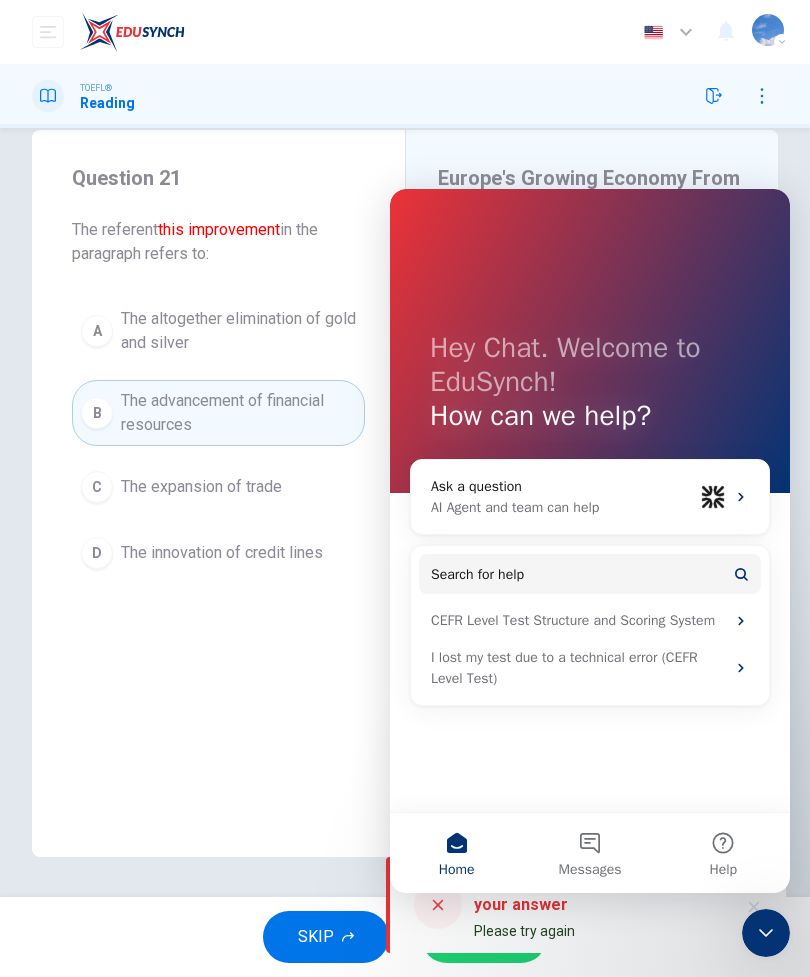 click at bounding box center [438, 905] 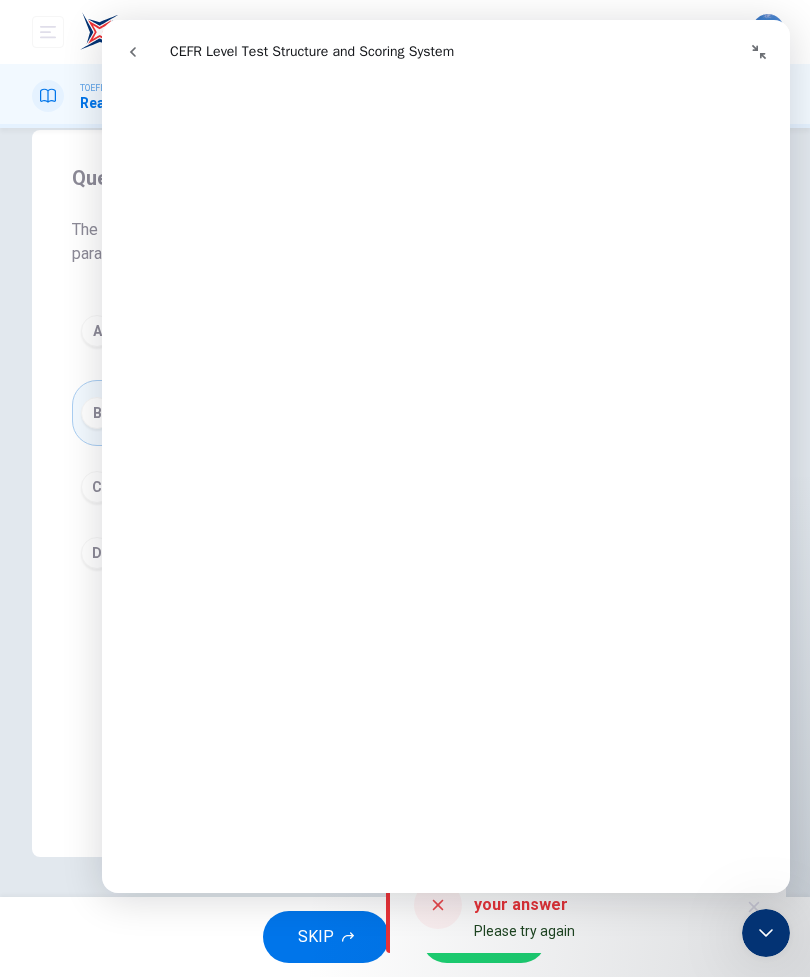 scroll, scrollTop: 1020, scrollLeft: 0, axis: vertical 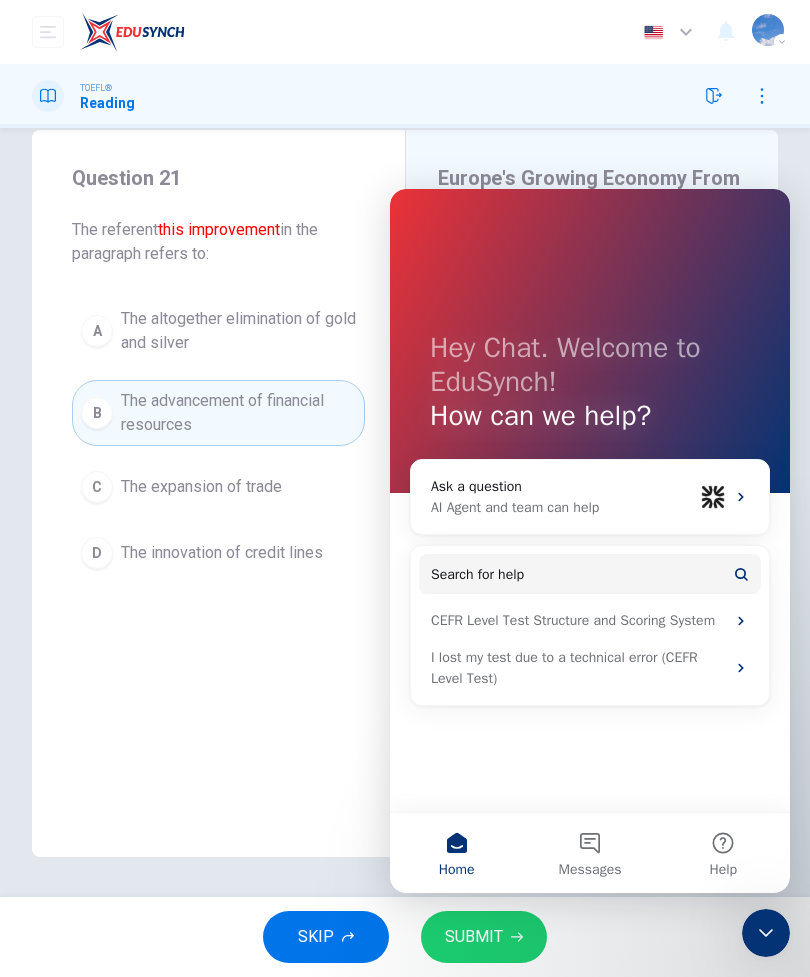 click on "Question 21 The referent  this improvement  in the paragraph refers to: A The altogether elimination of gold and silver B The advancement of financial resources C The expansion of trade D The innovation of credit lines" at bounding box center [218, 370] 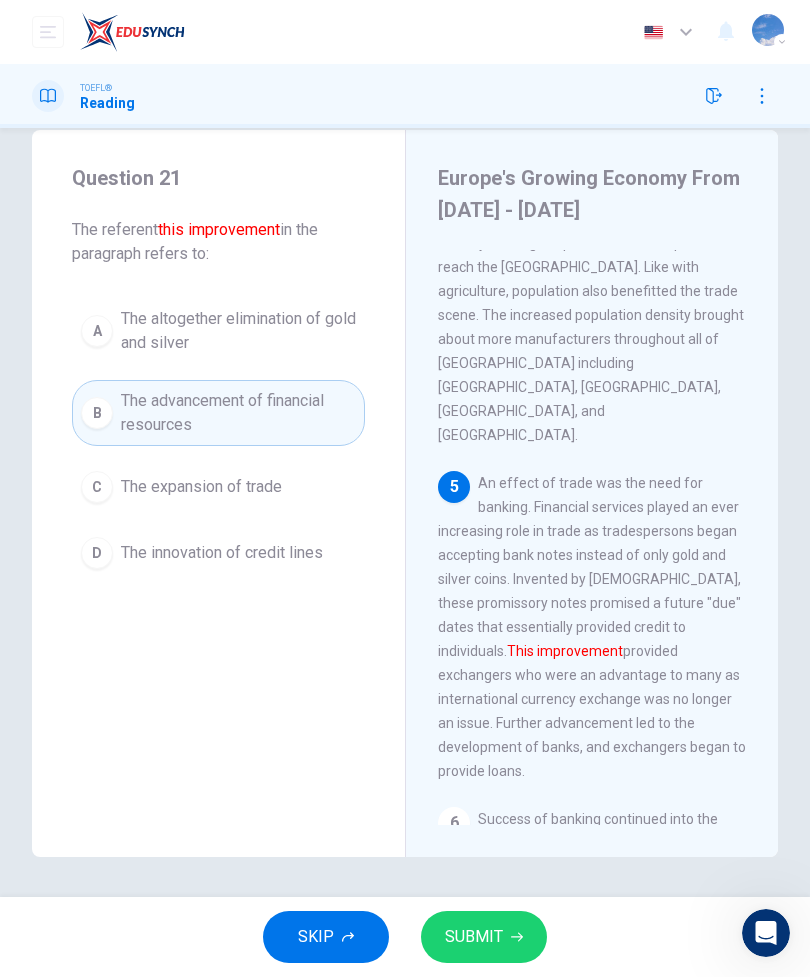 click on "SUBMIT" at bounding box center [484, 937] 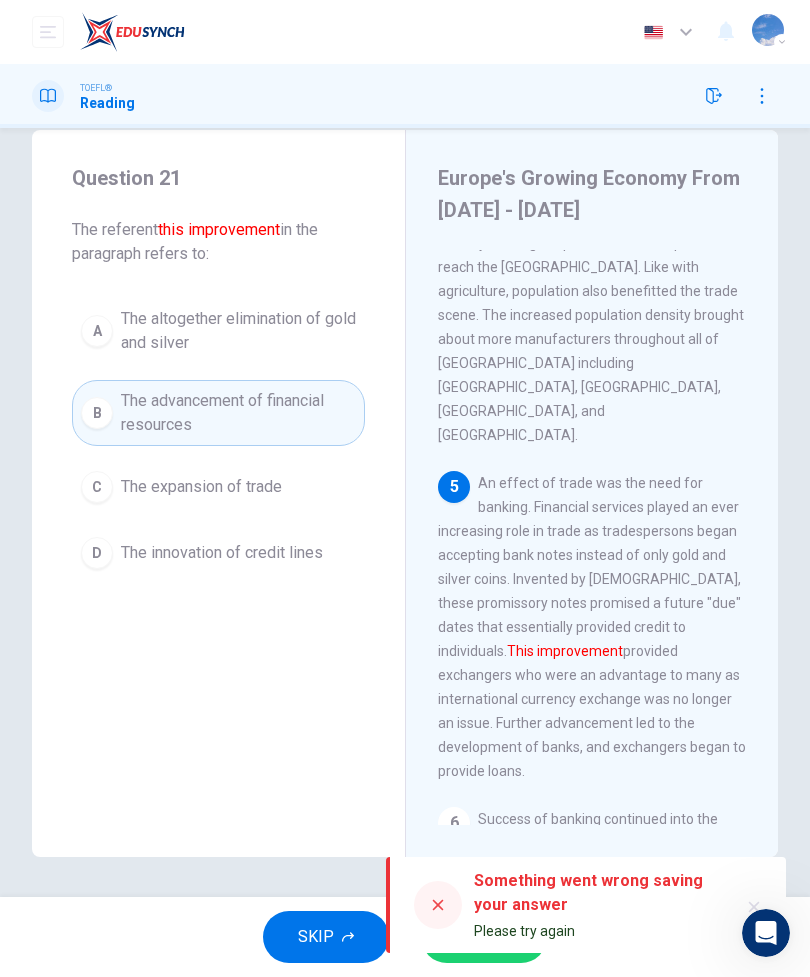 click at bounding box center (438, 905) 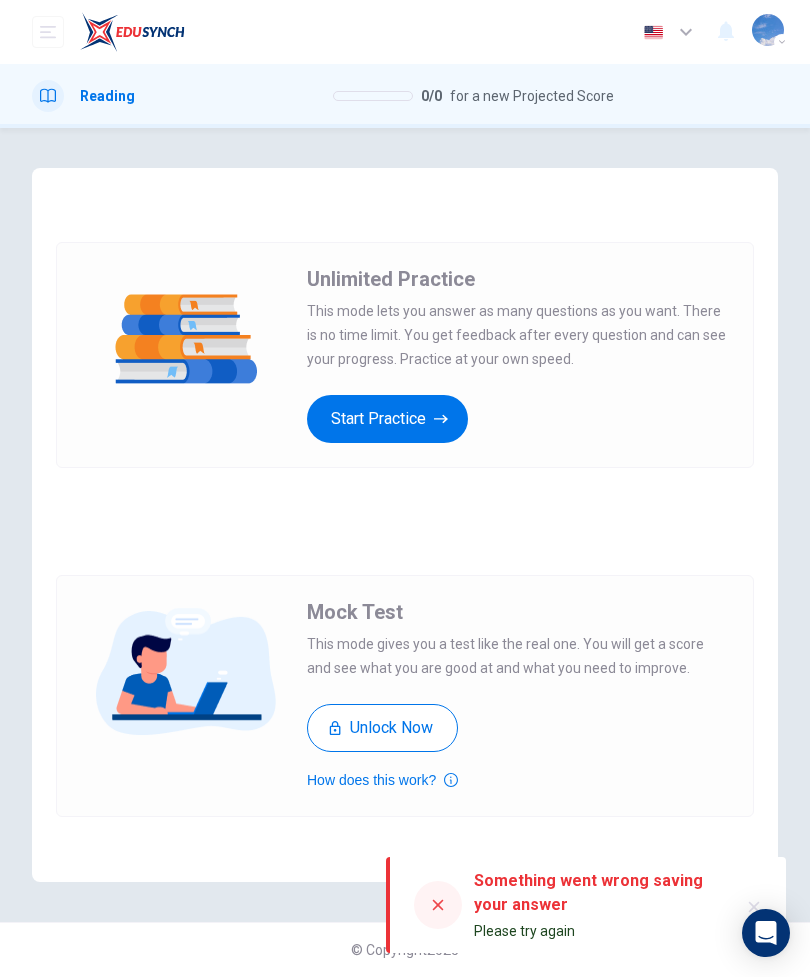 scroll, scrollTop: 0, scrollLeft: 0, axis: both 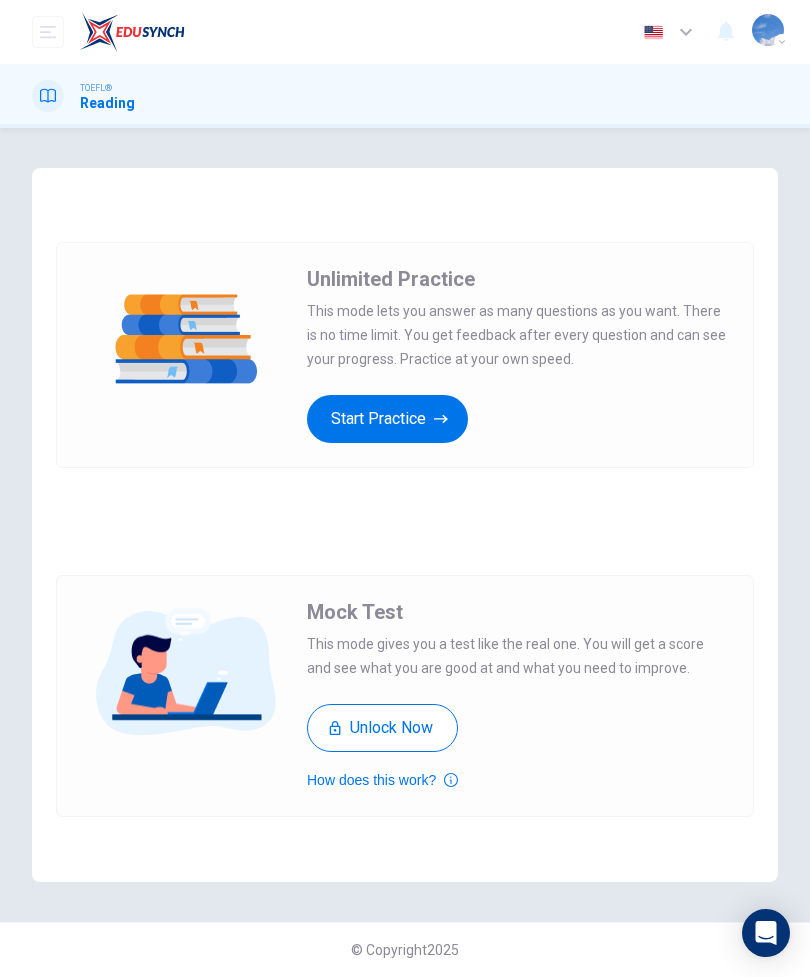 click on "Start Practice" at bounding box center (387, 419) 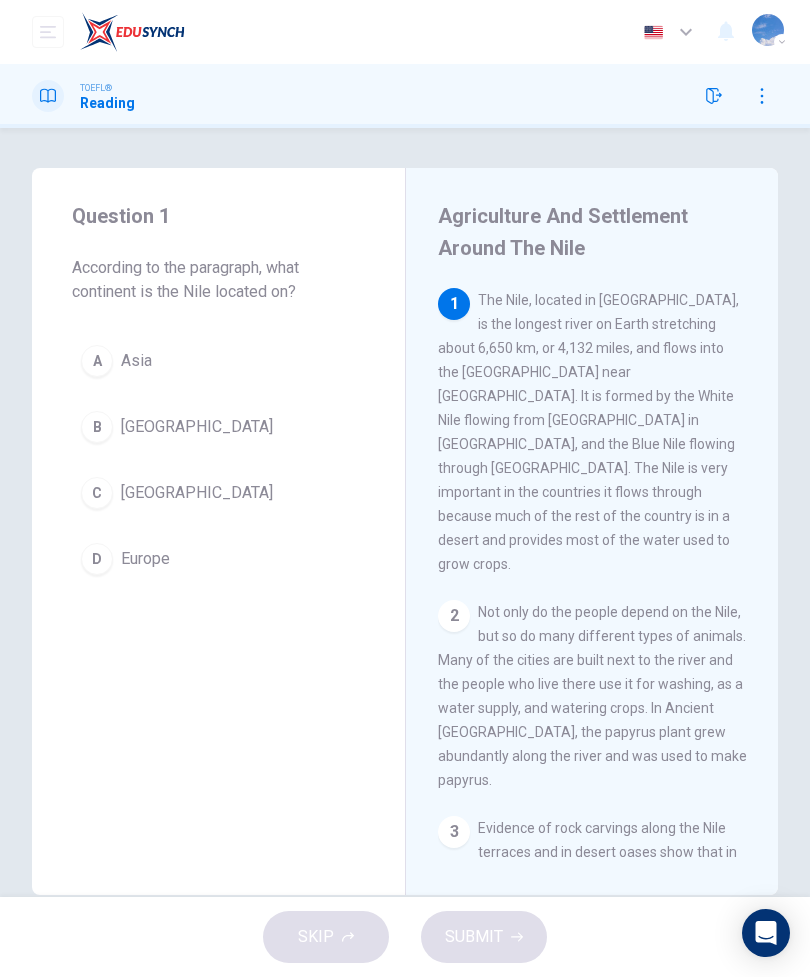 scroll, scrollTop: 0, scrollLeft: 0, axis: both 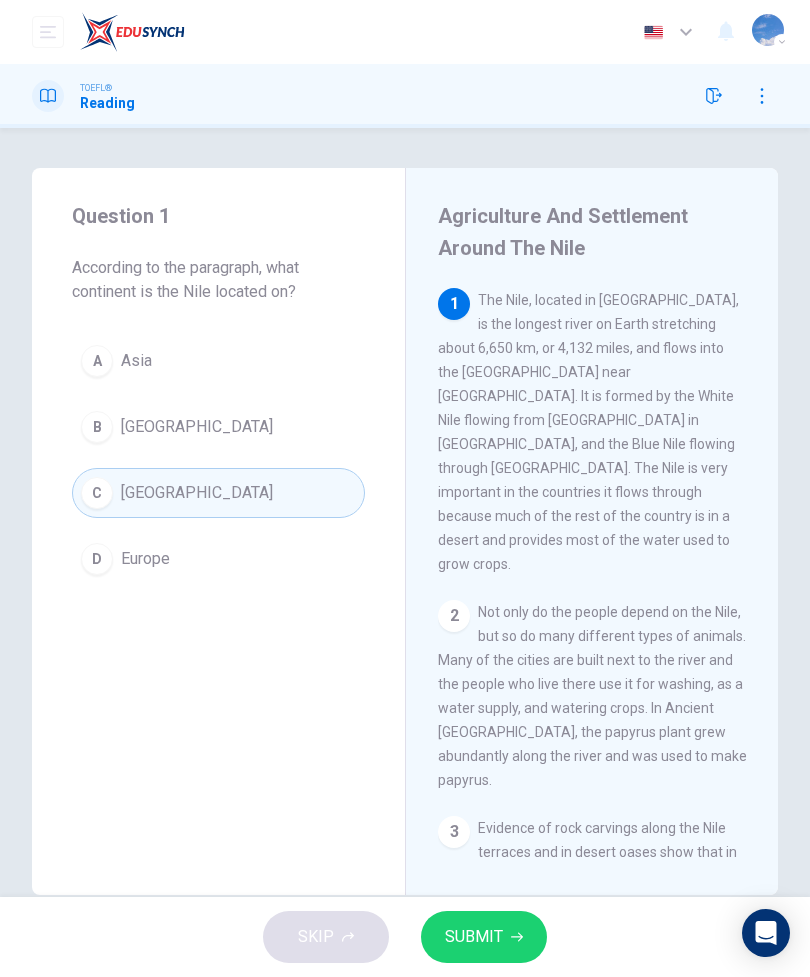 click on "SUBMIT" at bounding box center [474, 937] 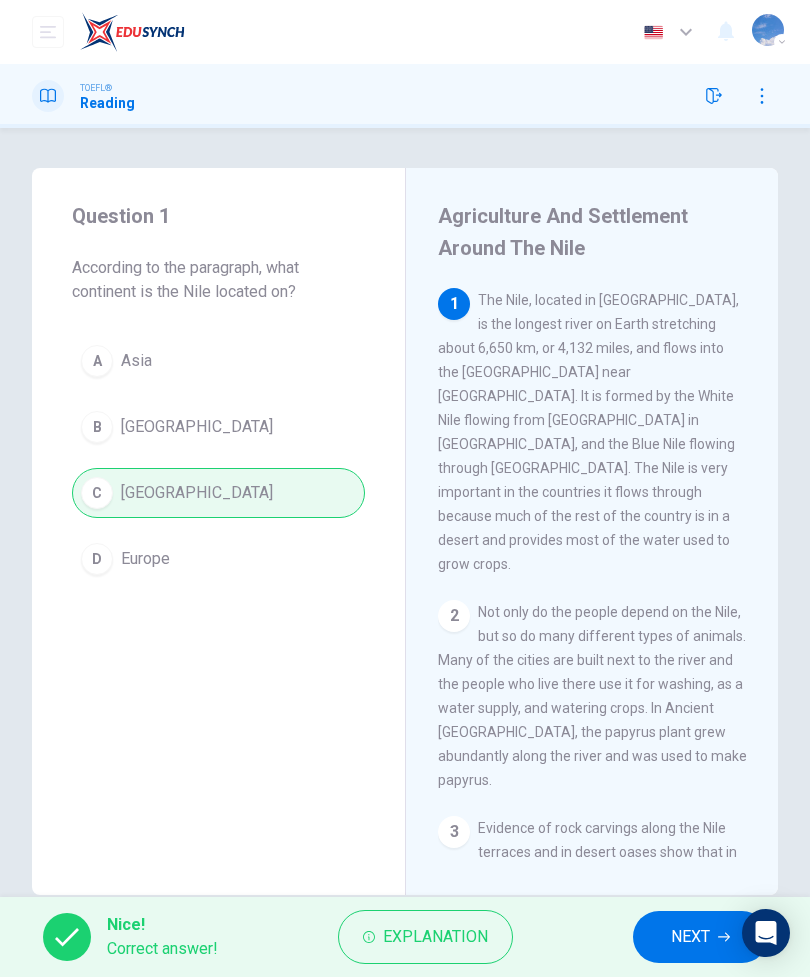 click on "NEXT" at bounding box center [690, 937] 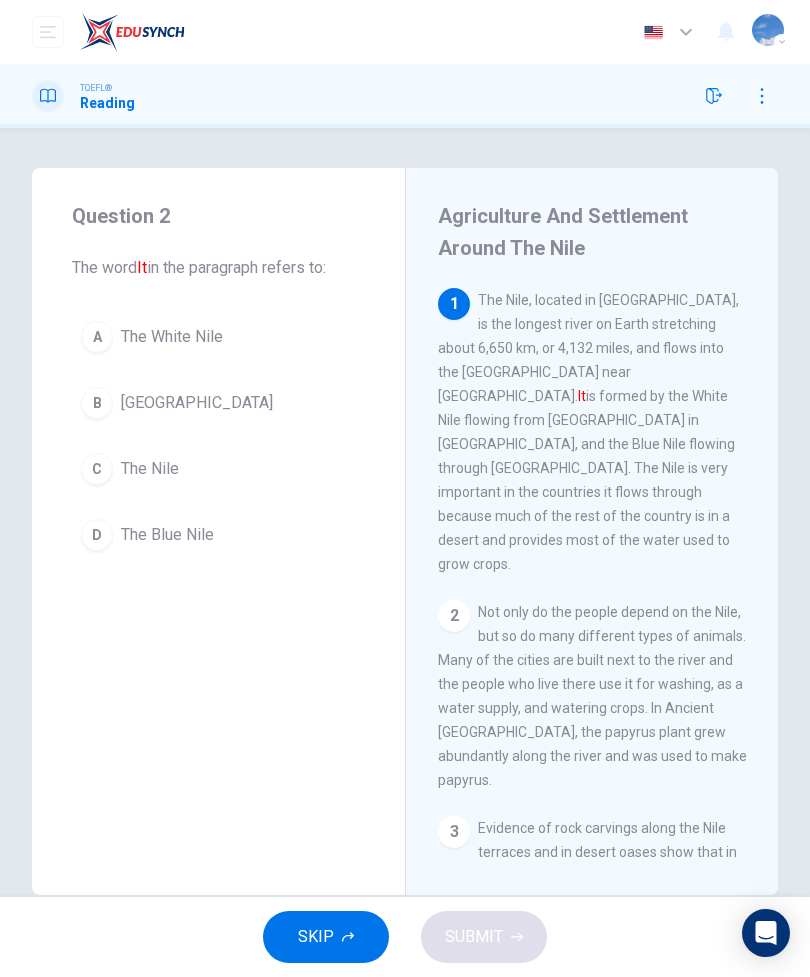 click on "C The Nile" at bounding box center (218, 469) 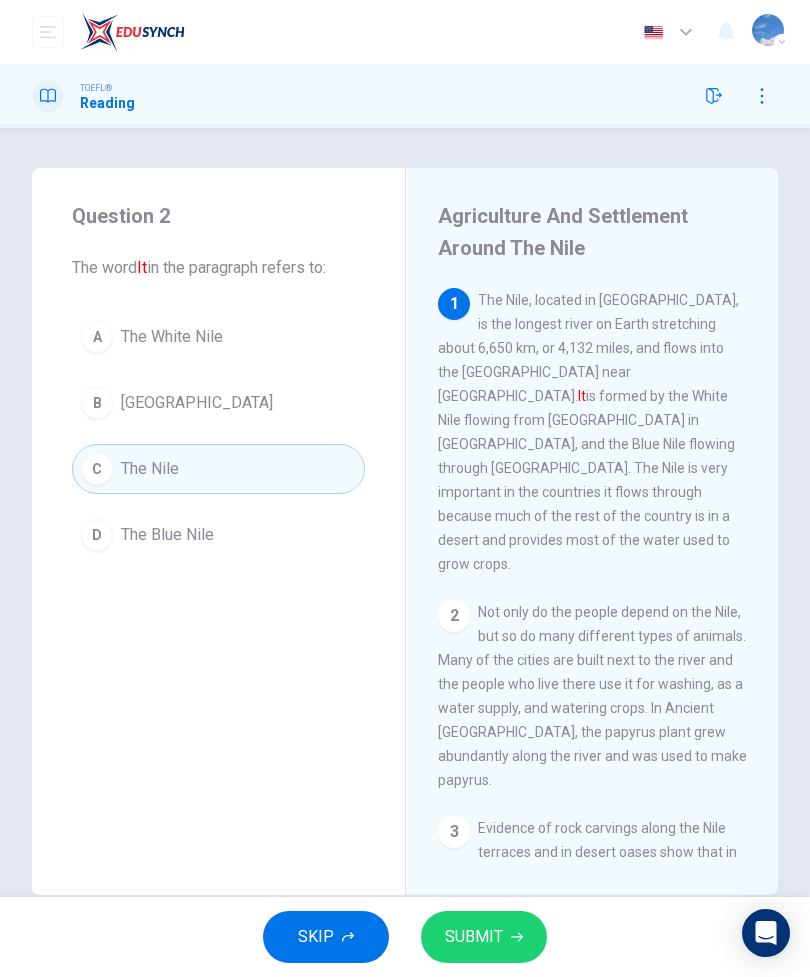 click on "SUBMIT" at bounding box center (484, 937) 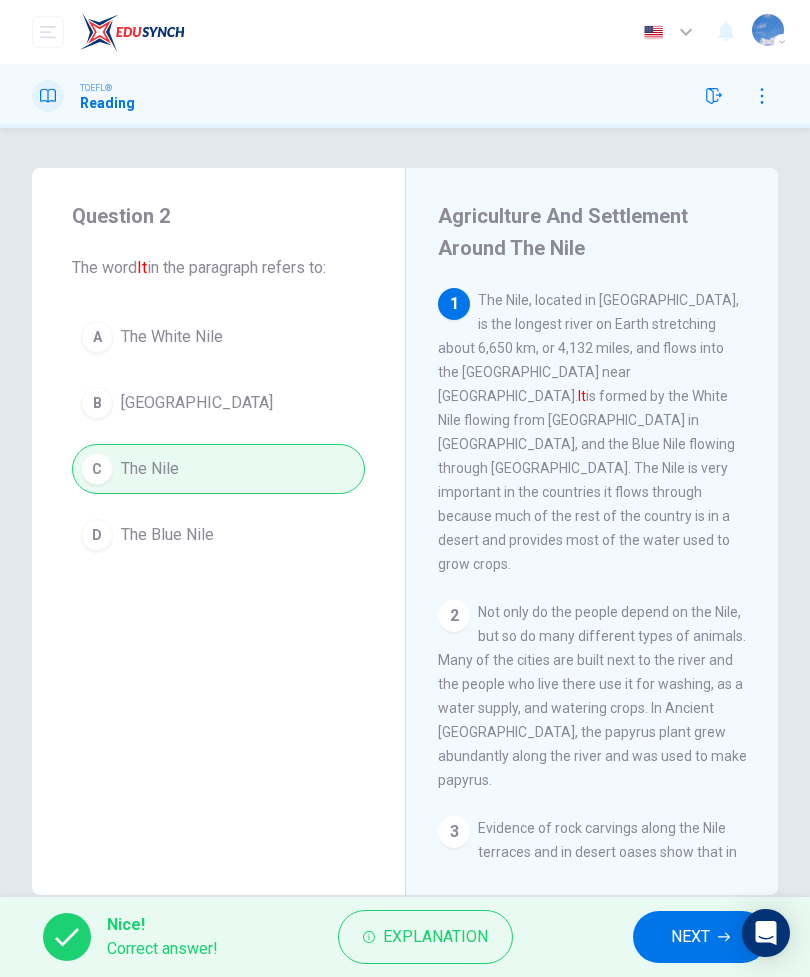 click on "NEXT" at bounding box center [690, 937] 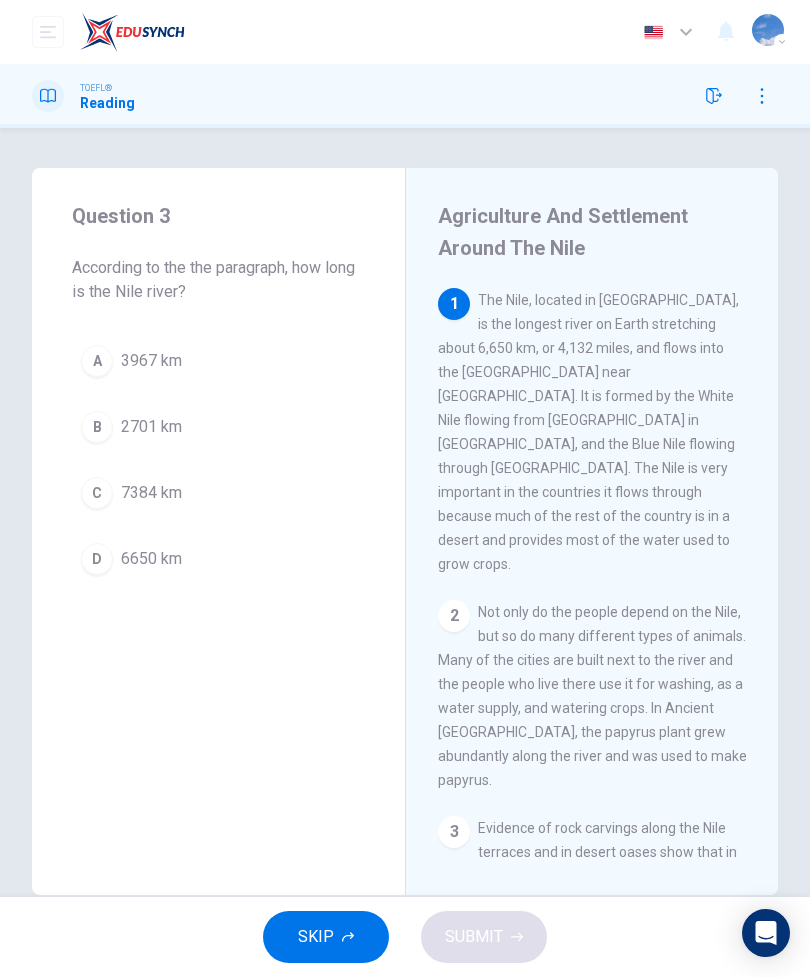 click on "D 6650 km" at bounding box center (218, 559) 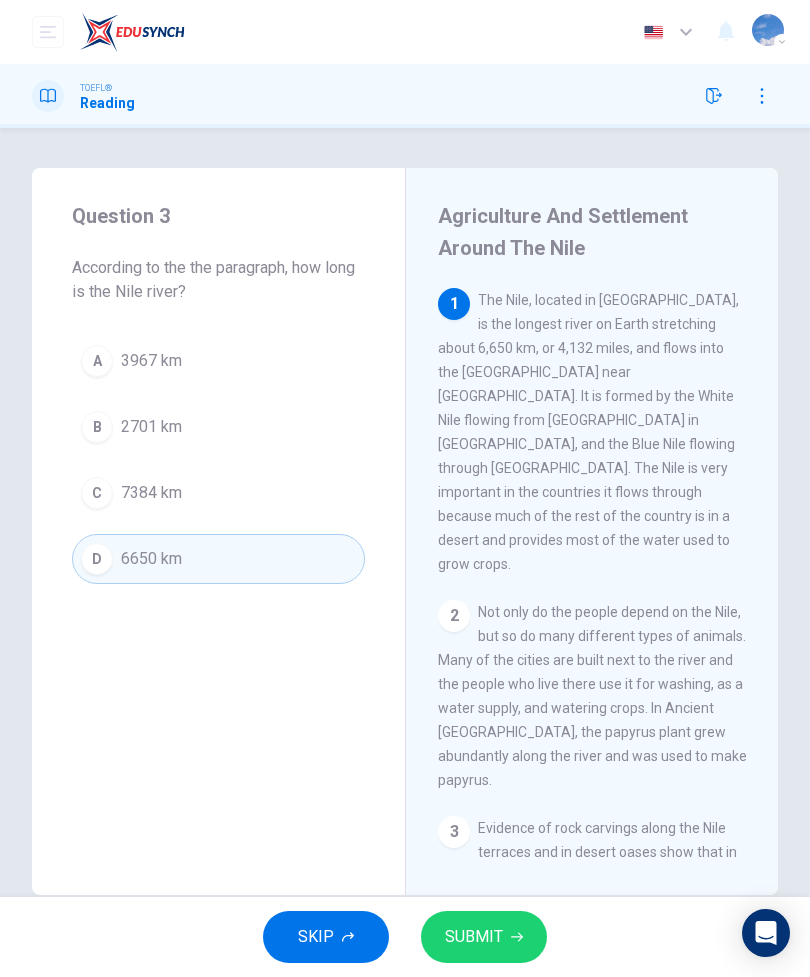 click on "SUBMIT" at bounding box center [484, 937] 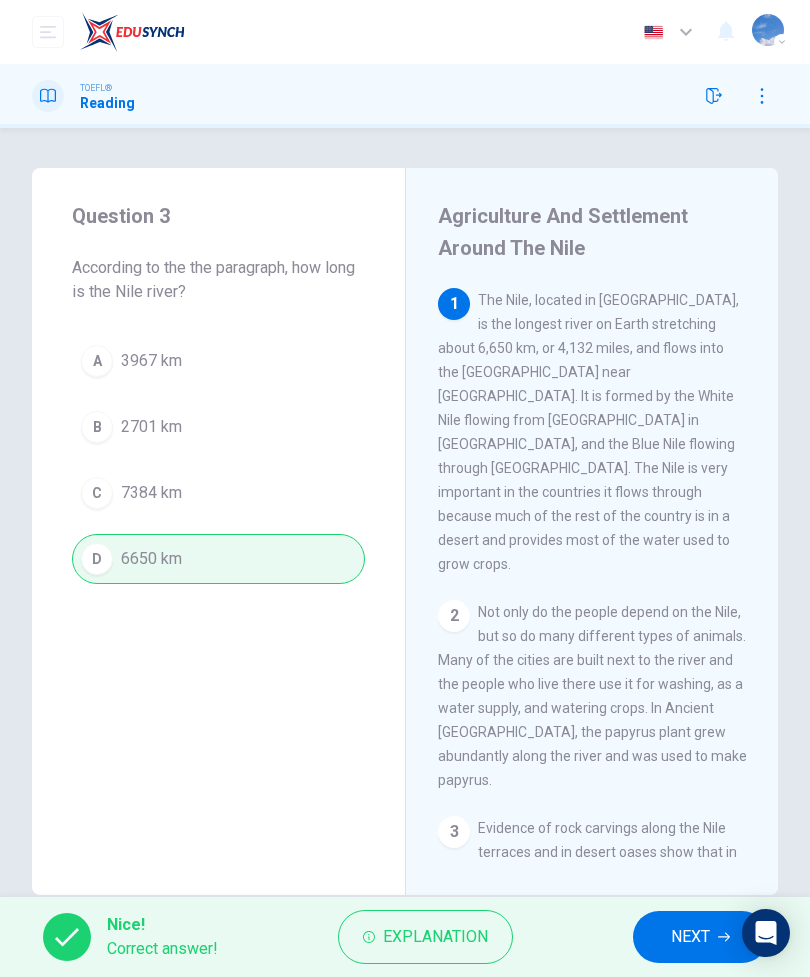 click on "NEXT" at bounding box center [700, 937] 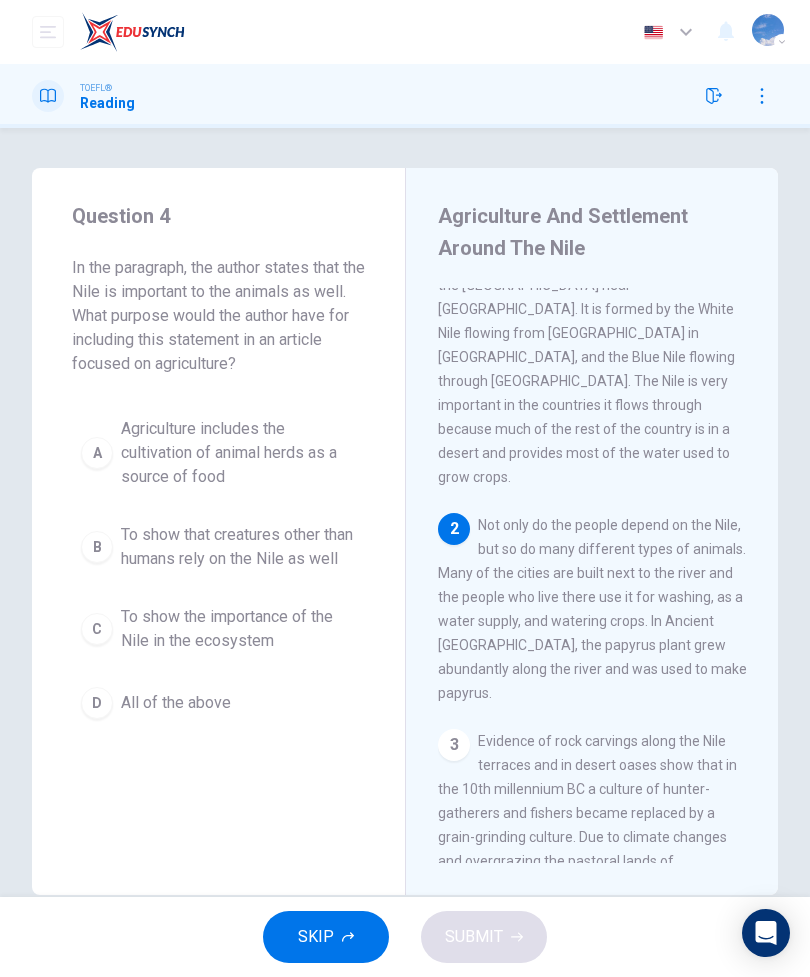 scroll, scrollTop: 87, scrollLeft: 0, axis: vertical 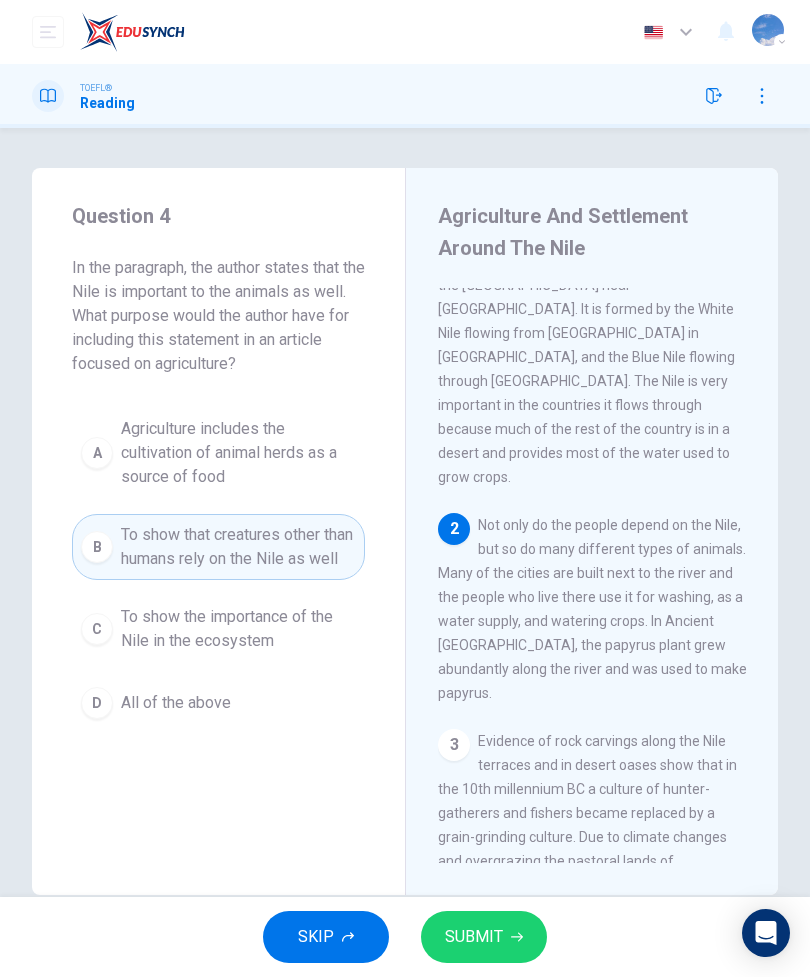 click on "SUBMIT" at bounding box center (484, 937) 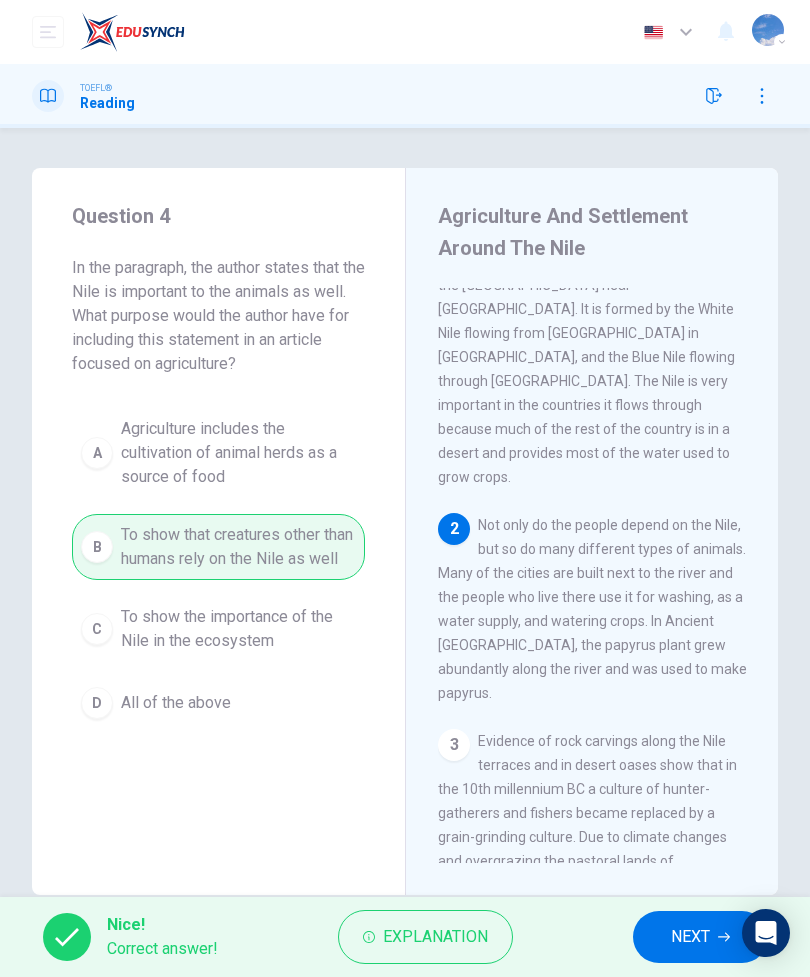 click on "NEXT" at bounding box center (690, 937) 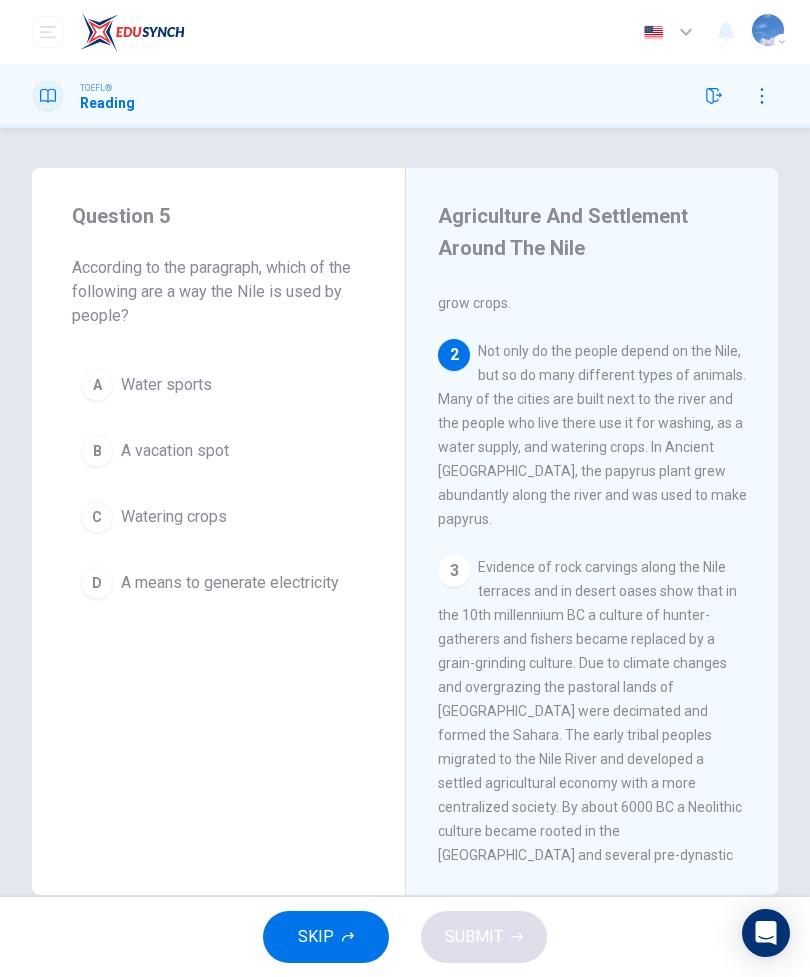 scroll, scrollTop: 264, scrollLeft: 0, axis: vertical 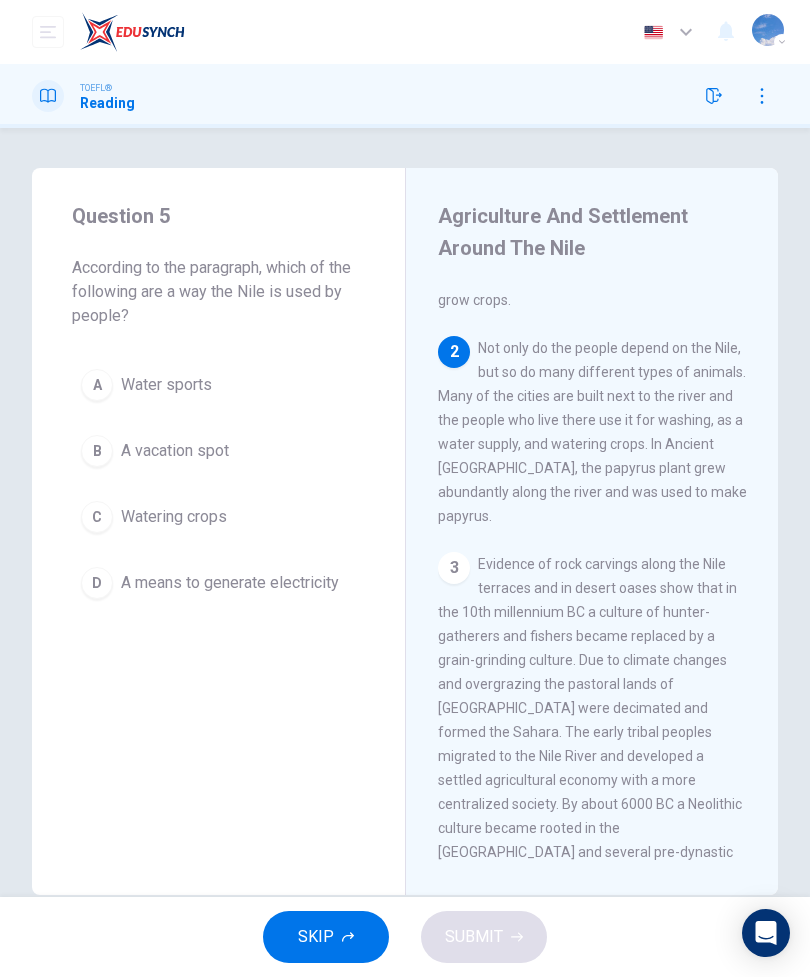 click on "C Watering crops" at bounding box center (218, 517) 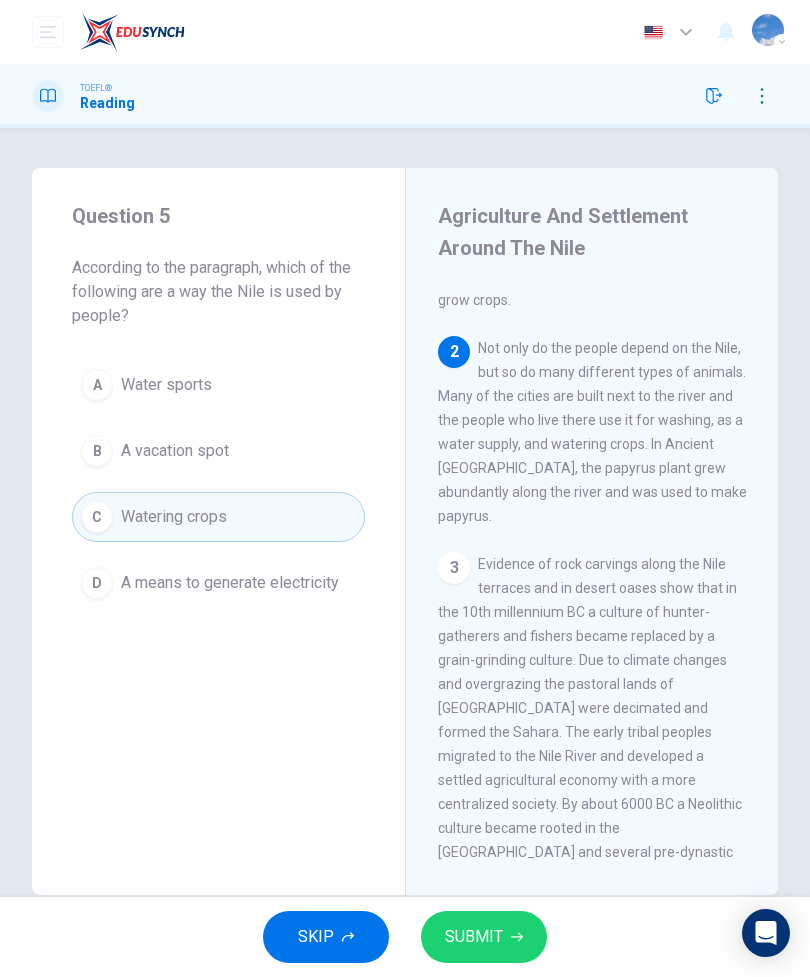 click on "SUBMIT" at bounding box center [484, 937] 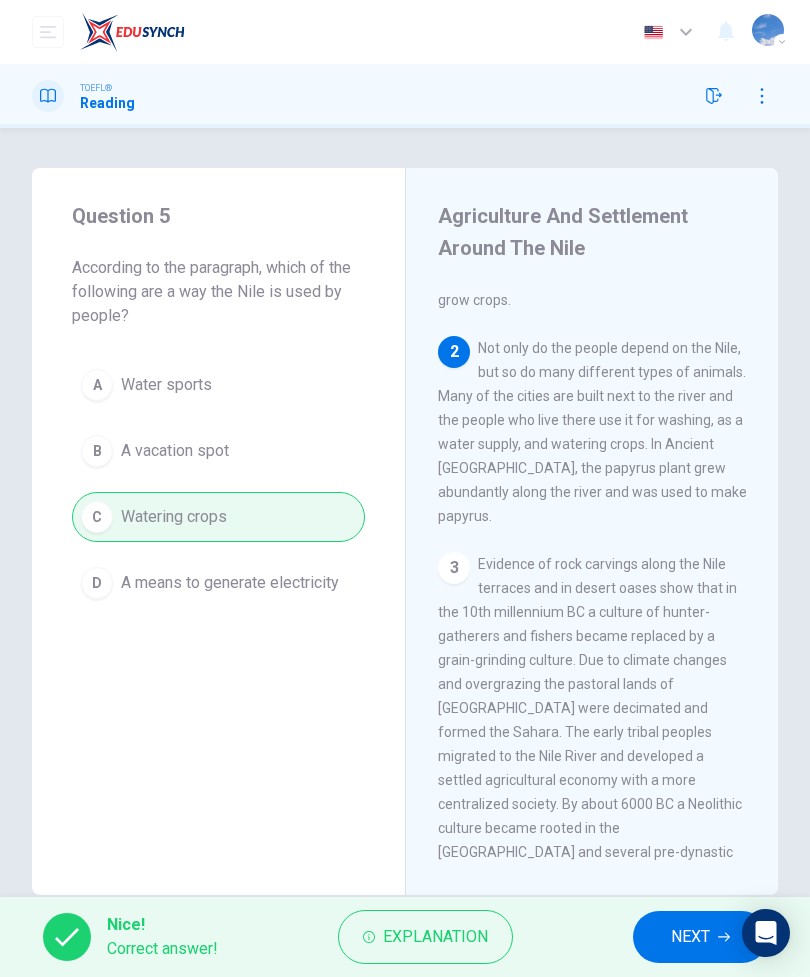 click on "NEXT" at bounding box center [690, 937] 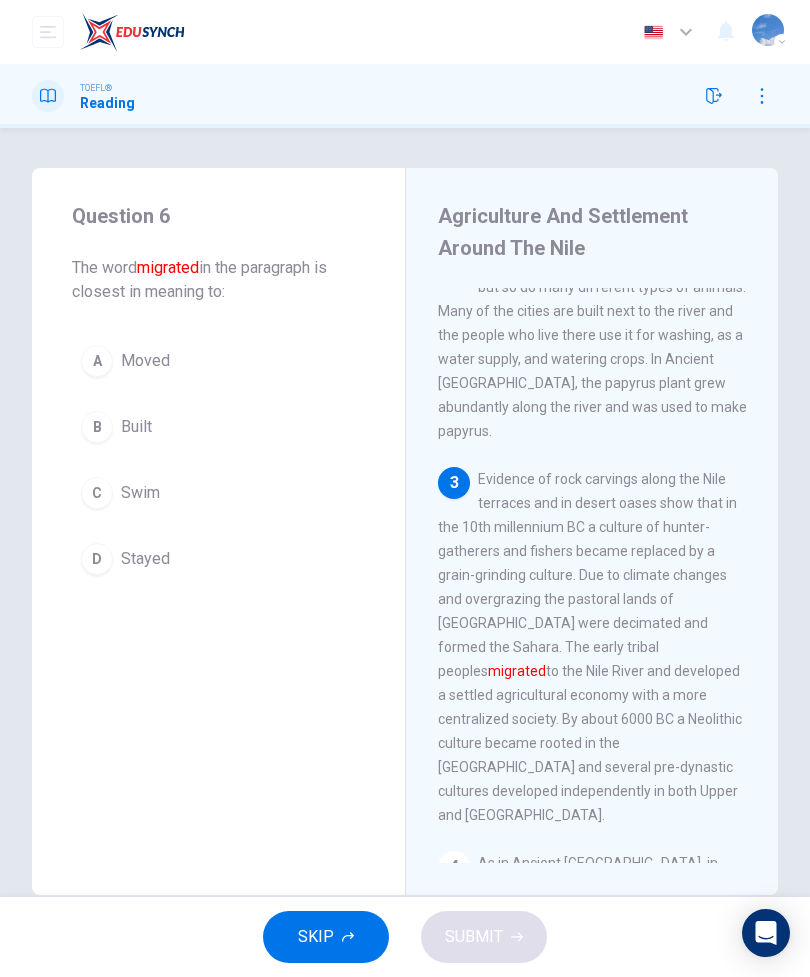 scroll, scrollTop: 393, scrollLeft: 0, axis: vertical 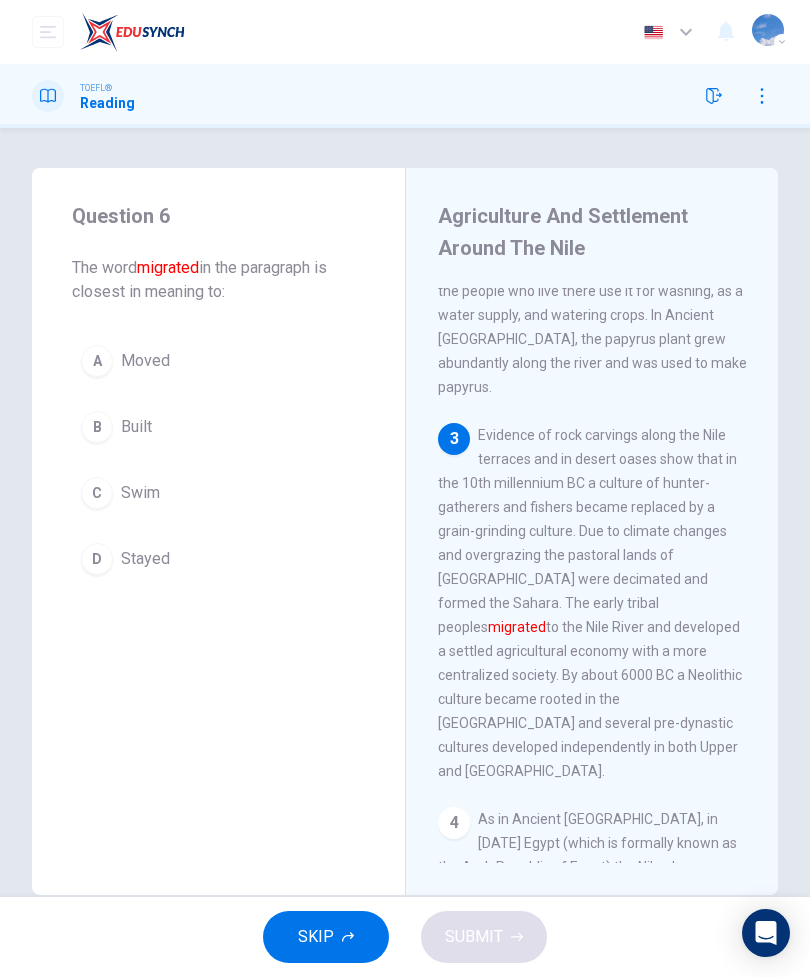 click on "A Moved" at bounding box center [218, 361] 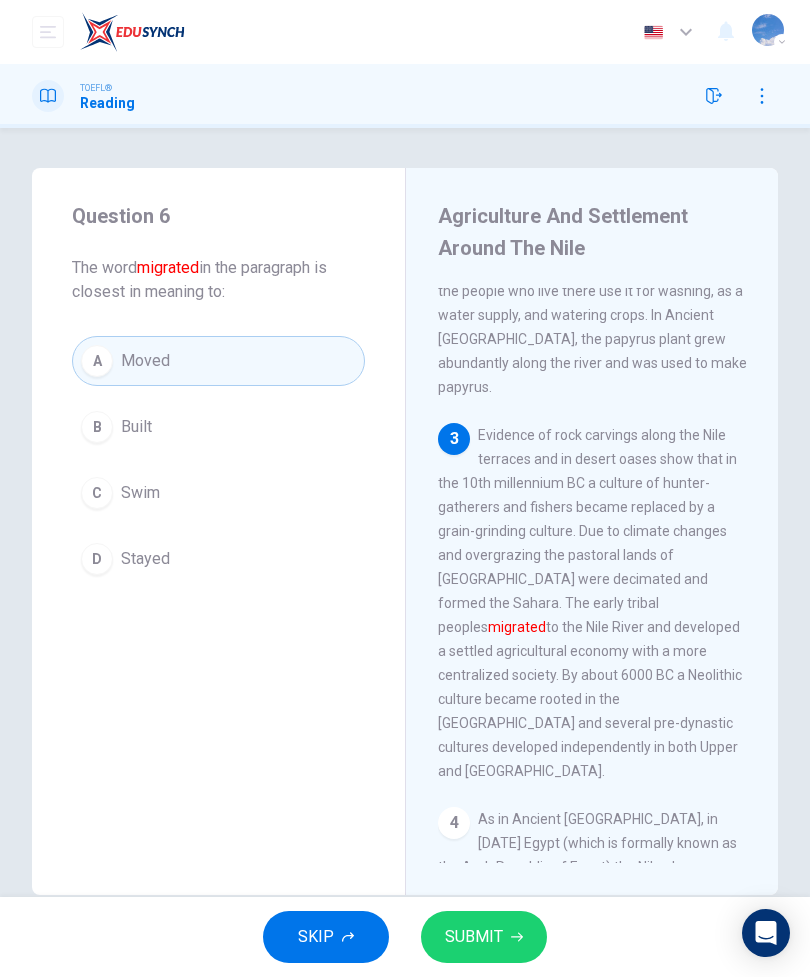 click on "SUBMIT" at bounding box center (484, 937) 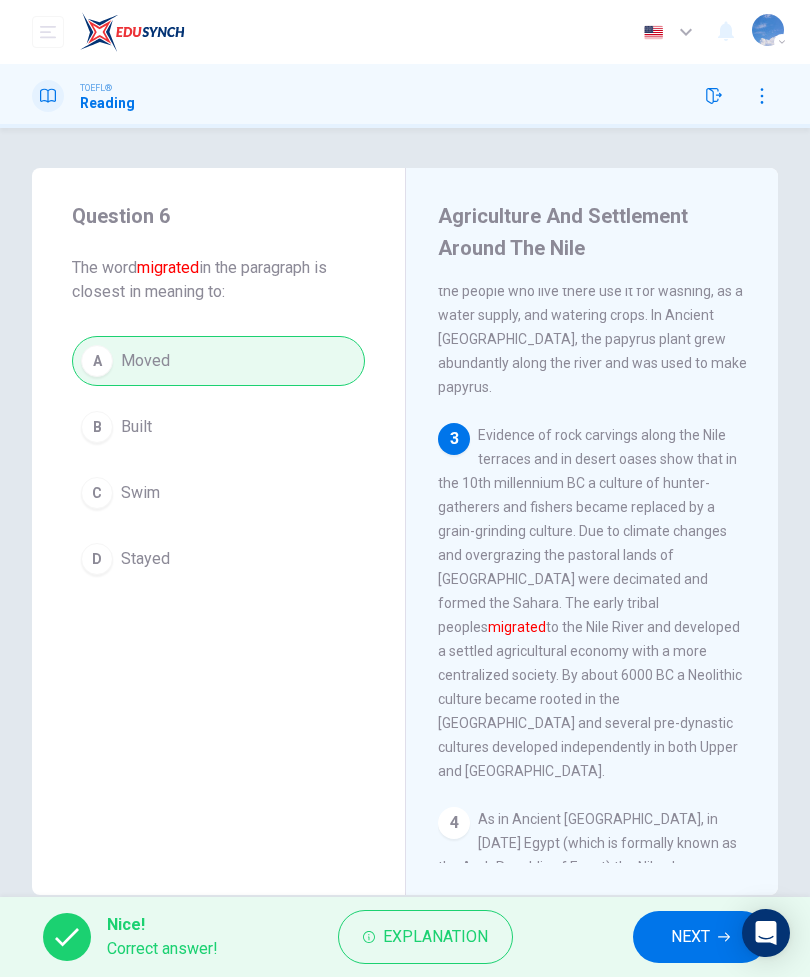click on "NEXT" at bounding box center [690, 937] 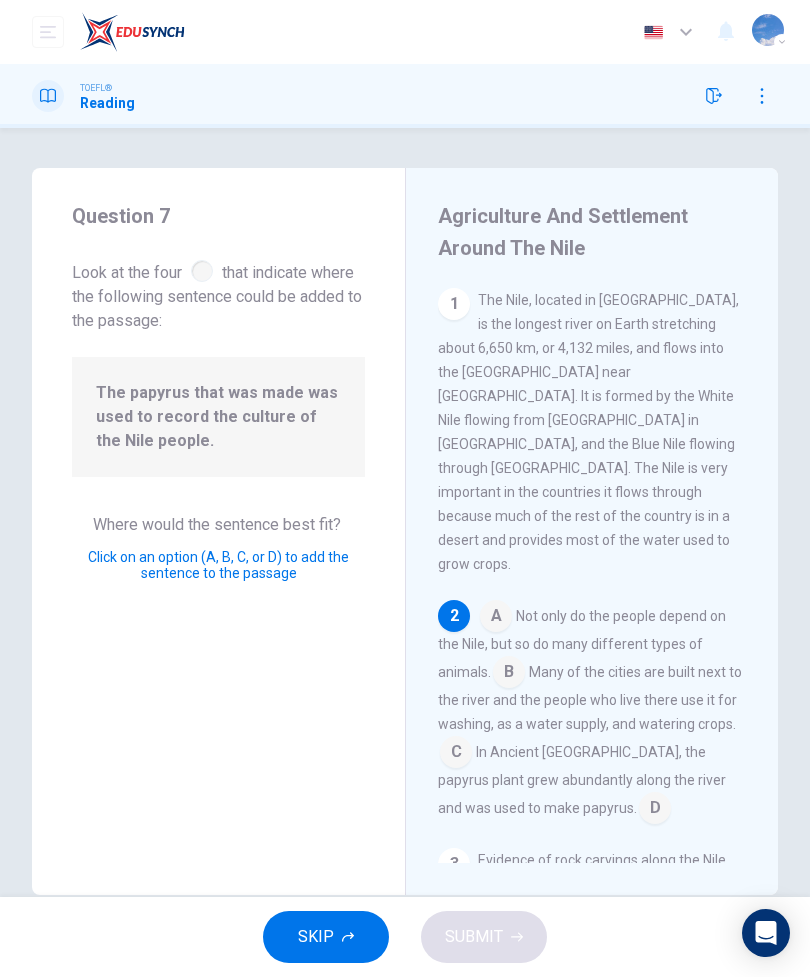 scroll, scrollTop: 113, scrollLeft: 0, axis: vertical 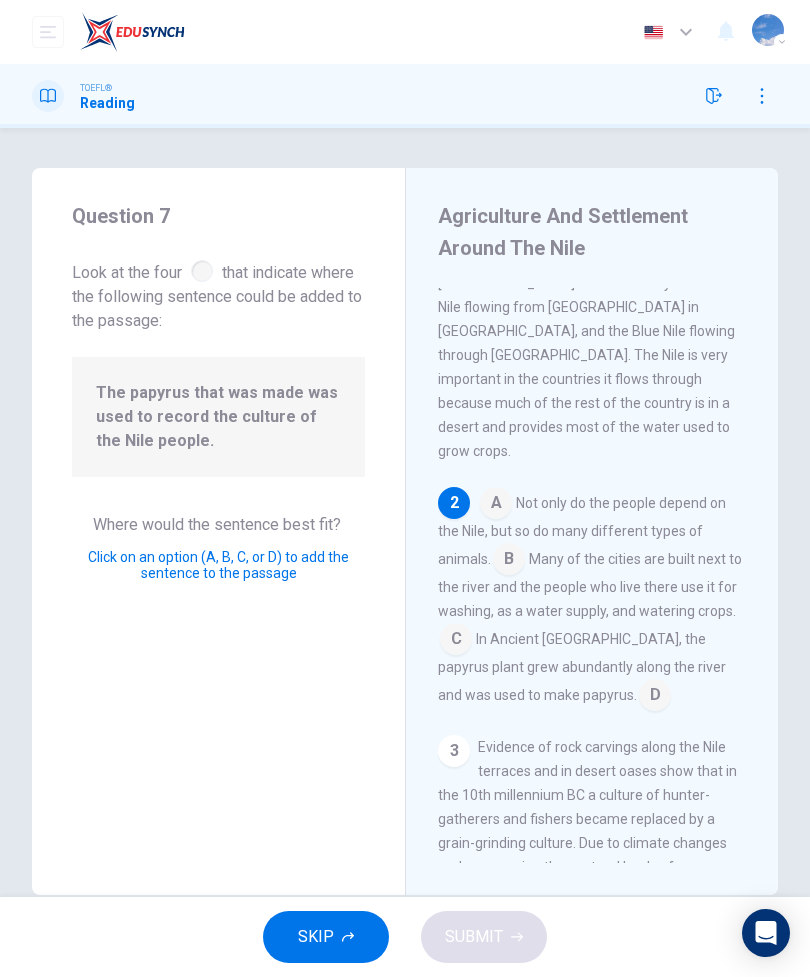 click at bounding box center [655, 697] 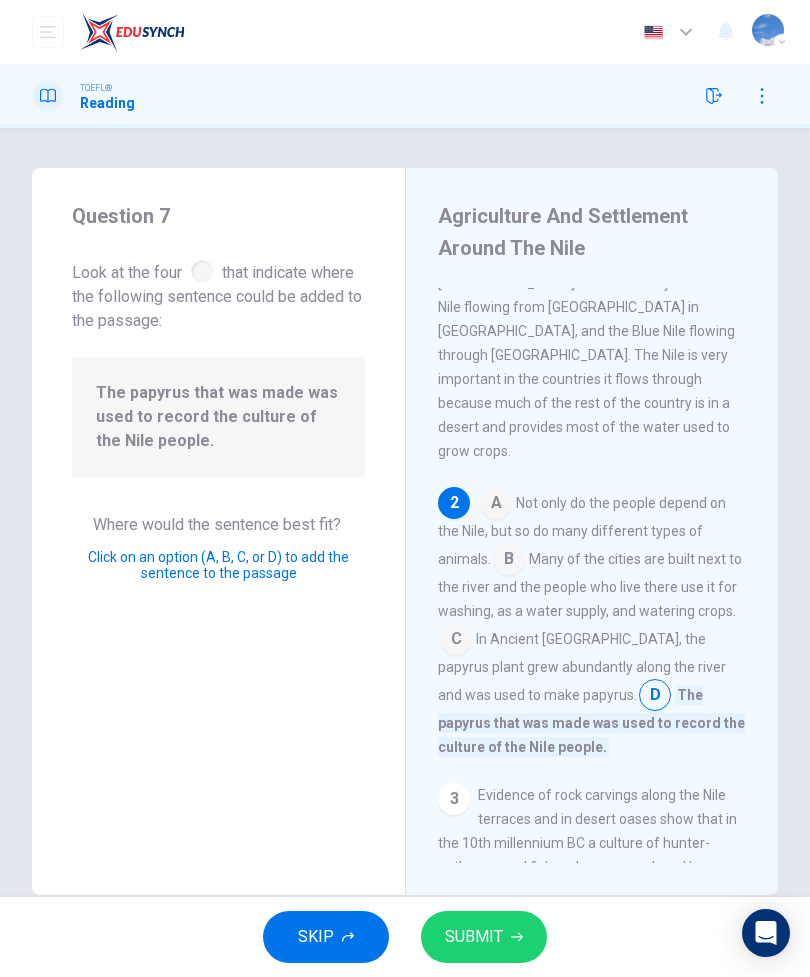 click on "SUBMIT" at bounding box center [484, 937] 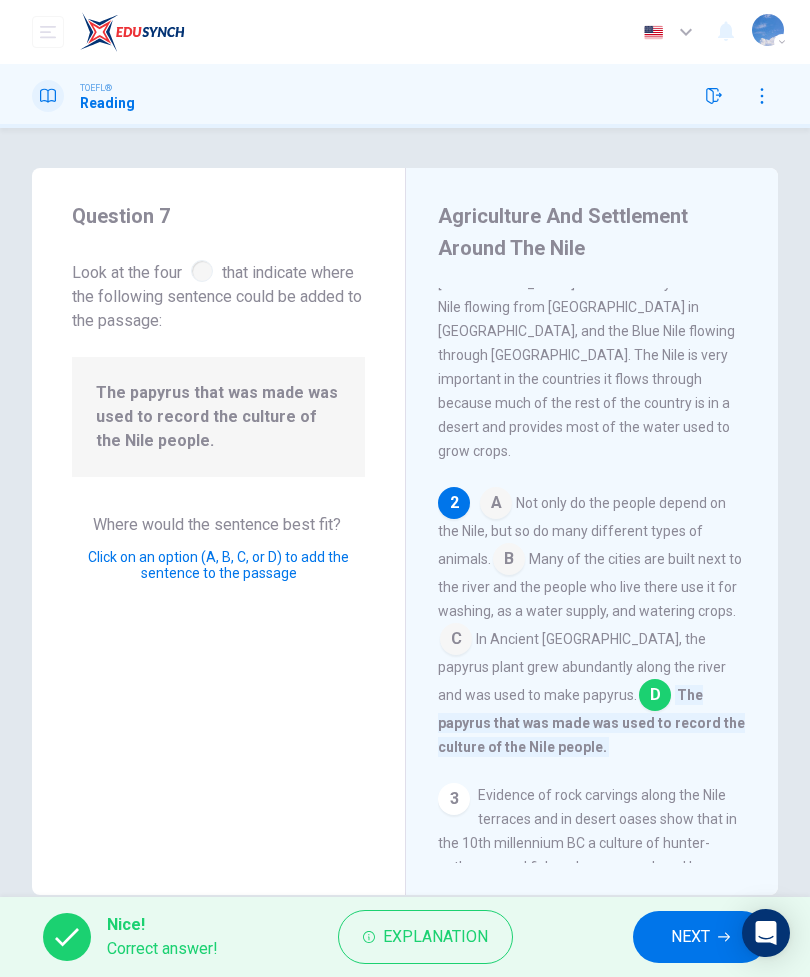 click on "NEXT" at bounding box center [700, 937] 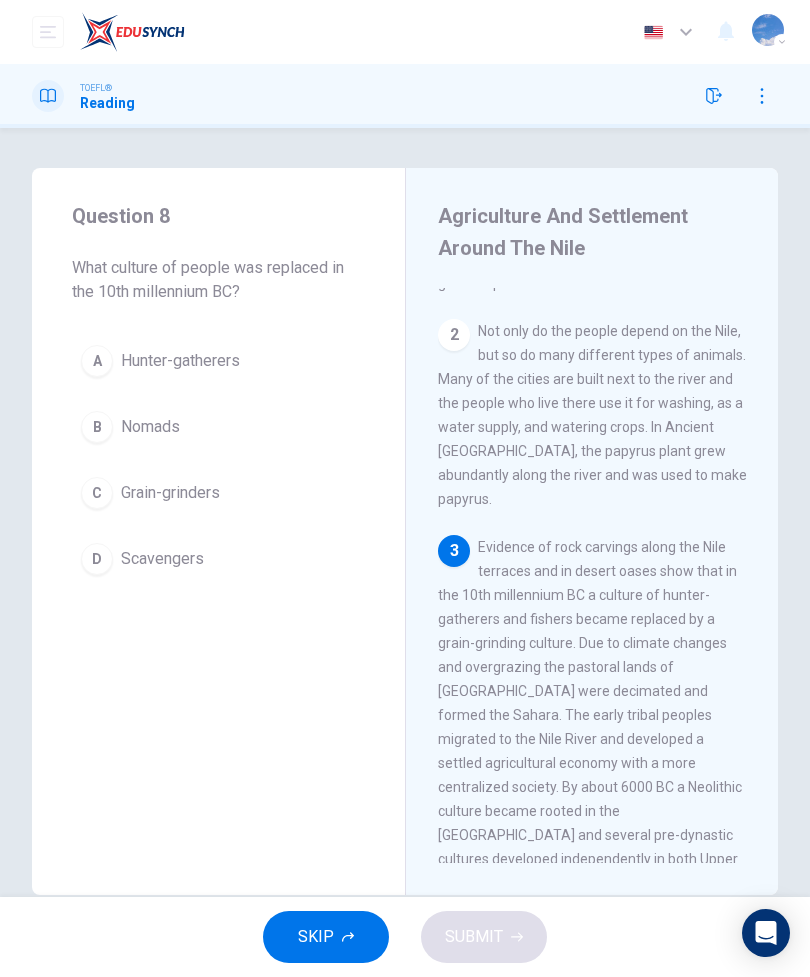 scroll, scrollTop: 305, scrollLeft: 0, axis: vertical 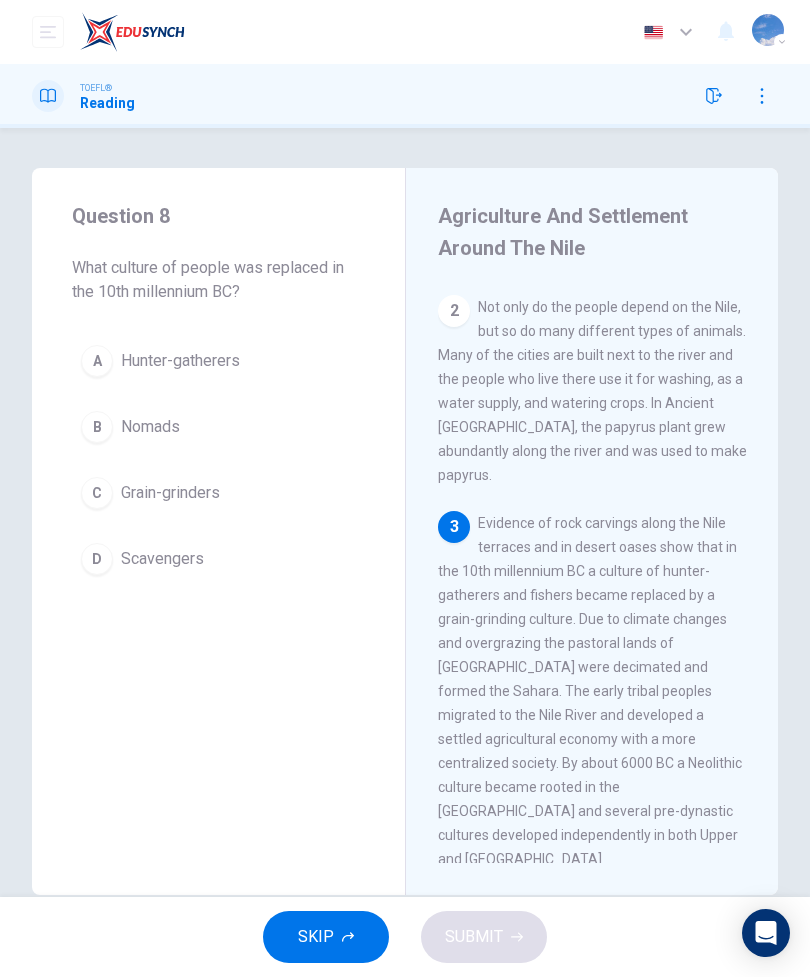 click on "A Hunter-gatherers" at bounding box center (218, 361) 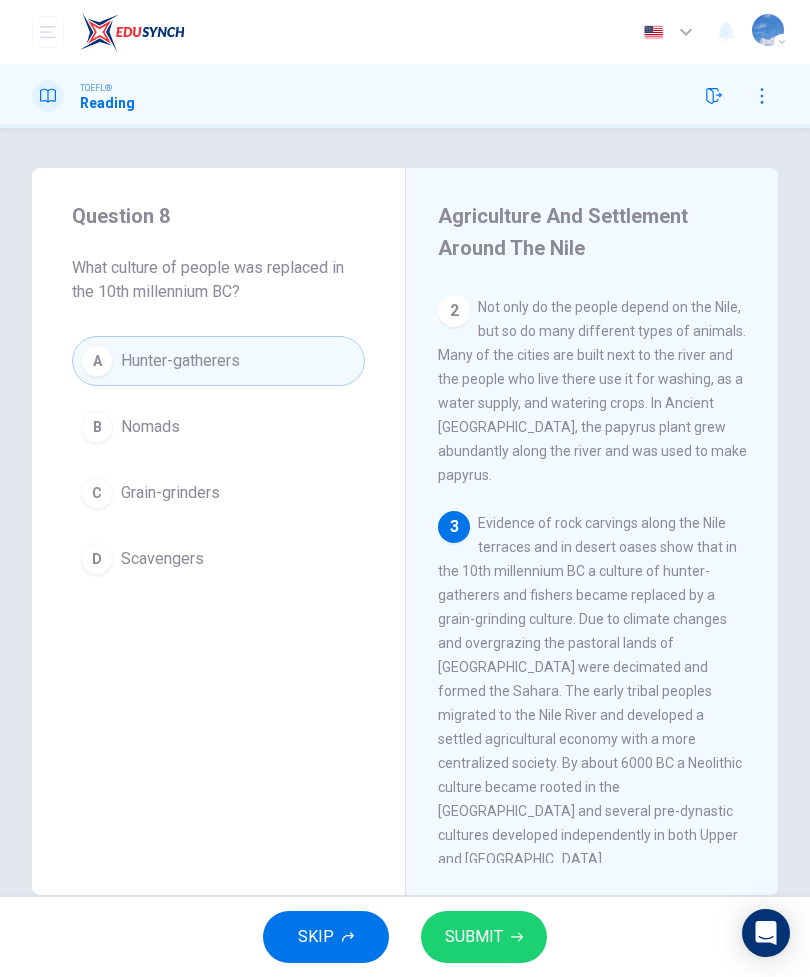 click on "C Grain-grinders" at bounding box center (218, 493) 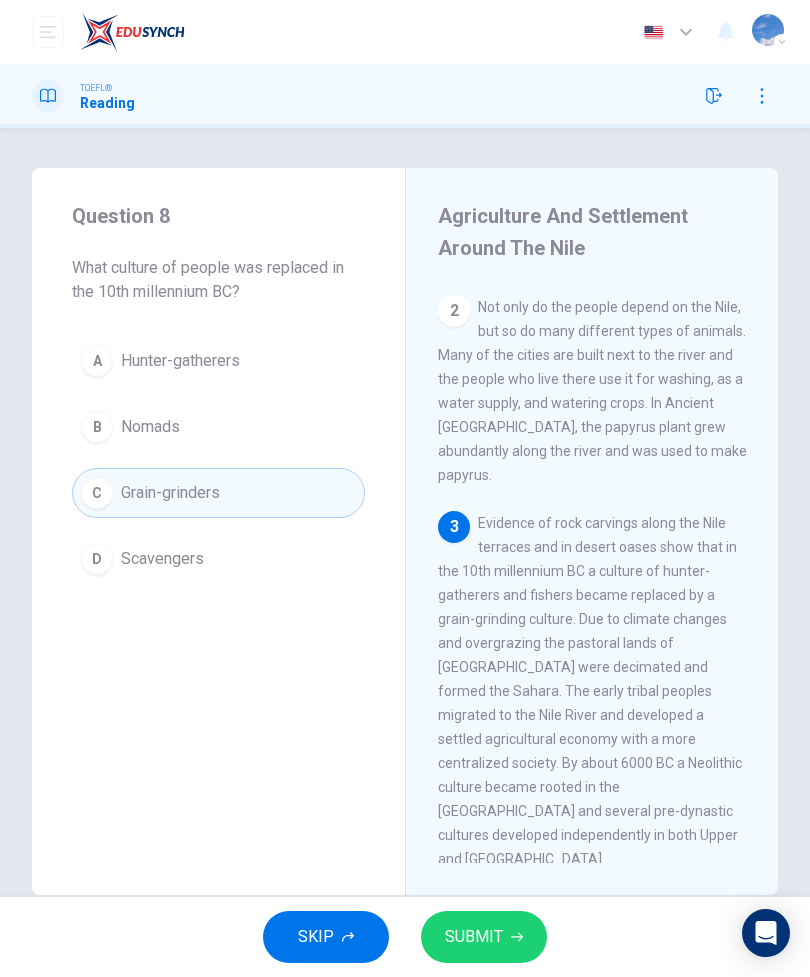 click on "SUBMIT" at bounding box center [484, 937] 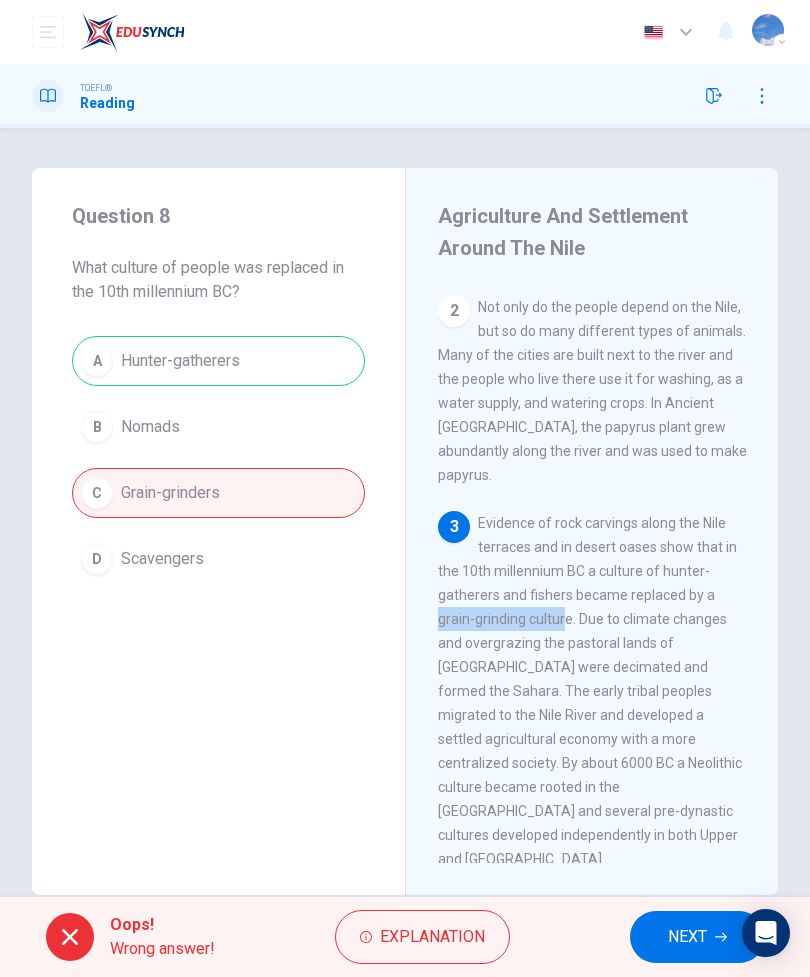 click on "3 Evidence of rock carvings along the Nile terraces and in desert oases show that in the 10th millennium BC a culture of hunter-gatherers and fishers became replaced by a grain-grinding culture. Due to climate changes and overgrazing the pastoral lands of [GEOGRAPHIC_DATA] were decimated and formed the Sahara. The early tribal peoples migrated to the Nile River and developed a settled agricultural economy with a more centralized society. By about 6000 BC a Neolithic culture became rooted in the [GEOGRAPHIC_DATA] and several pre-dynastic cultures developed independently in both Upper and [GEOGRAPHIC_DATA]." at bounding box center (592, 691) 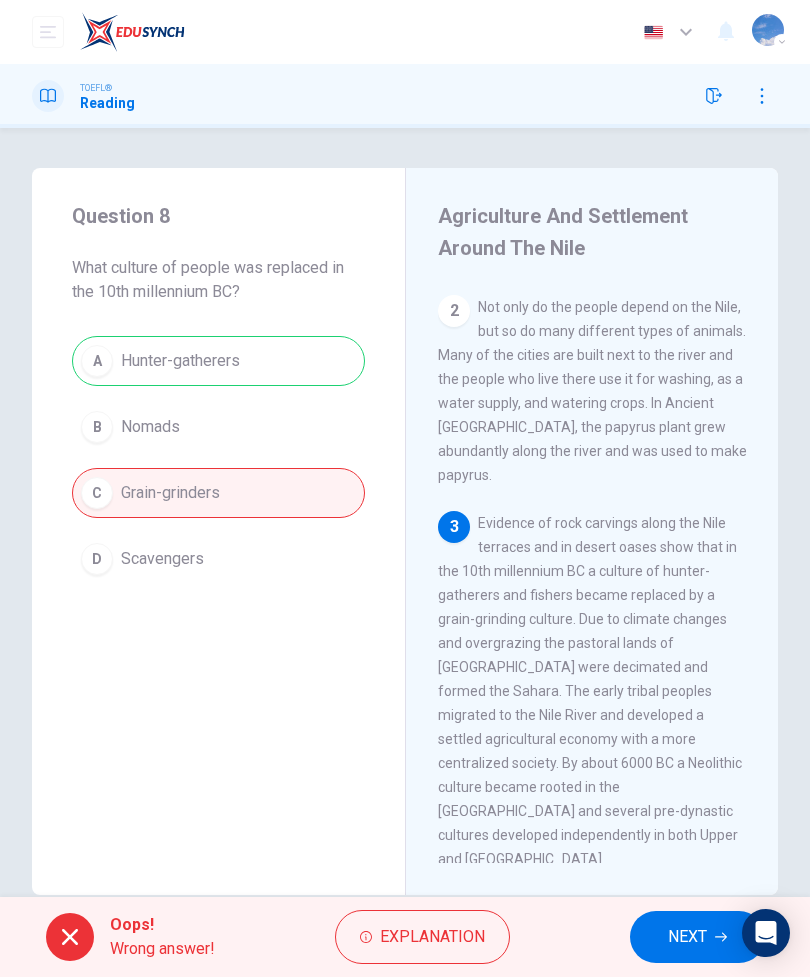 click on "NEXT" at bounding box center (697, 937) 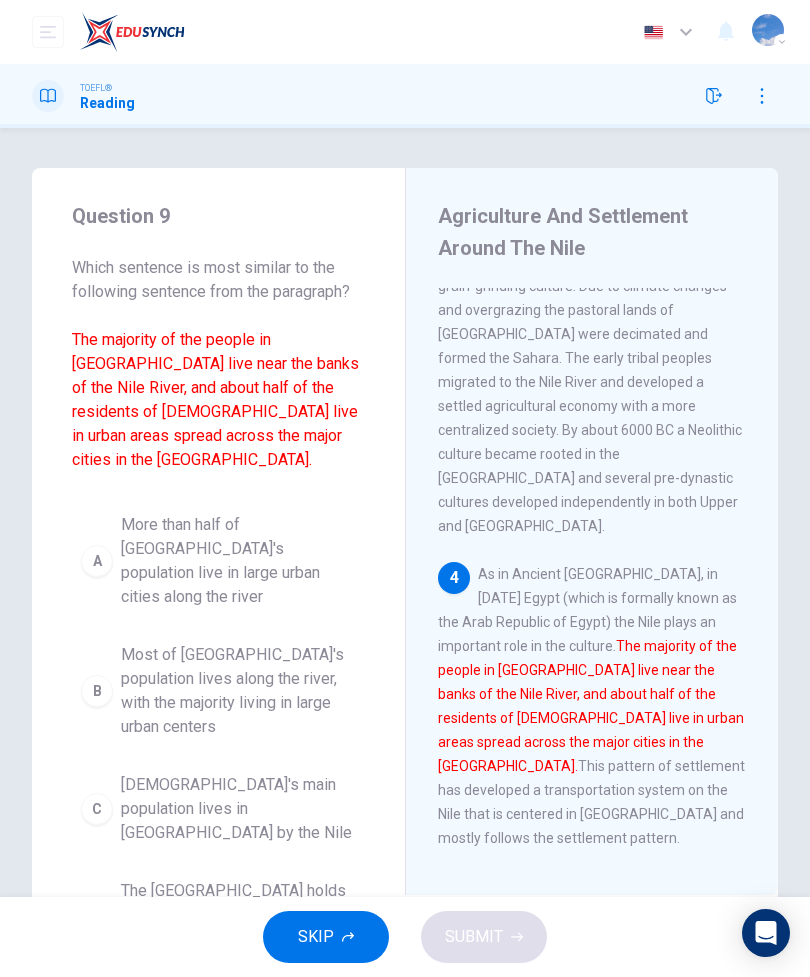 scroll, scrollTop: 681, scrollLeft: 0, axis: vertical 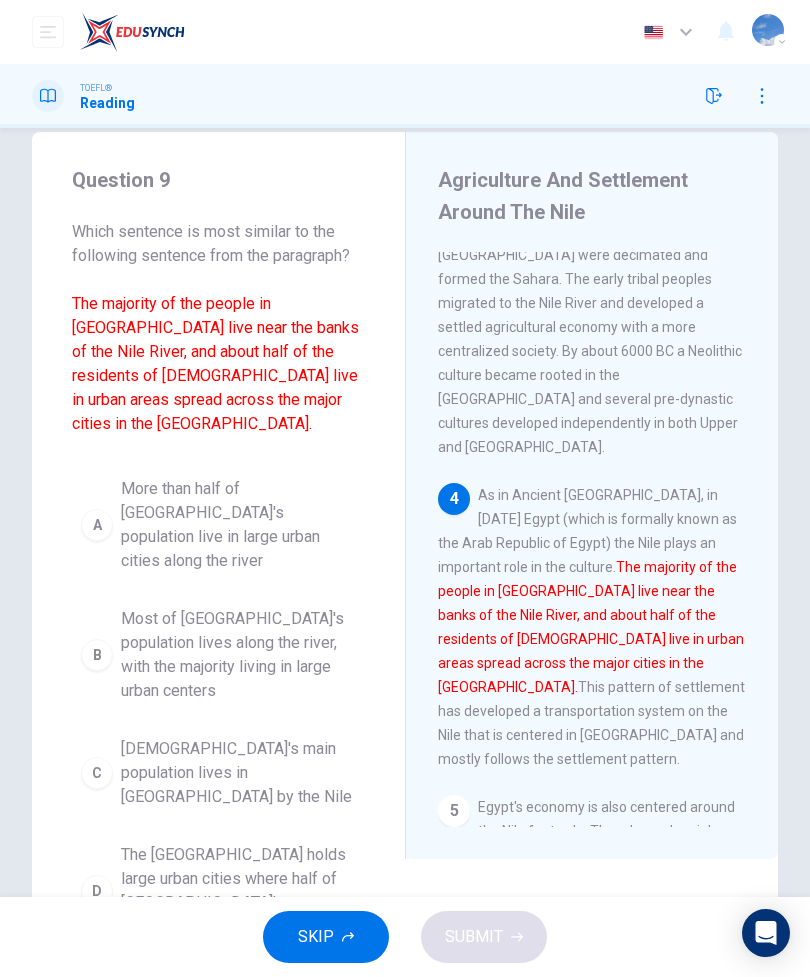 click on "Most of [GEOGRAPHIC_DATA]'s population lives along the river, with the majority living in large urban centers" at bounding box center [238, 655] 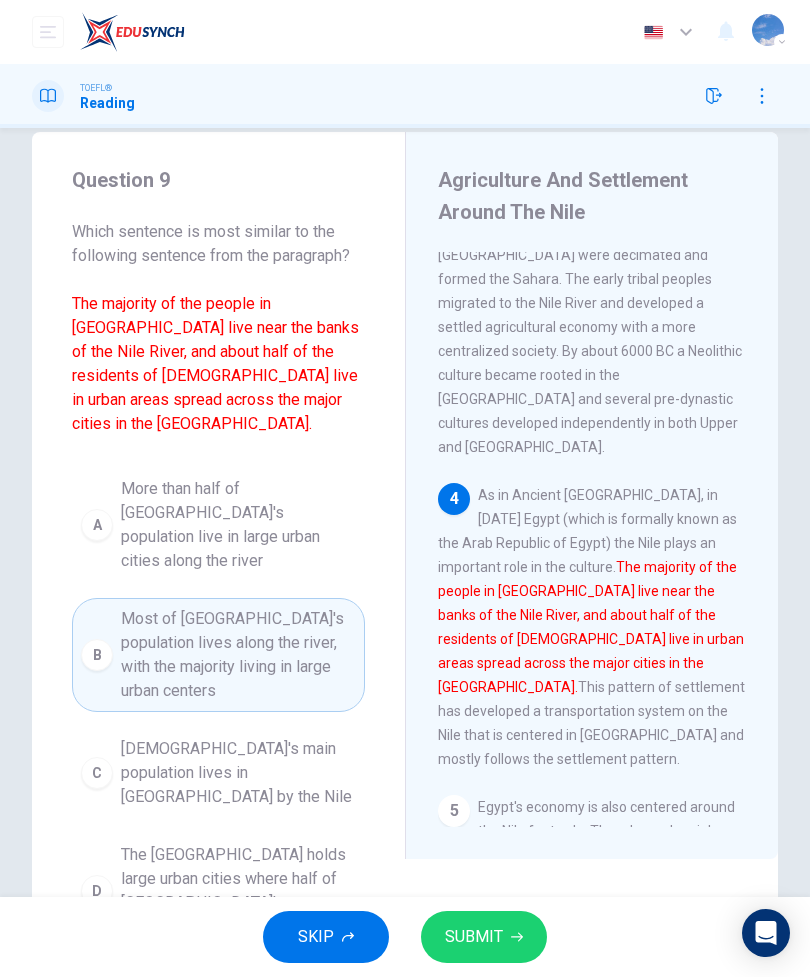 click on "SUBMIT" at bounding box center (484, 937) 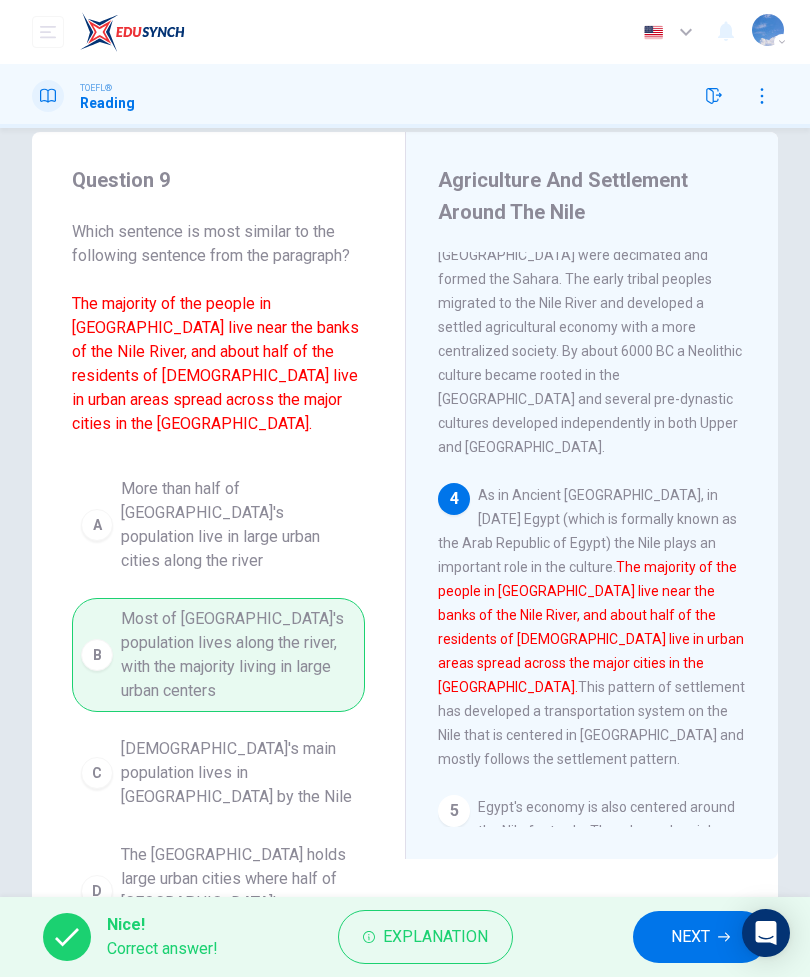 click on "NEXT" at bounding box center (690, 937) 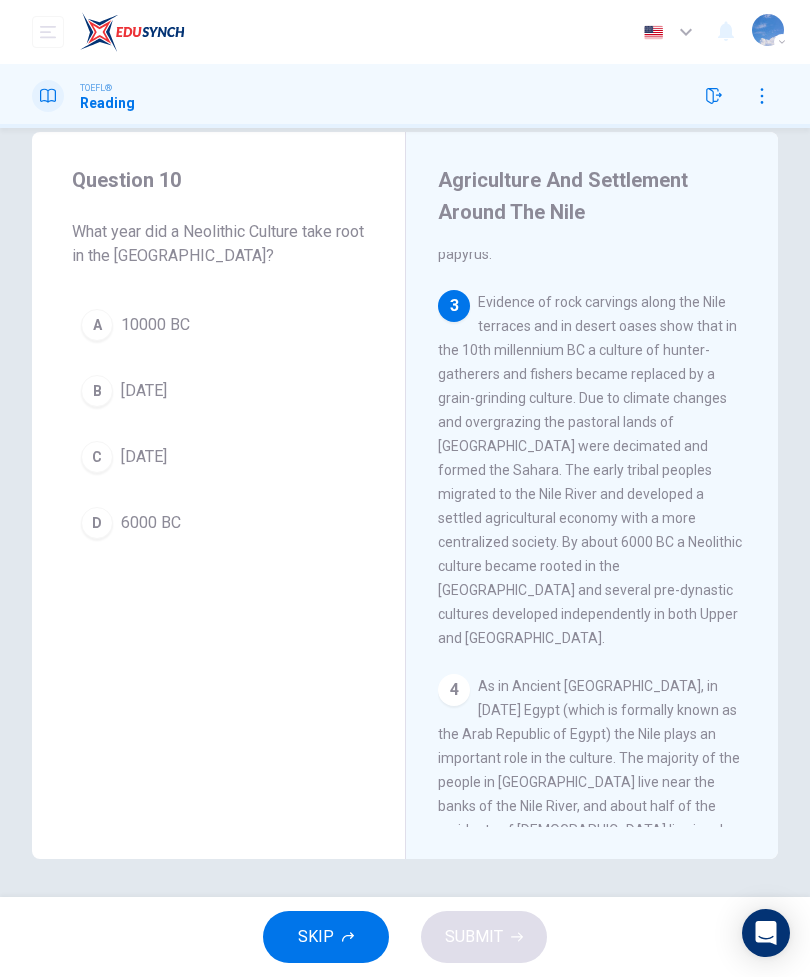 scroll, scrollTop: 456, scrollLeft: 0, axis: vertical 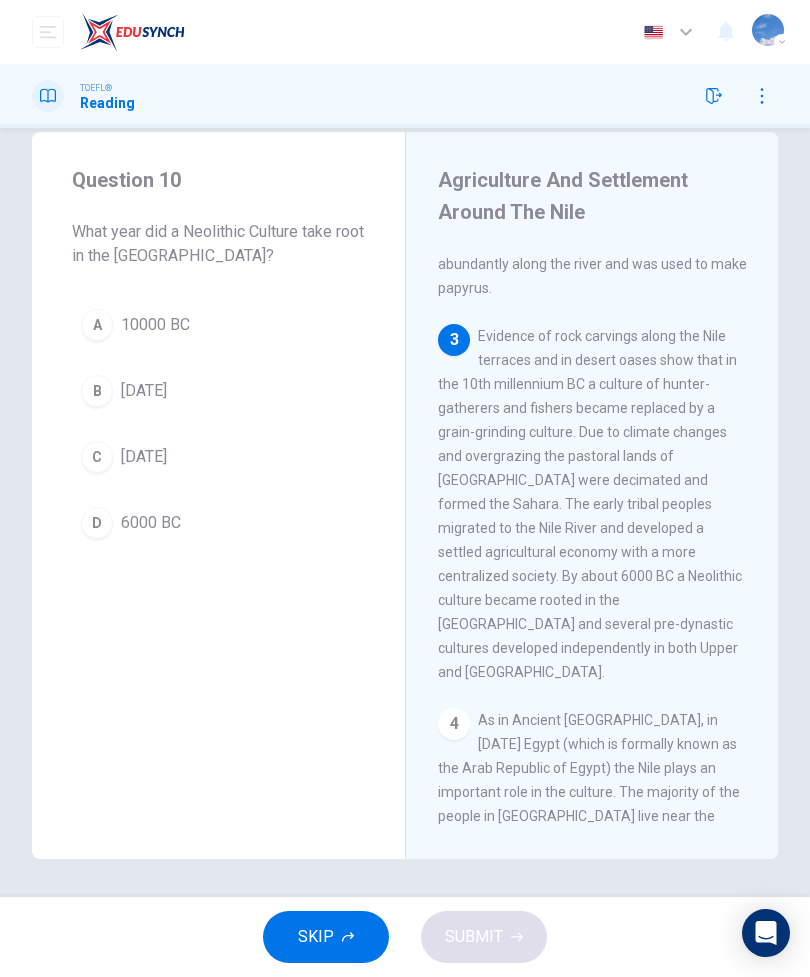 click on "D 6000 BC" at bounding box center (218, 523) 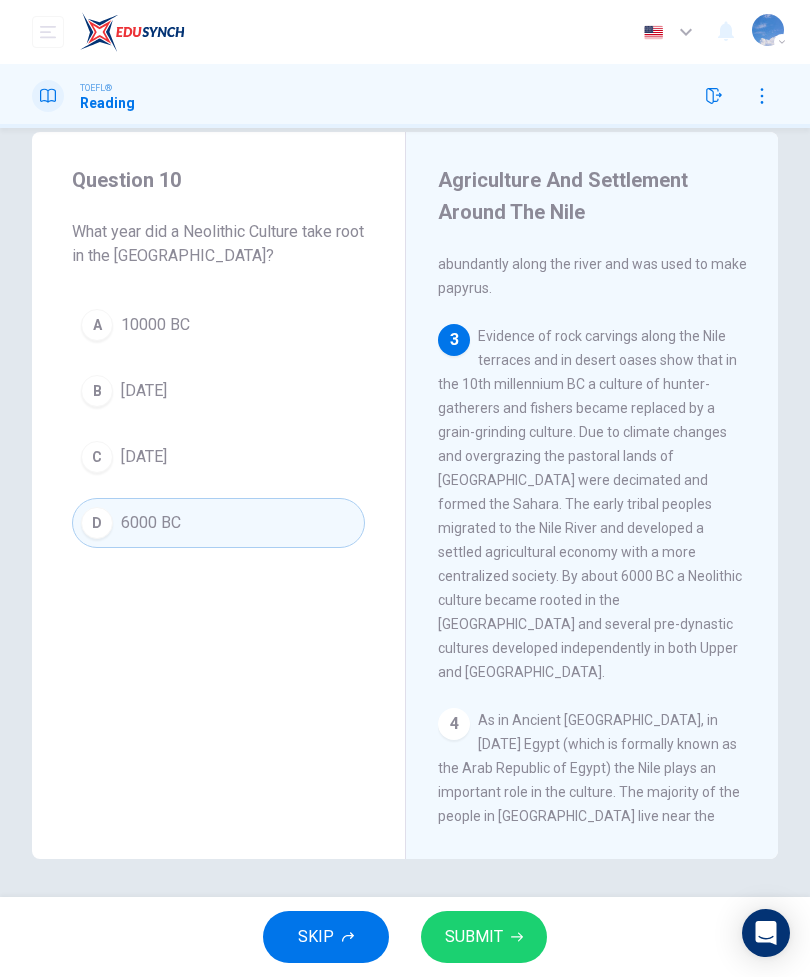 click on "SKIP SUBMIT" at bounding box center [405, 937] 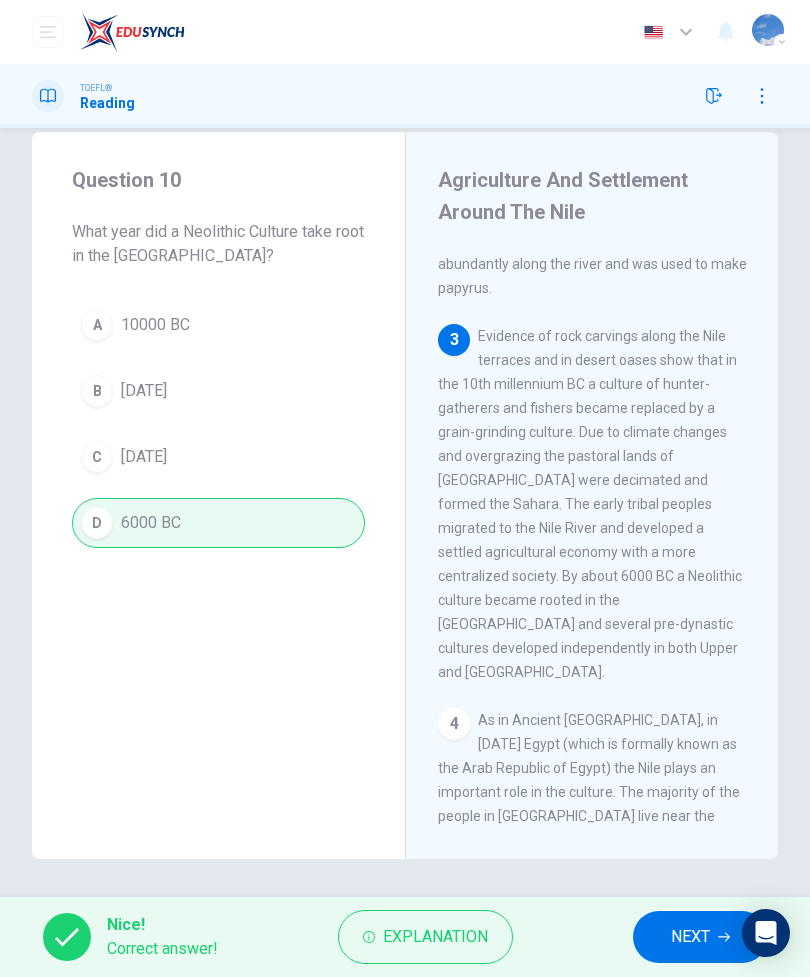 click on "NEXT" at bounding box center (690, 937) 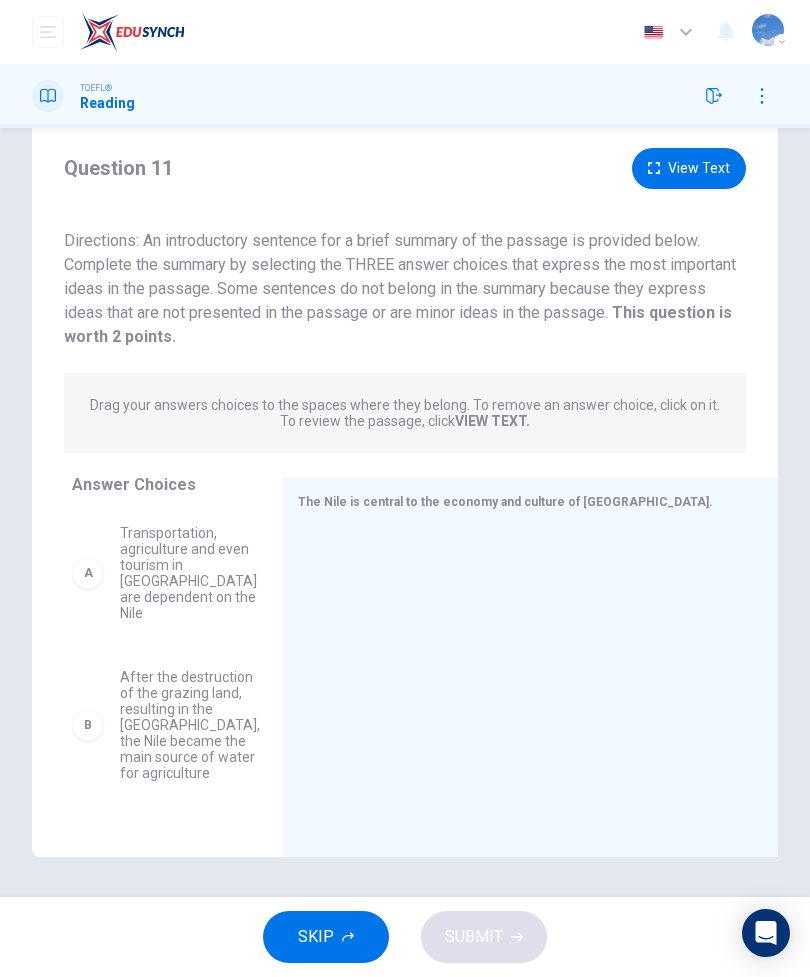 scroll, scrollTop: 52, scrollLeft: 0, axis: vertical 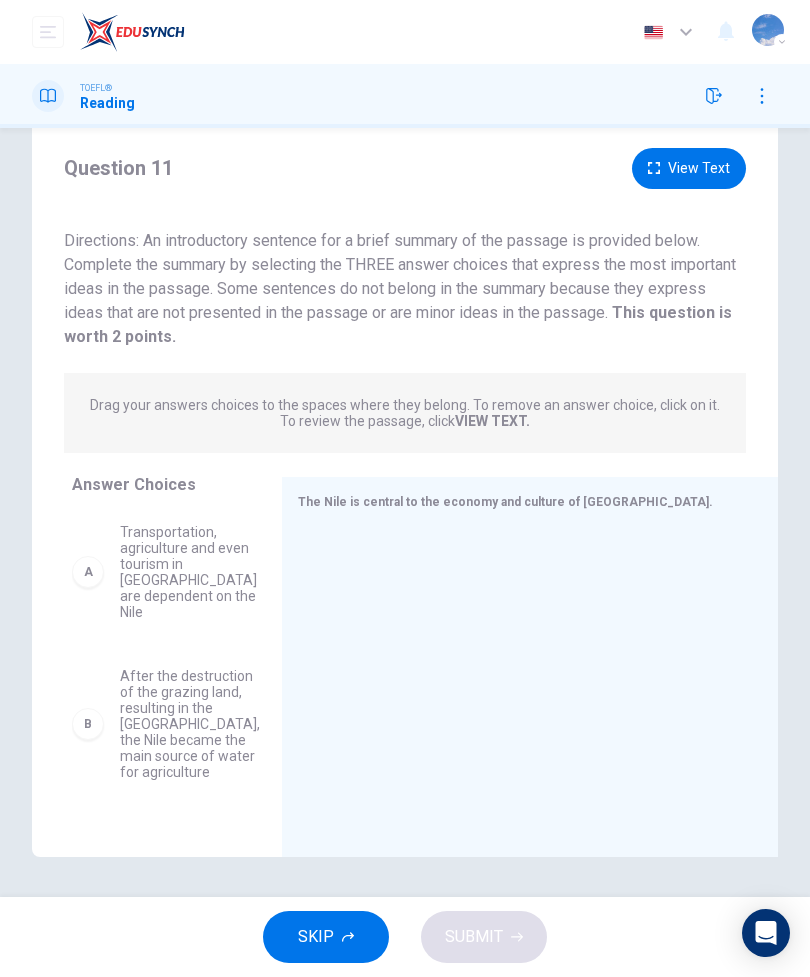 click on "Transportation, agriculture and even tourism in [GEOGRAPHIC_DATA] are dependent on the Nile" at bounding box center [188, 572] 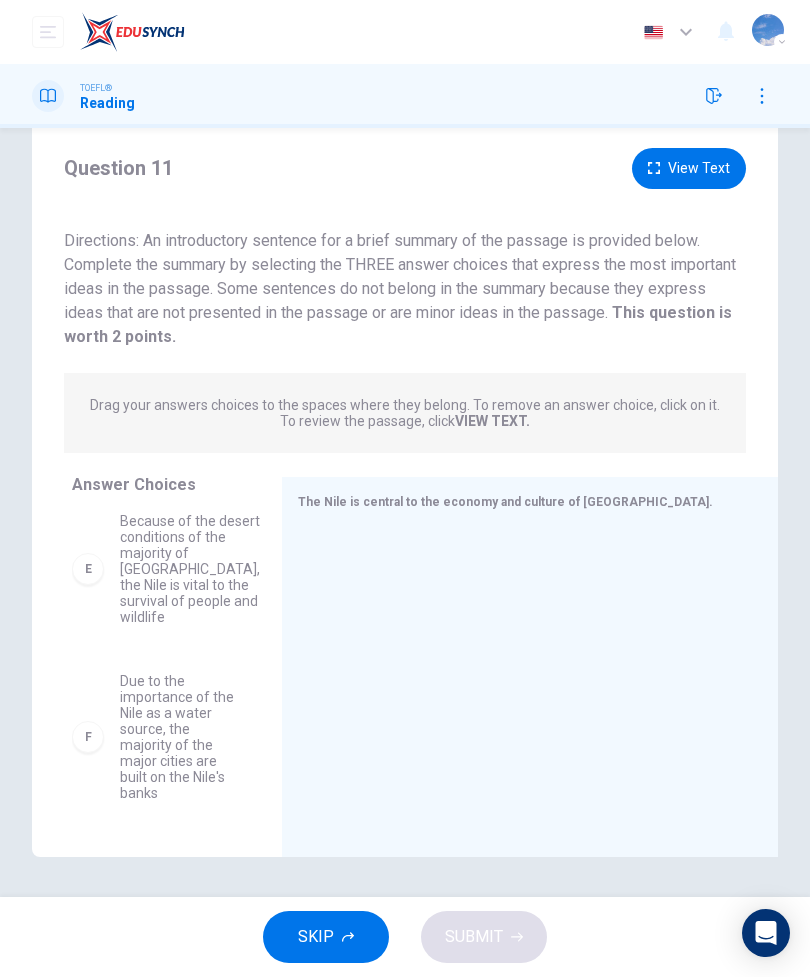 scroll, scrollTop: 556, scrollLeft: 0, axis: vertical 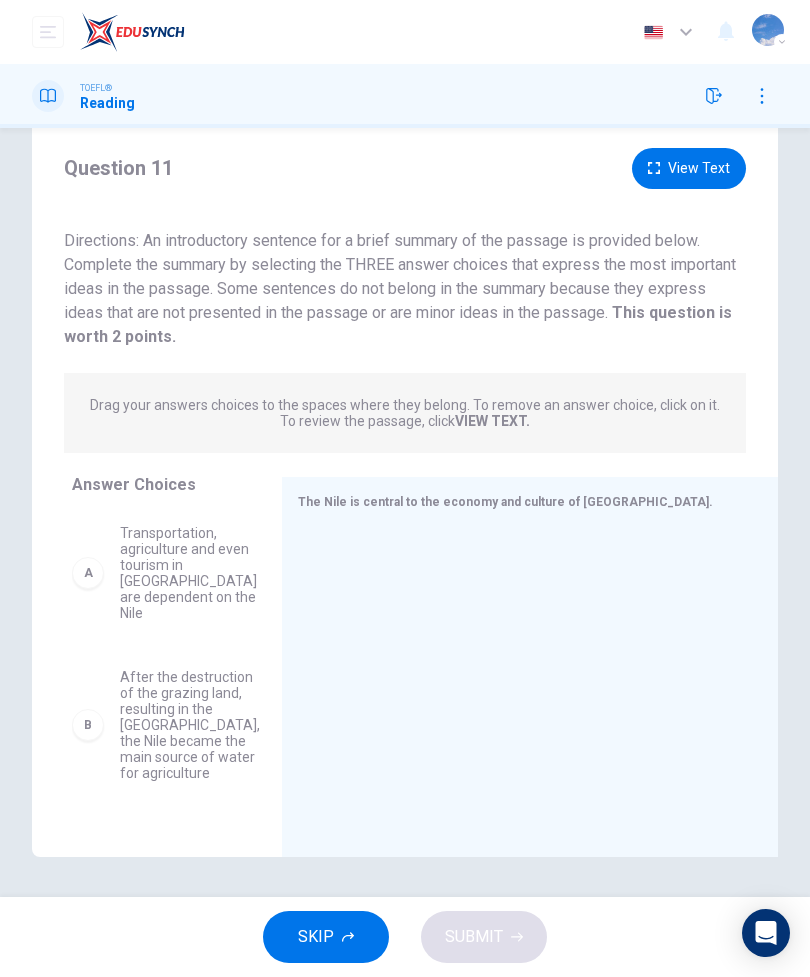 click on "View Text" at bounding box center [689, 168] 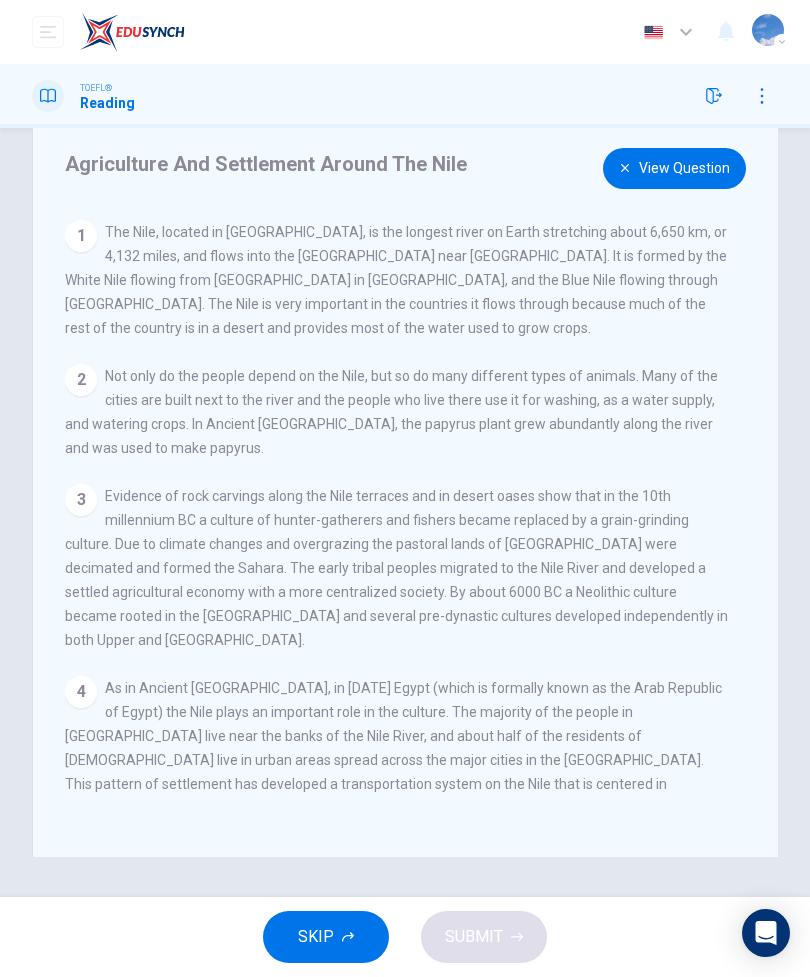 scroll, scrollTop: 0, scrollLeft: 0, axis: both 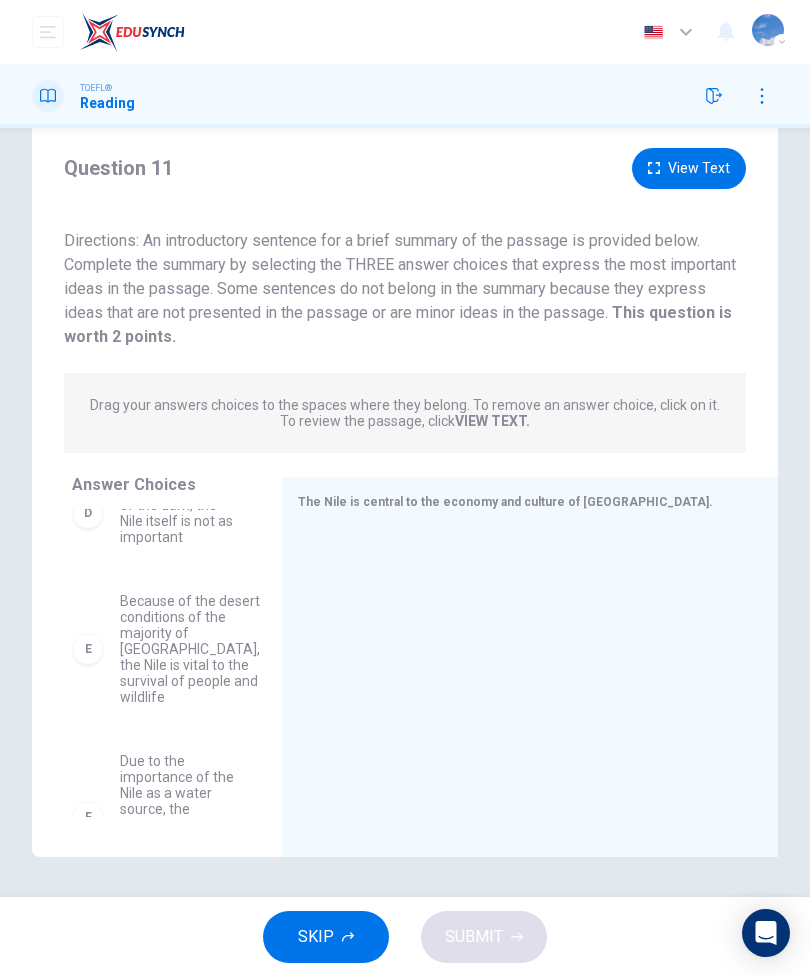 click on "E" at bounding box center (88, 649) 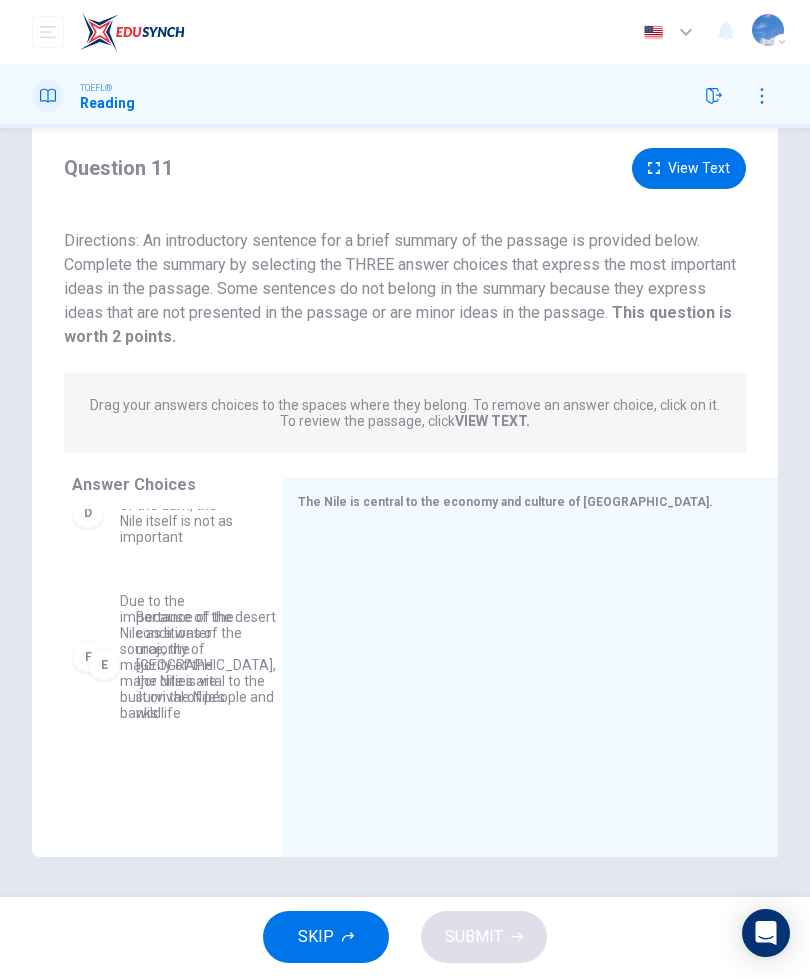 click on "A Transportation, agriculture and even tourism in [GEOGRAPHIC_DATA] are dependent on the Nile B After the destruction of the grazing land, resulting in the Sahara, the Nile became the main source of water for agriculture C Dependence on the Nile is not good for the economy D After the creation of the dam, the Nile itself is not as important F Due to the importance of the Nile as a water source, the majority of the major cities are built on the Nile's banks" at bounding box center (169, 663) 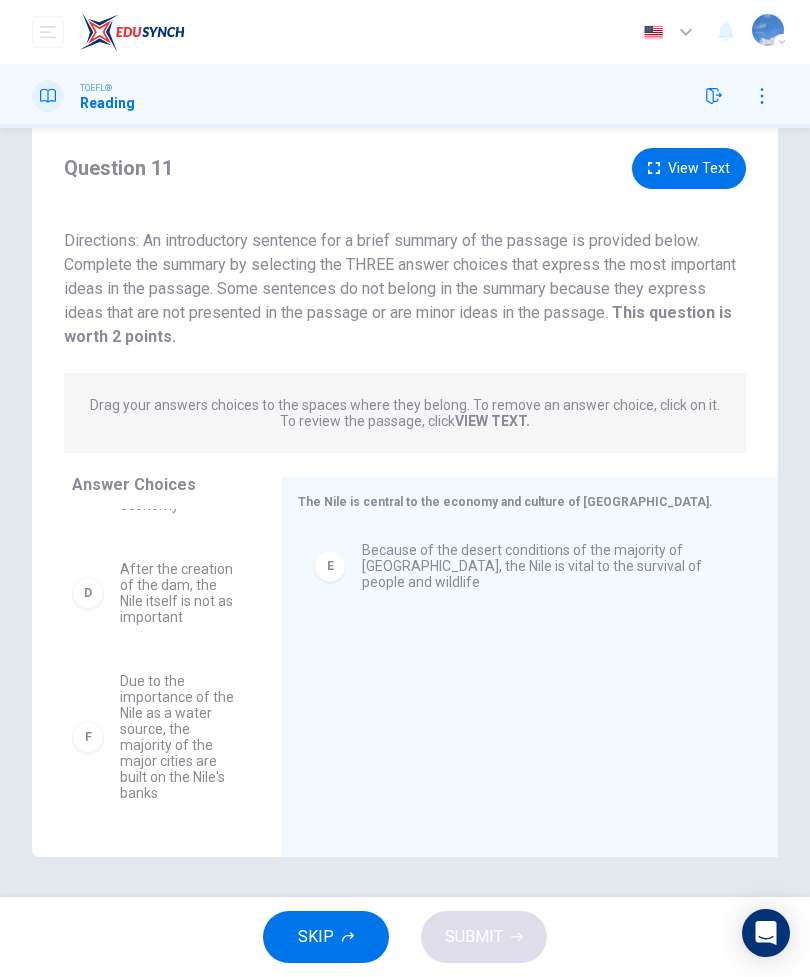 scroll, scrollTop: 396, scrollLeft: 0, axis: vertical 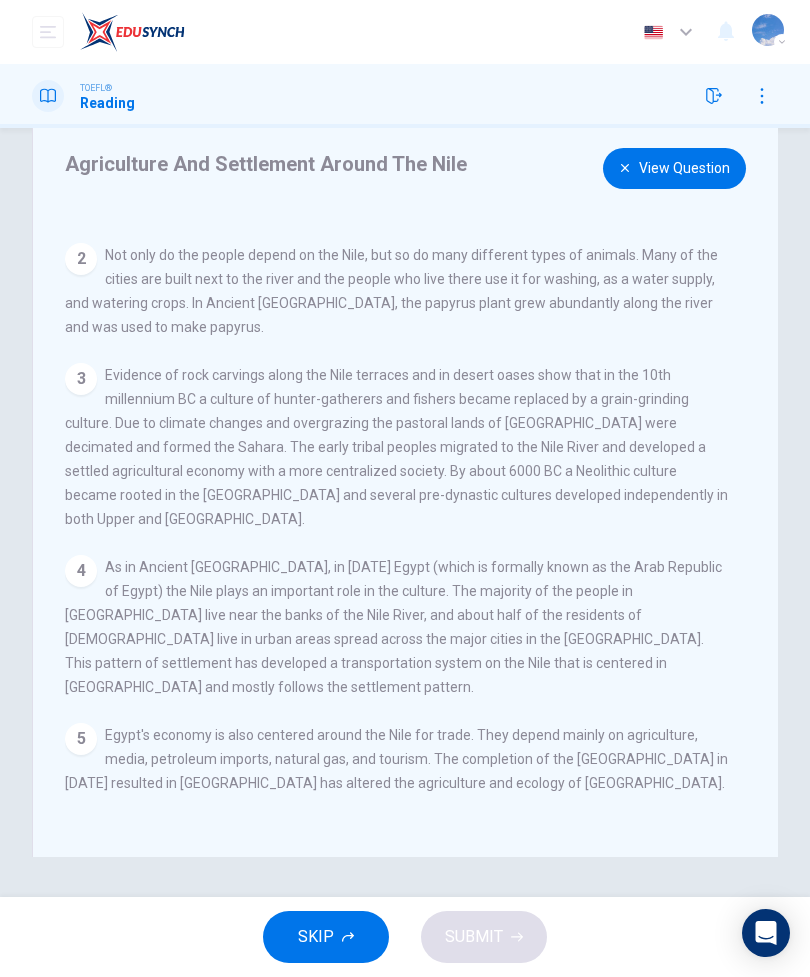 click on "View Question" at bounding box center (674, 168) 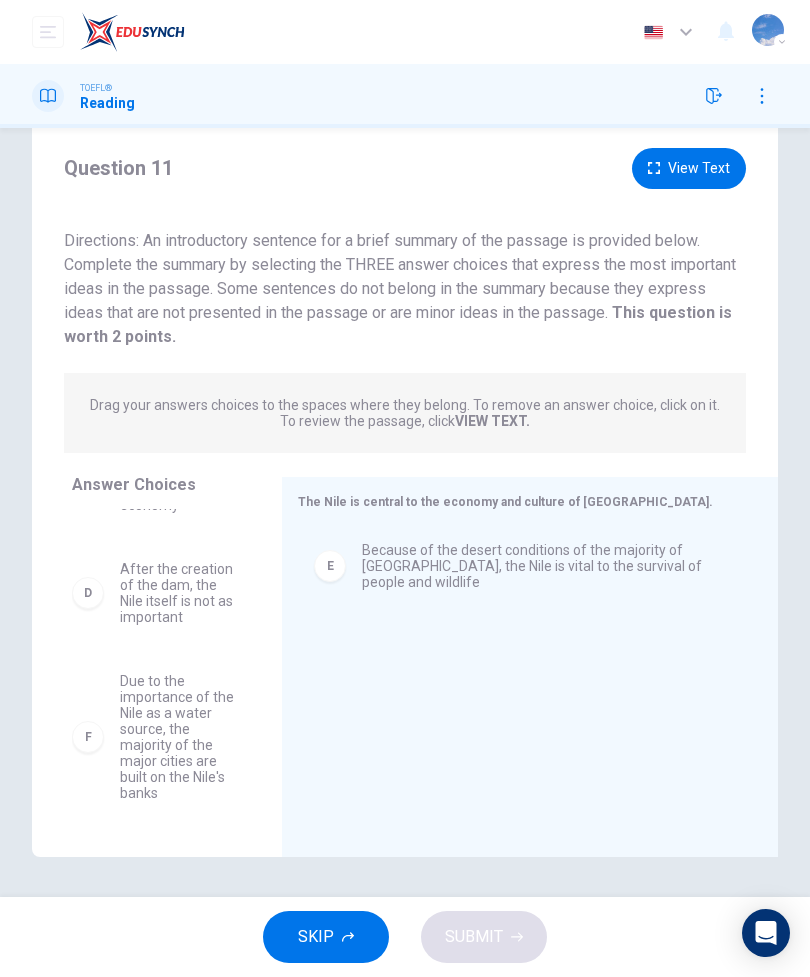 click on "F" at bounding box center (88, 737) 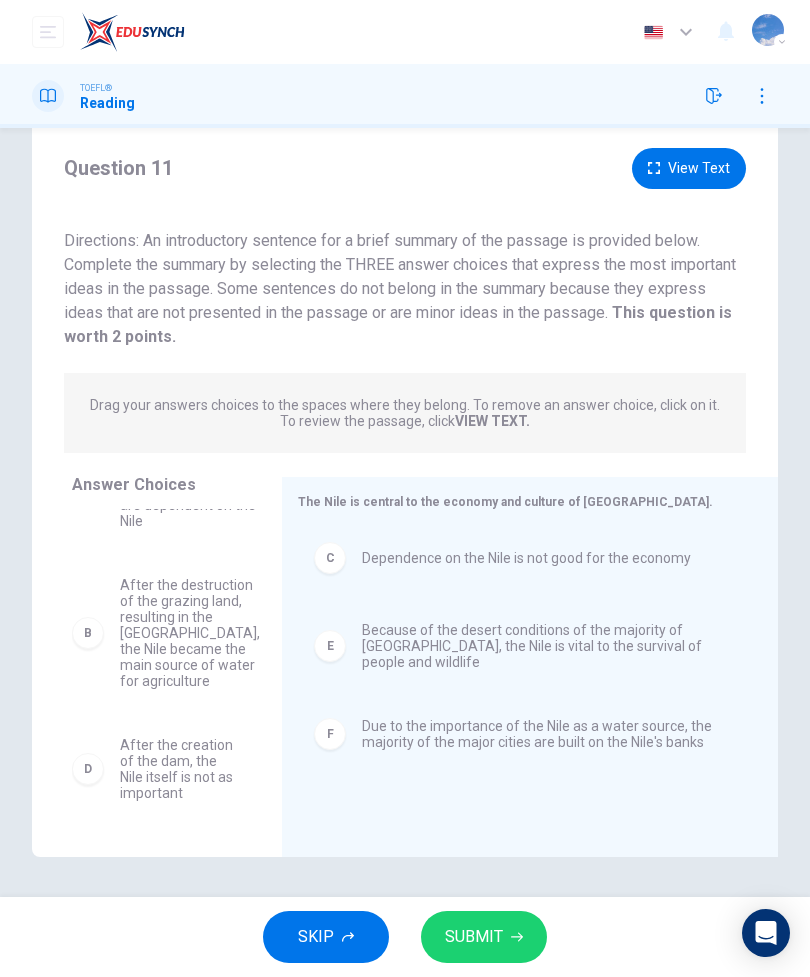 scroll, scrollTop: 108, scrollLeft: 0, axis: vertical 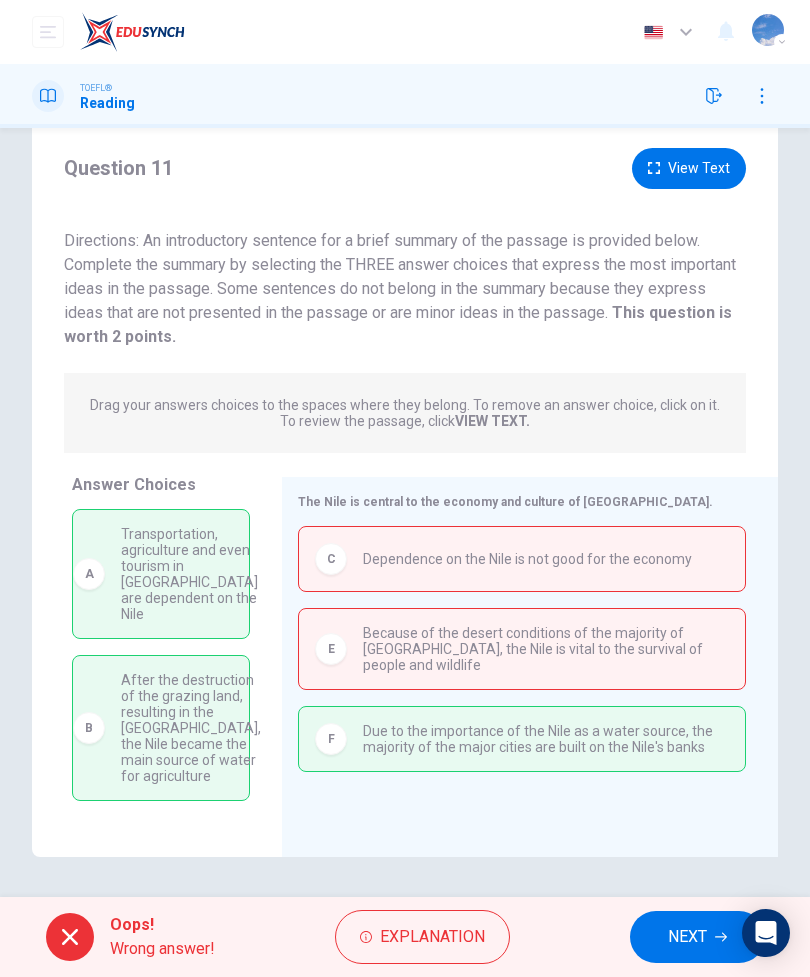 click on "NEXT" at bounding box center (687, 937) 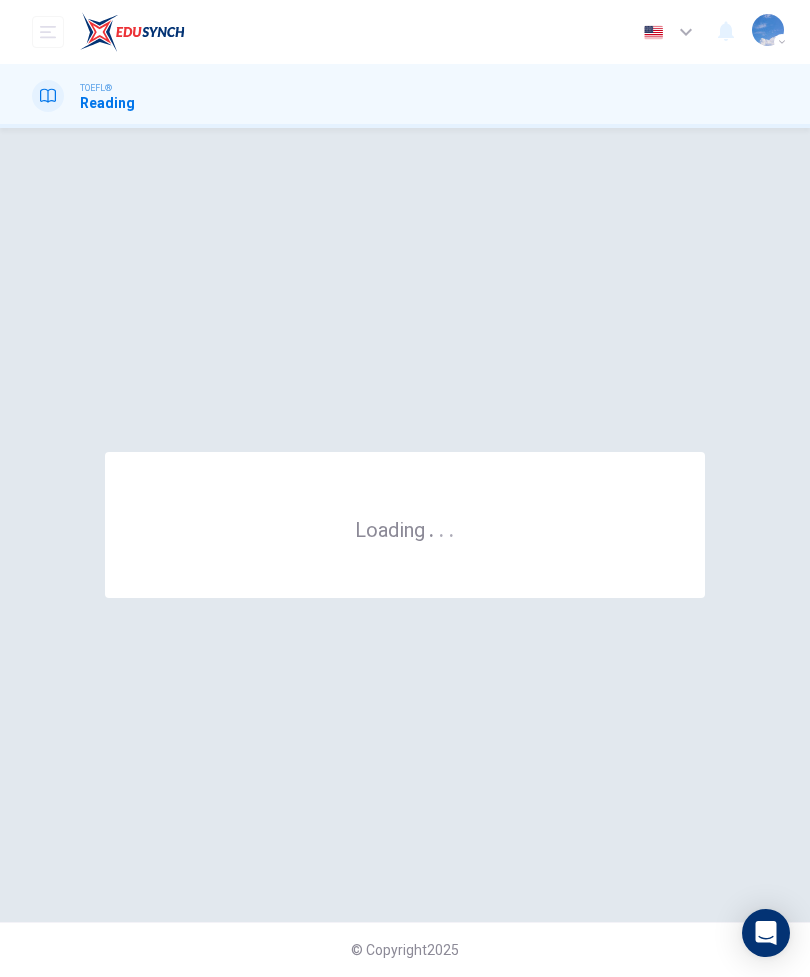 scroll, scrollTop: 0, scrollLeft: 0, axis: both 